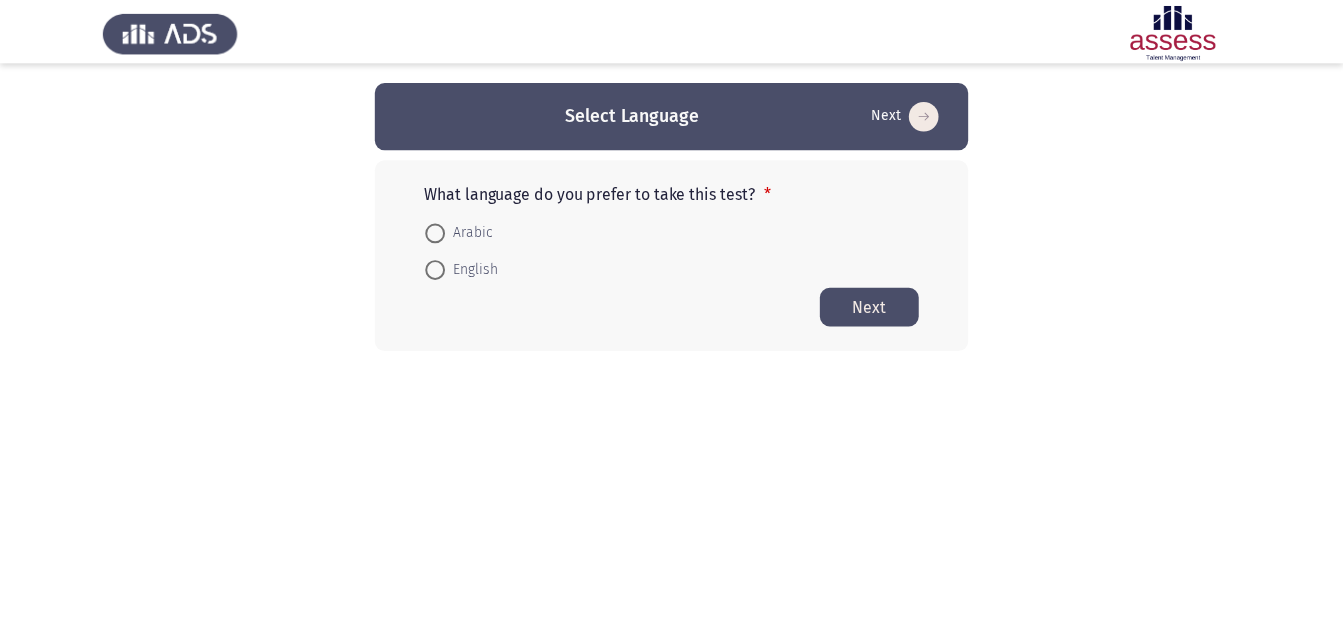 scroll, scrollTop: 0, scrollLeft: 0, axis: both 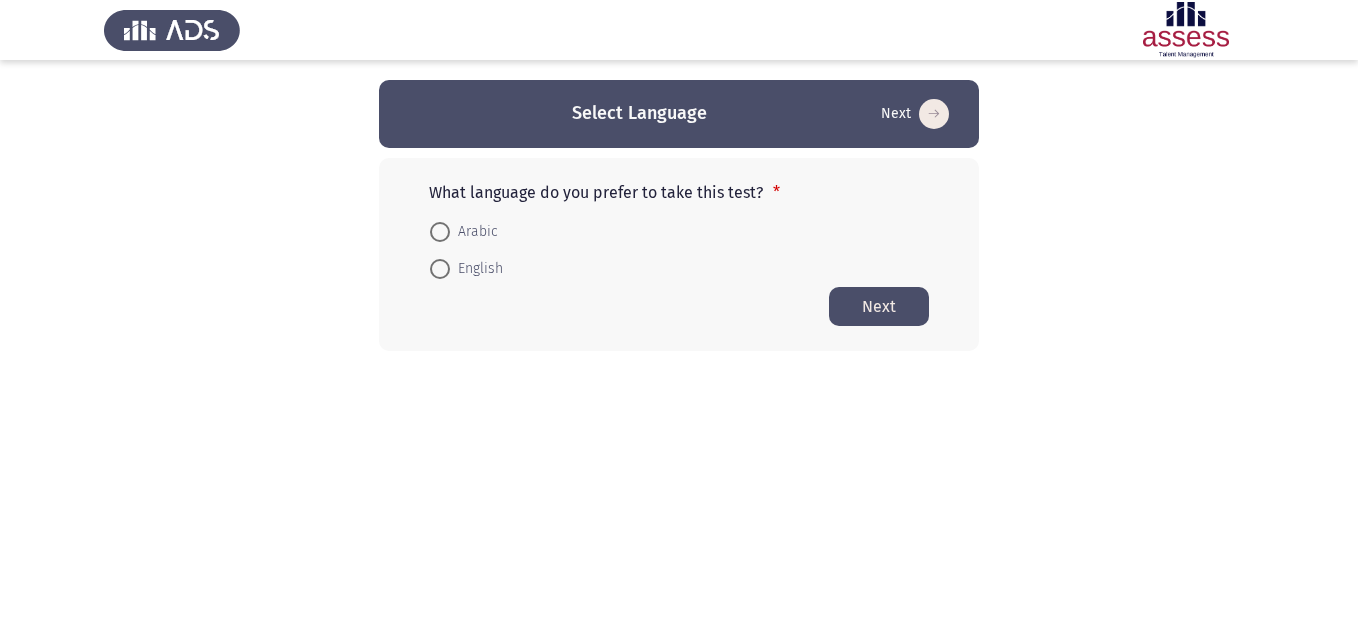 click on "Arabic" at bounding box center [464, 230] 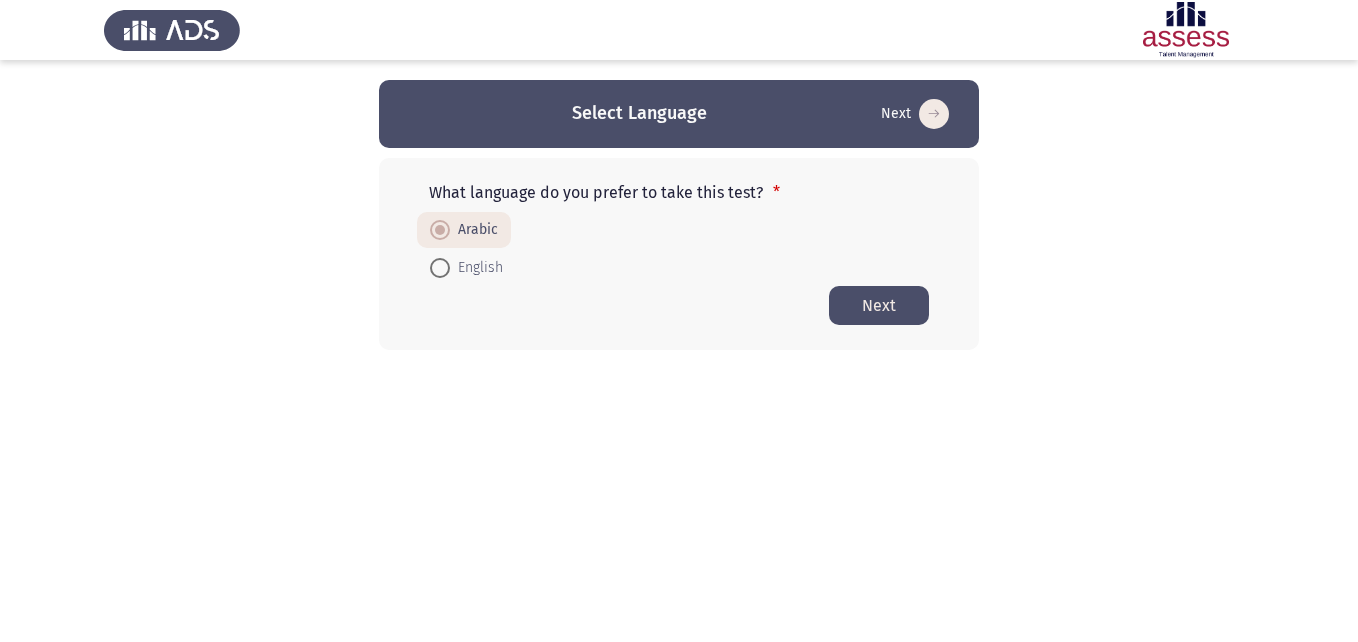 click on "Next" 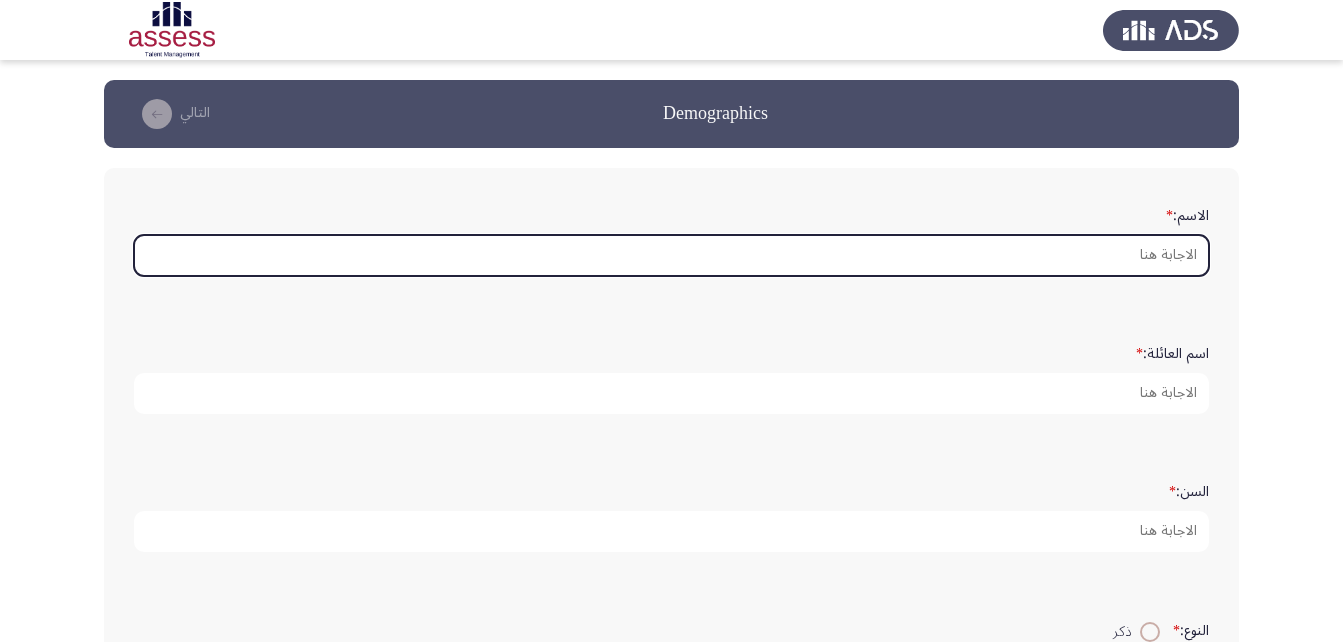 click on "الاسم:   *" at bounding box center [671, 255] 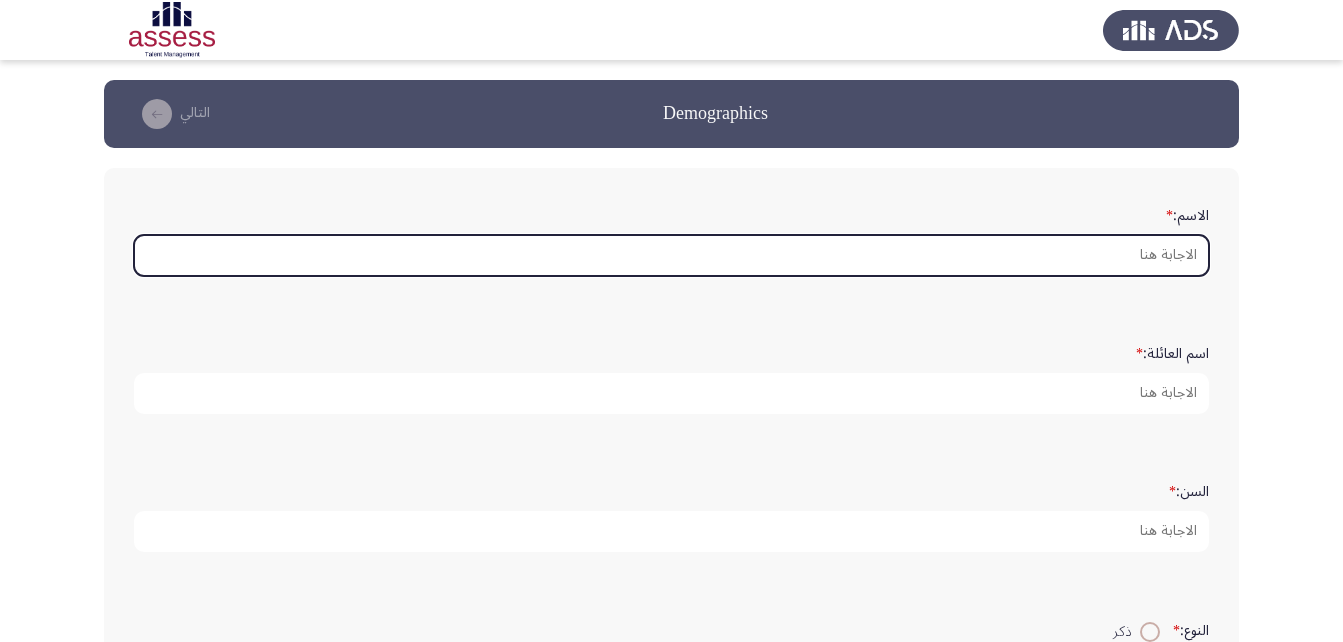 type on "h" 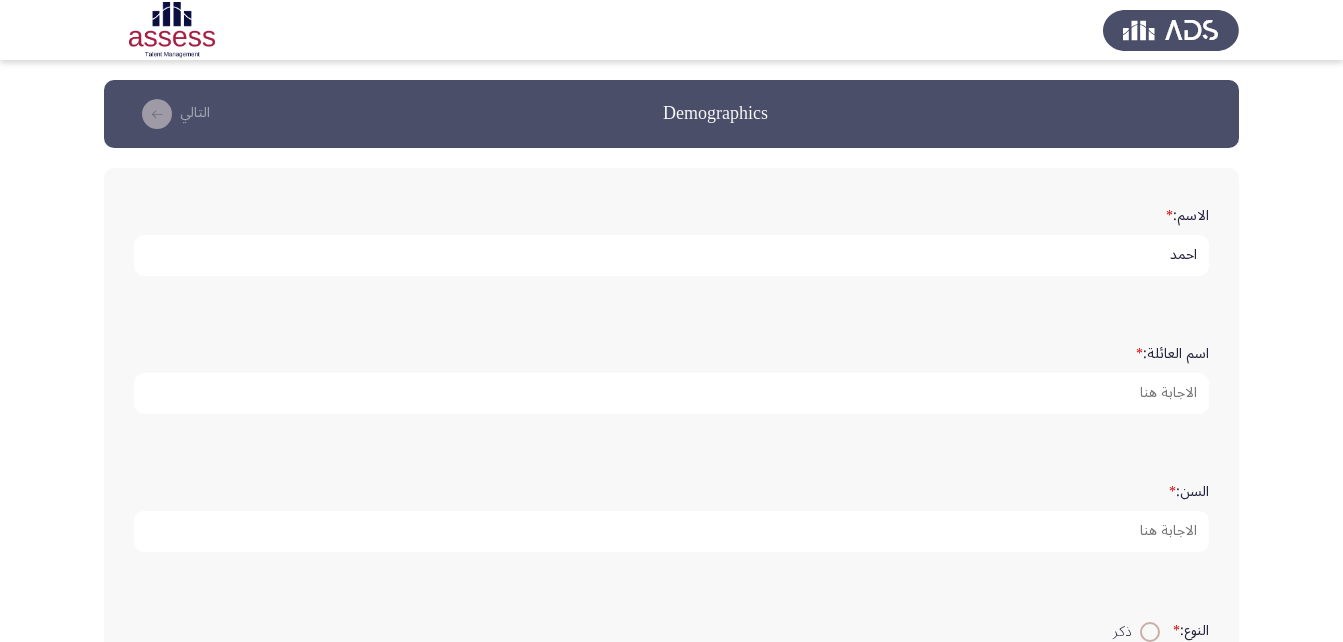 type on "احمد" 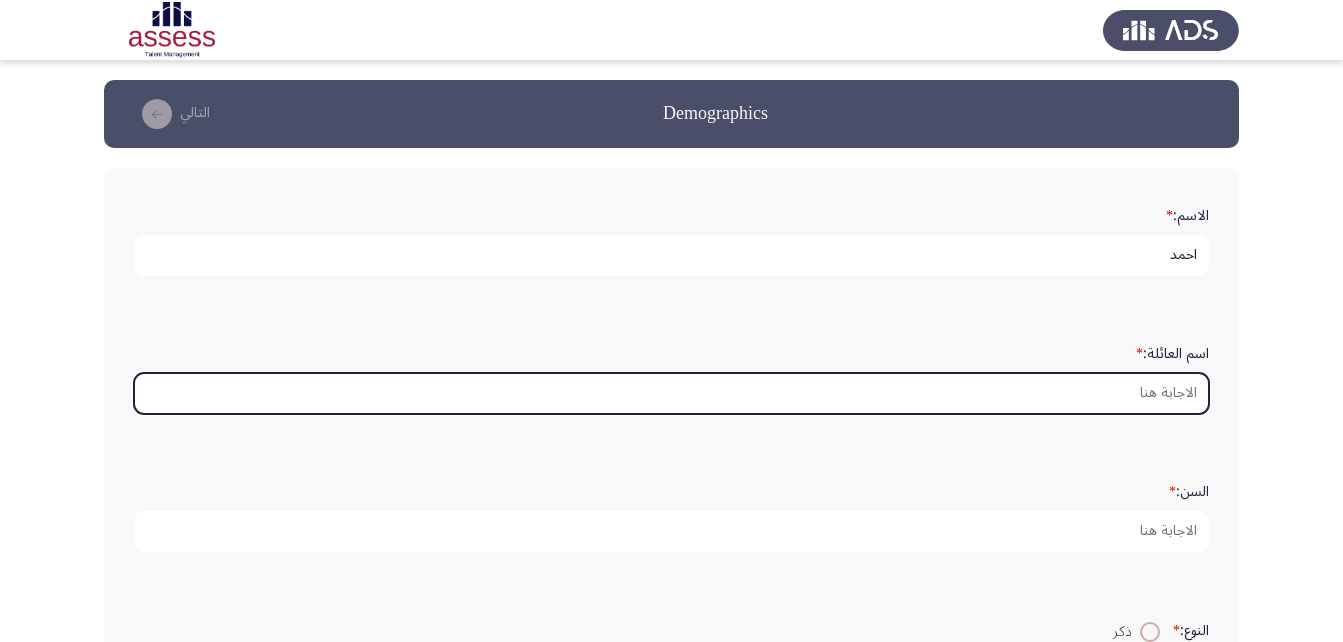 click on "اسم العائلة:   *" at bounding box center (671, 393) 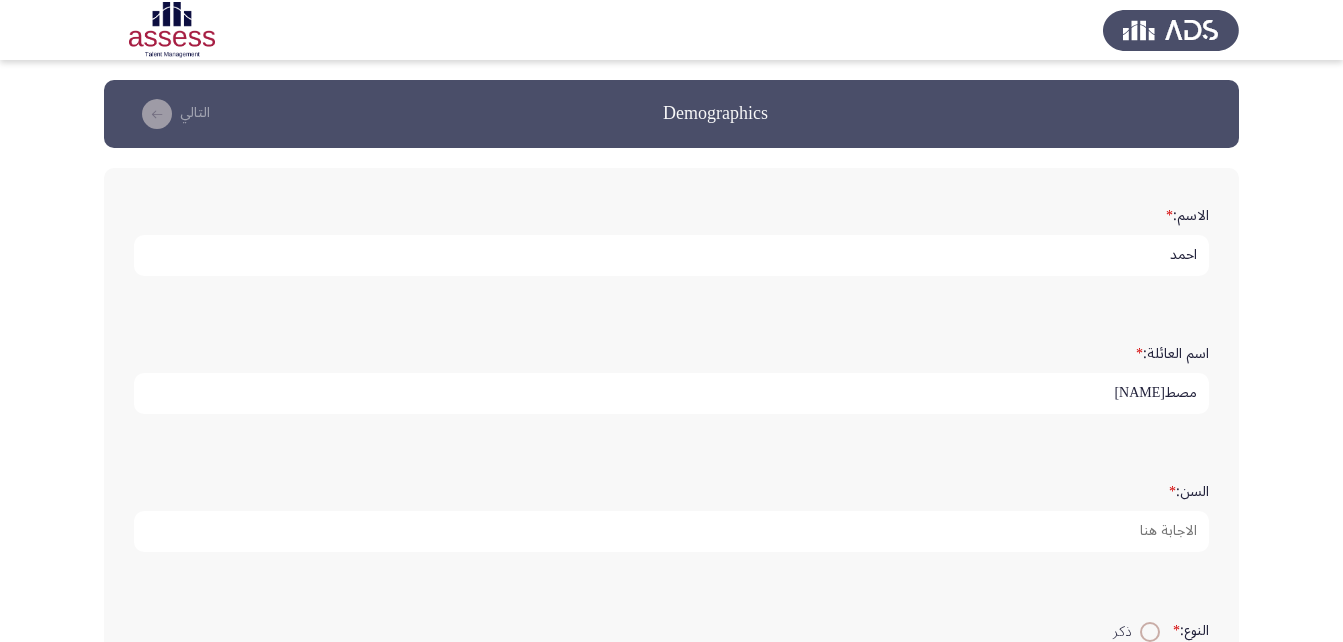 type on "مصط[NAME]" 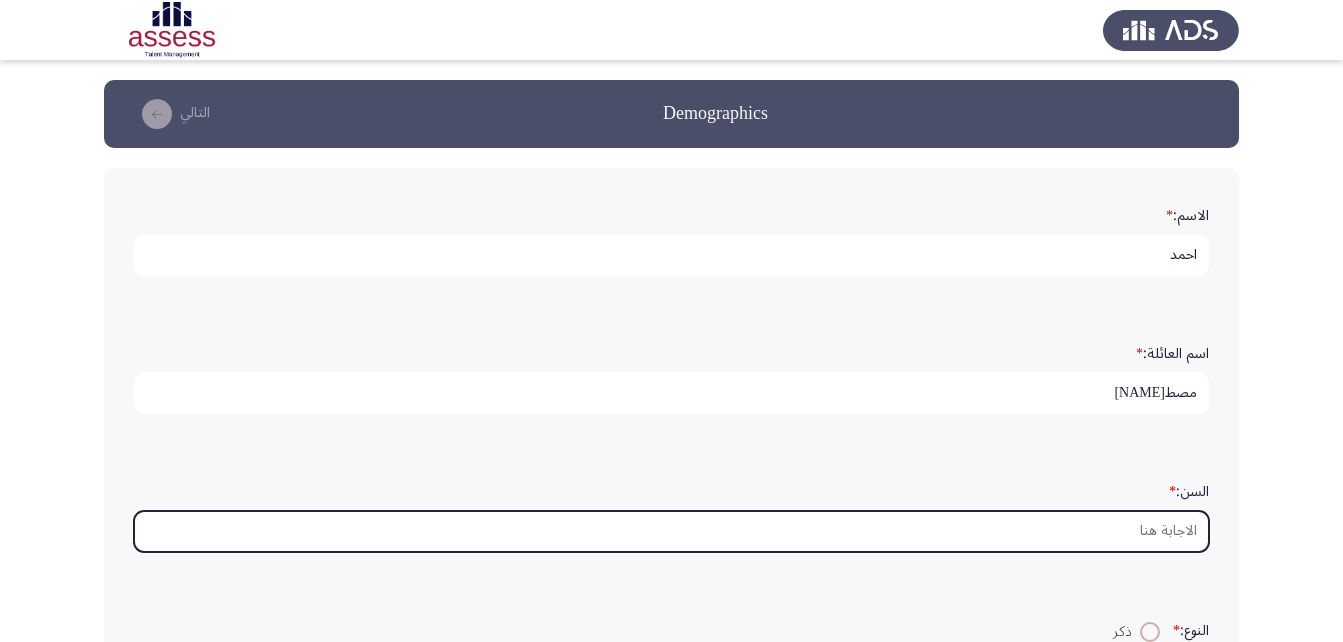 click on "السن:   *" at bounding box center (671, 531) 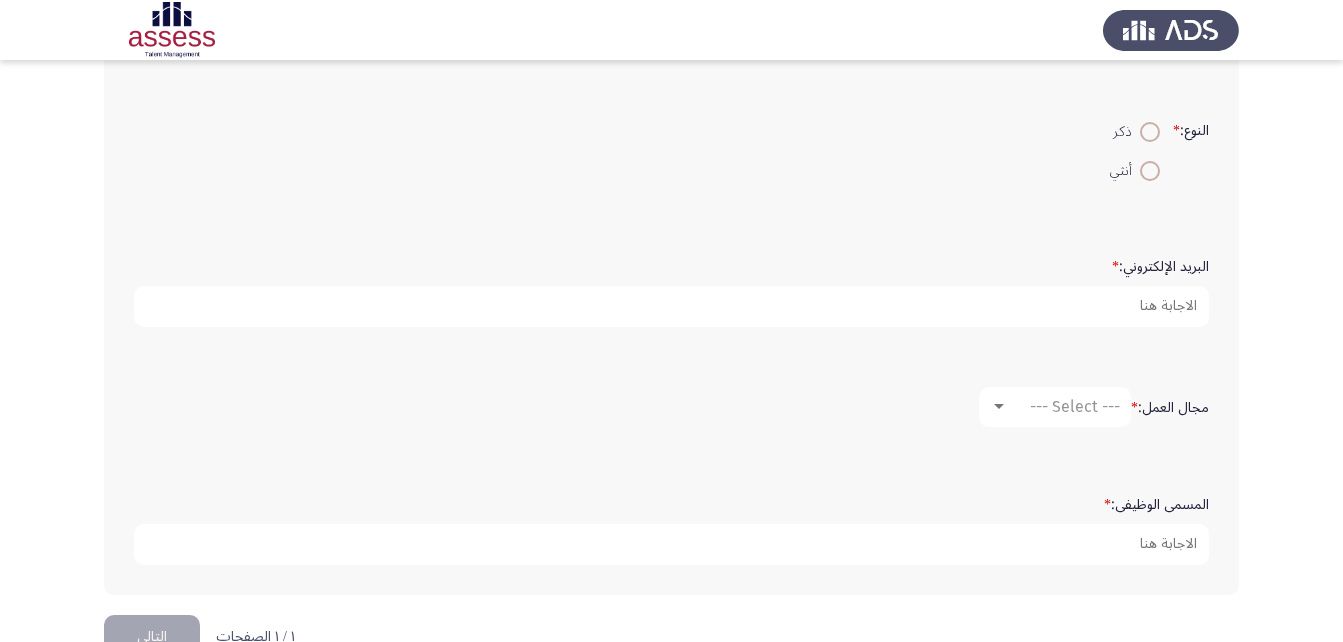 scroll, scrollTop: 0, scrollLeft: 0, axis: both 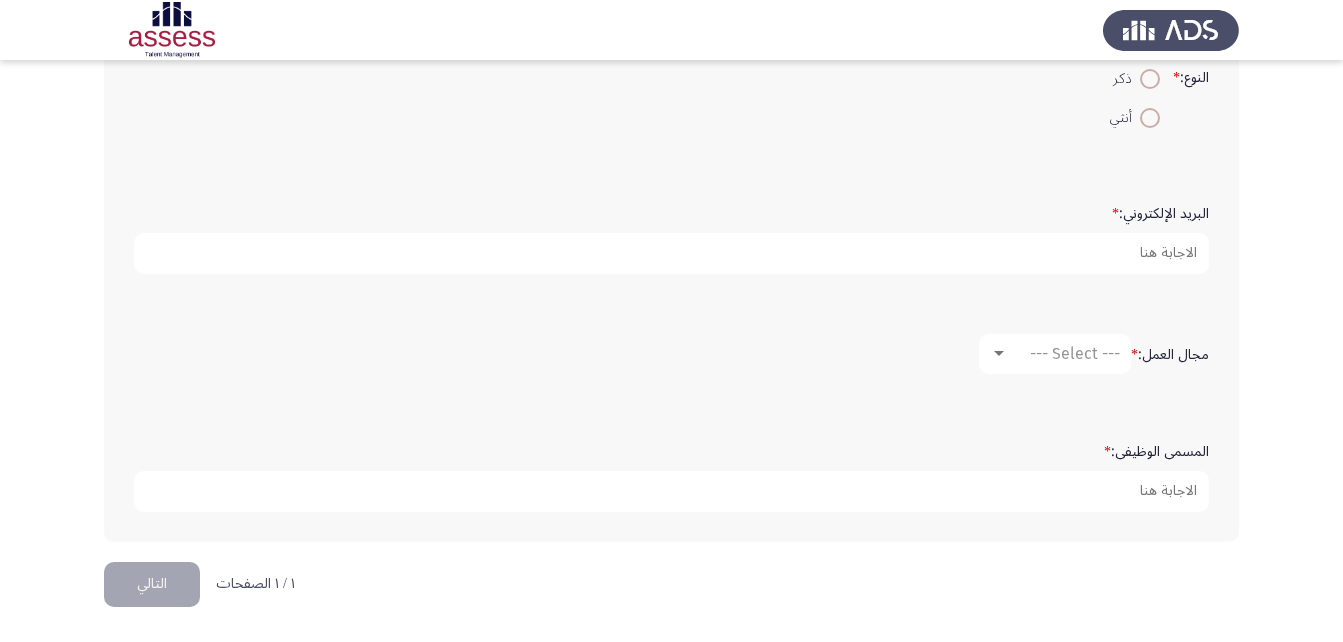 type on "31" 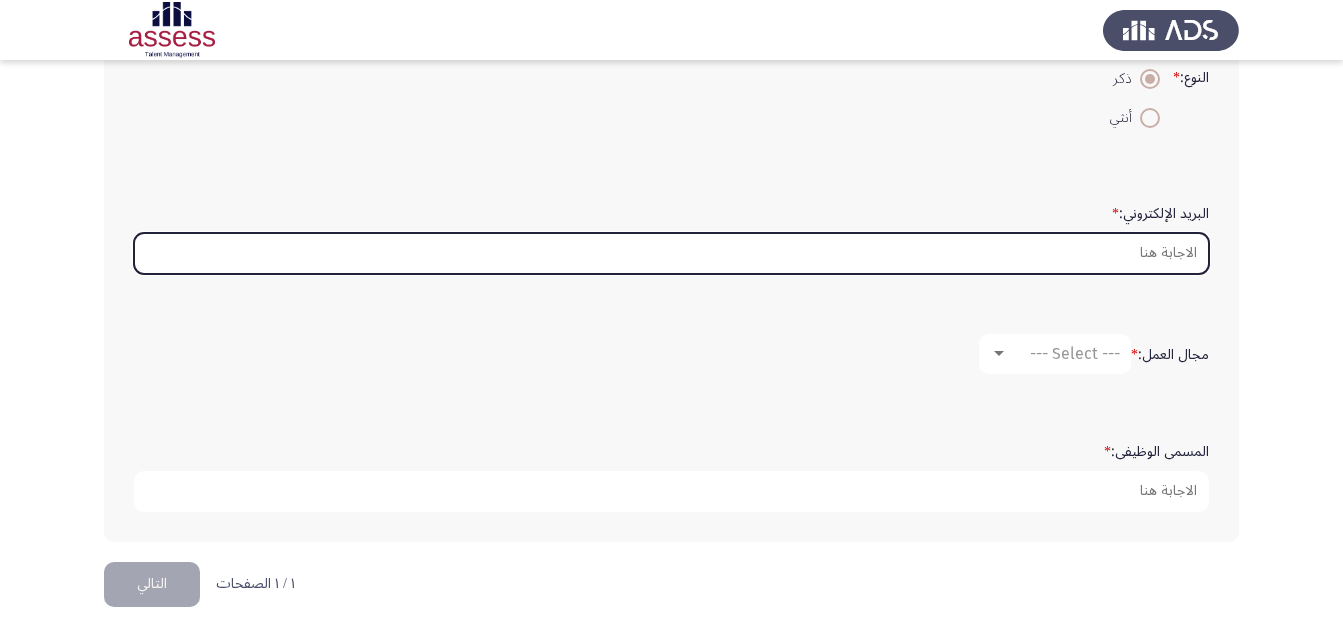 click on "البريد الإلكتروني:   *" at bounding box center [671, 253] 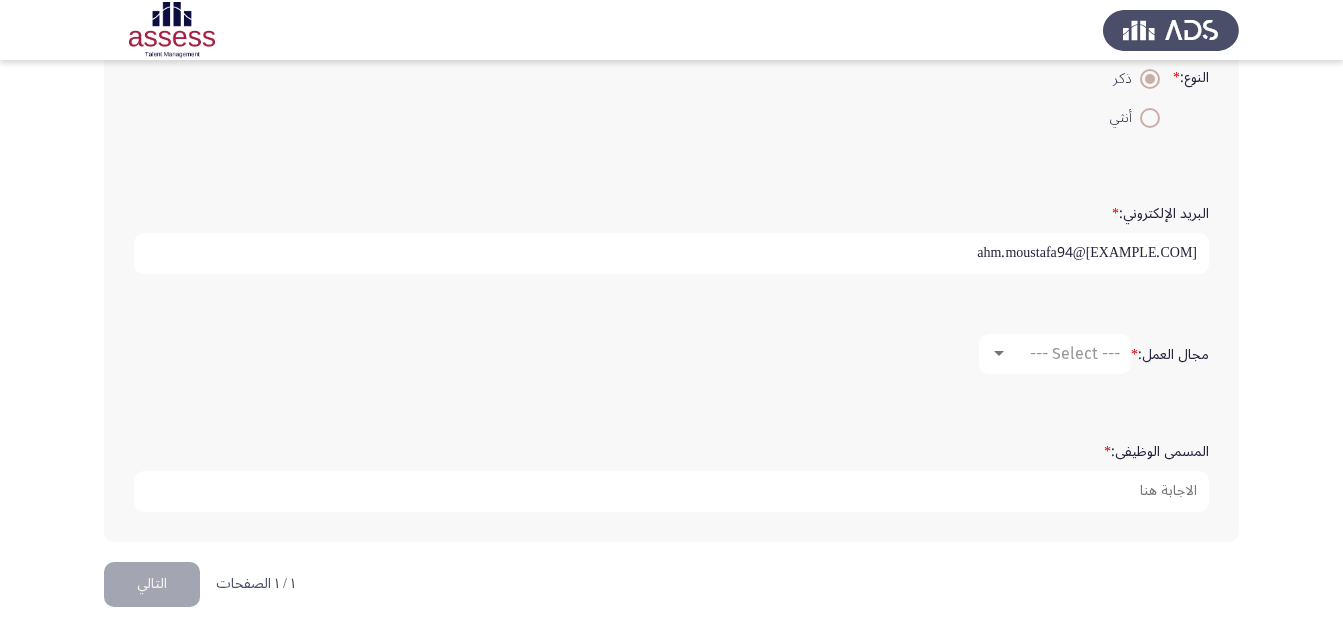 type on "ahm.moustafa94@[EXAMPLE.COM]" 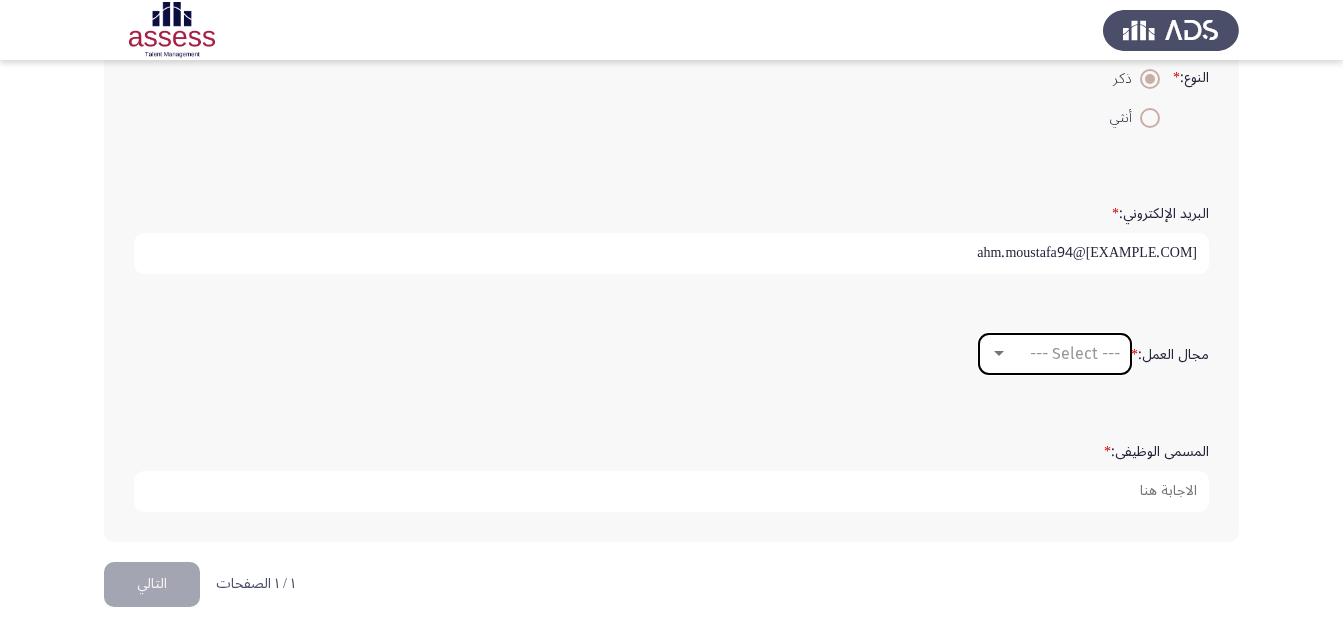 click at bounding box center [999, 354] 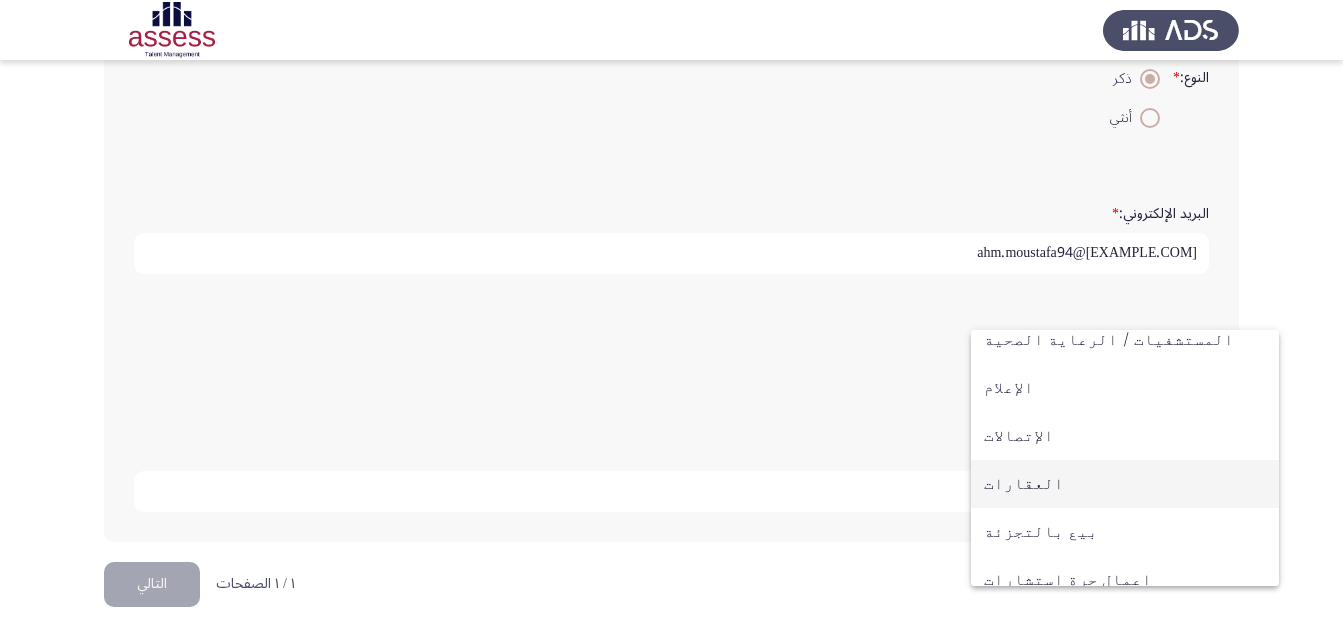scroll, scrollTop: 656, scrollLeft: 0, axis: vertical 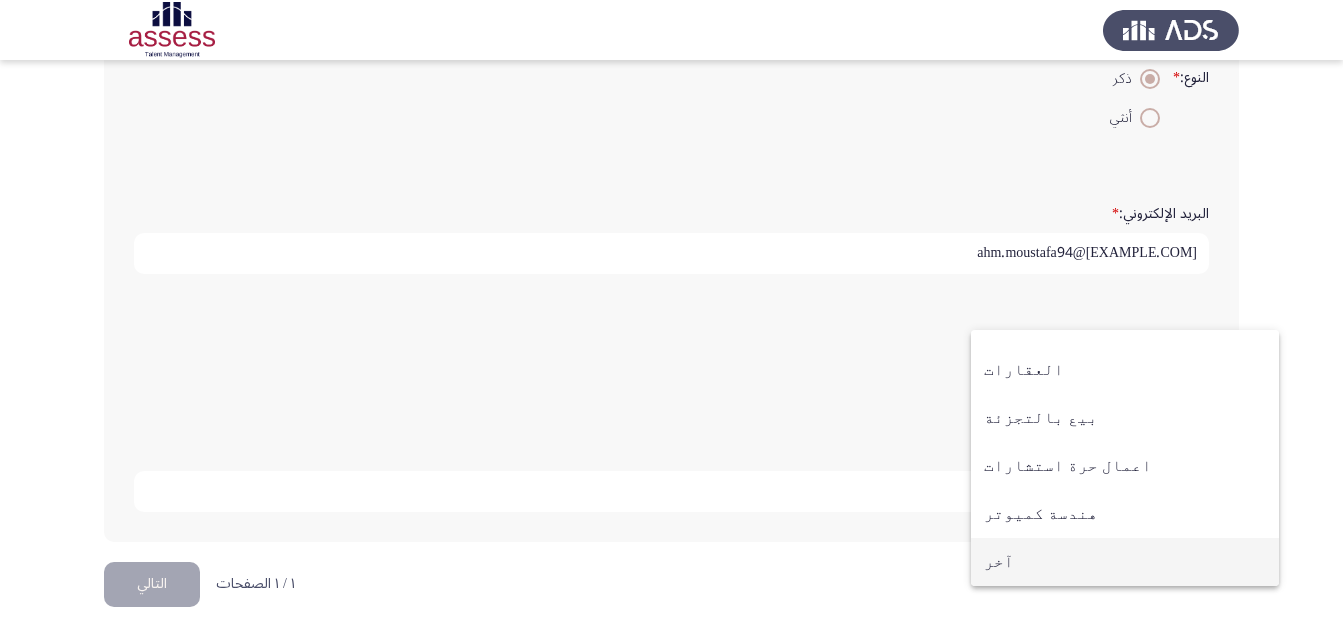 click on "آخر" at bounding box center (1125, 562) 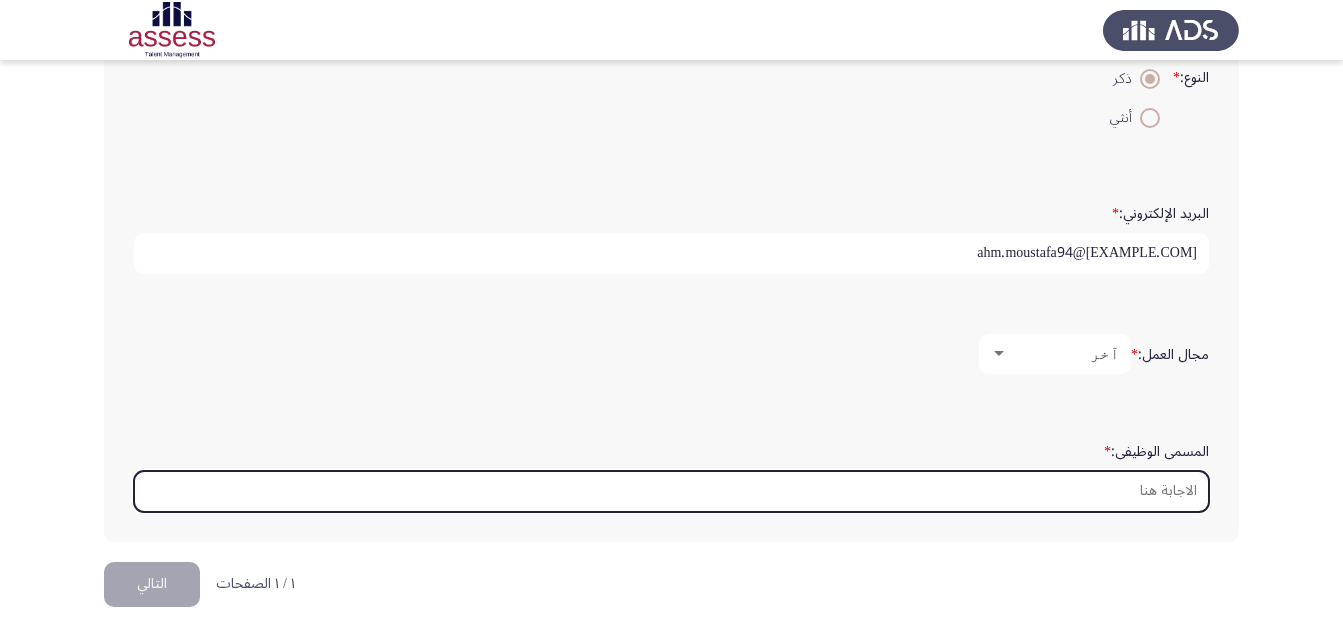 click on "المسمى الوظيفى:   *" at bounding box center (671, 491) 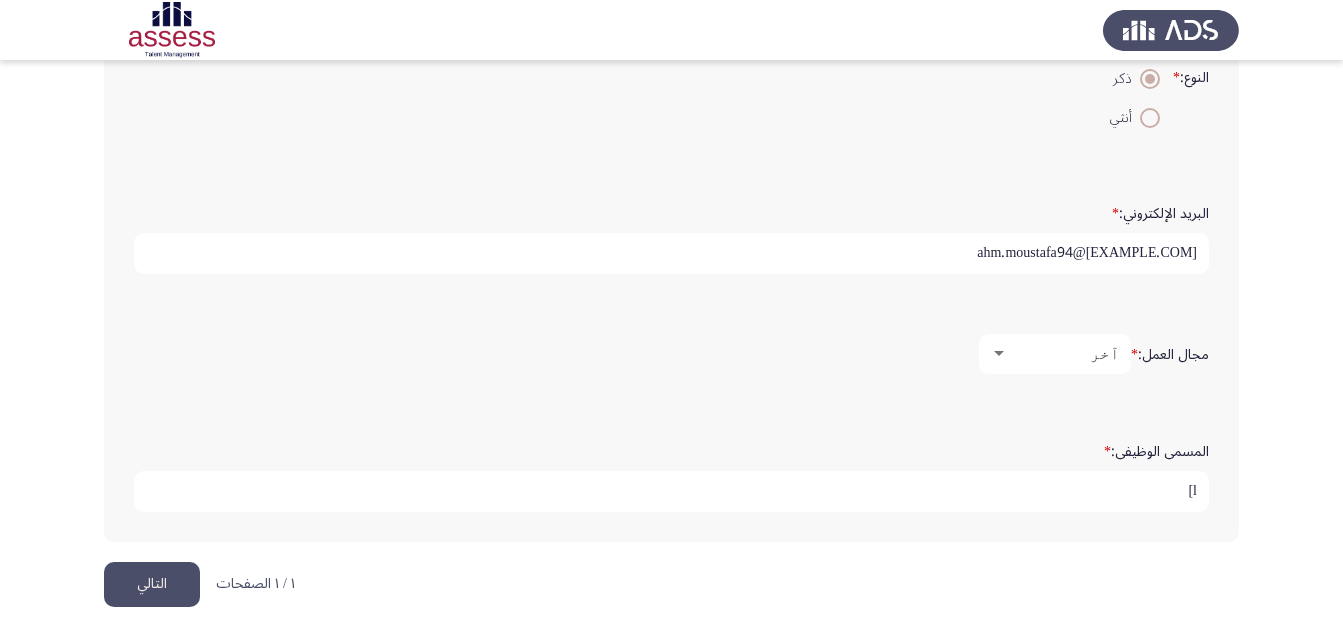type on "l" 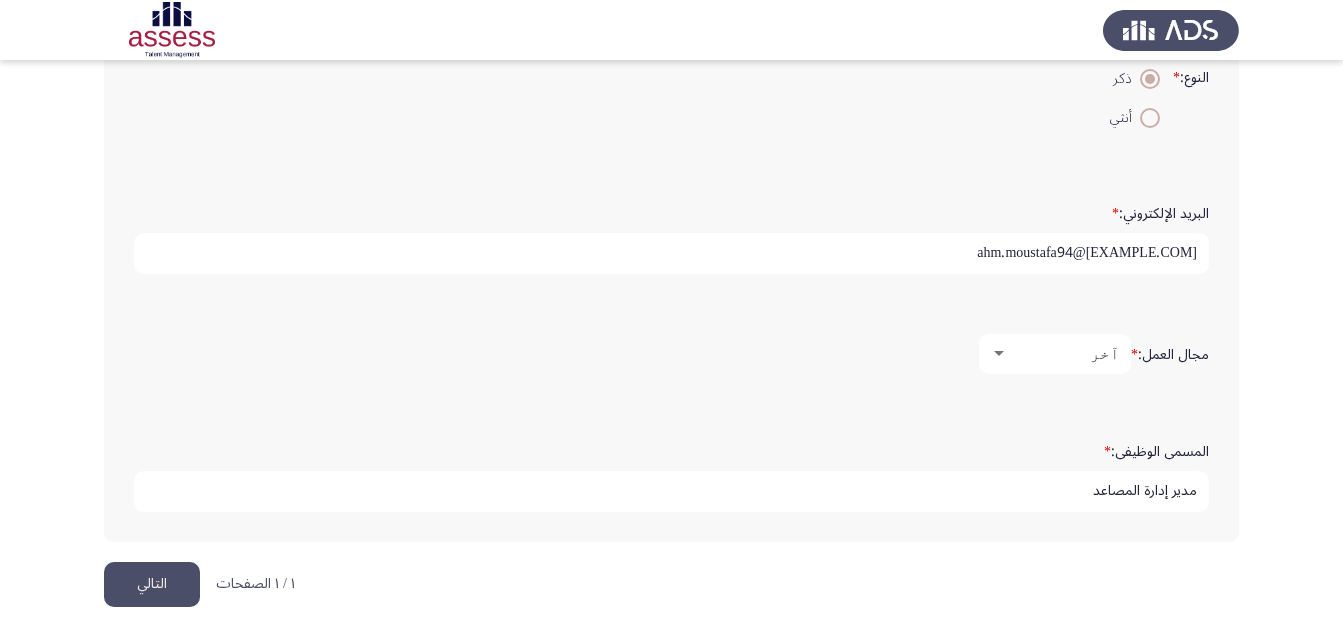 type on "مدير إدارة المصاعد" 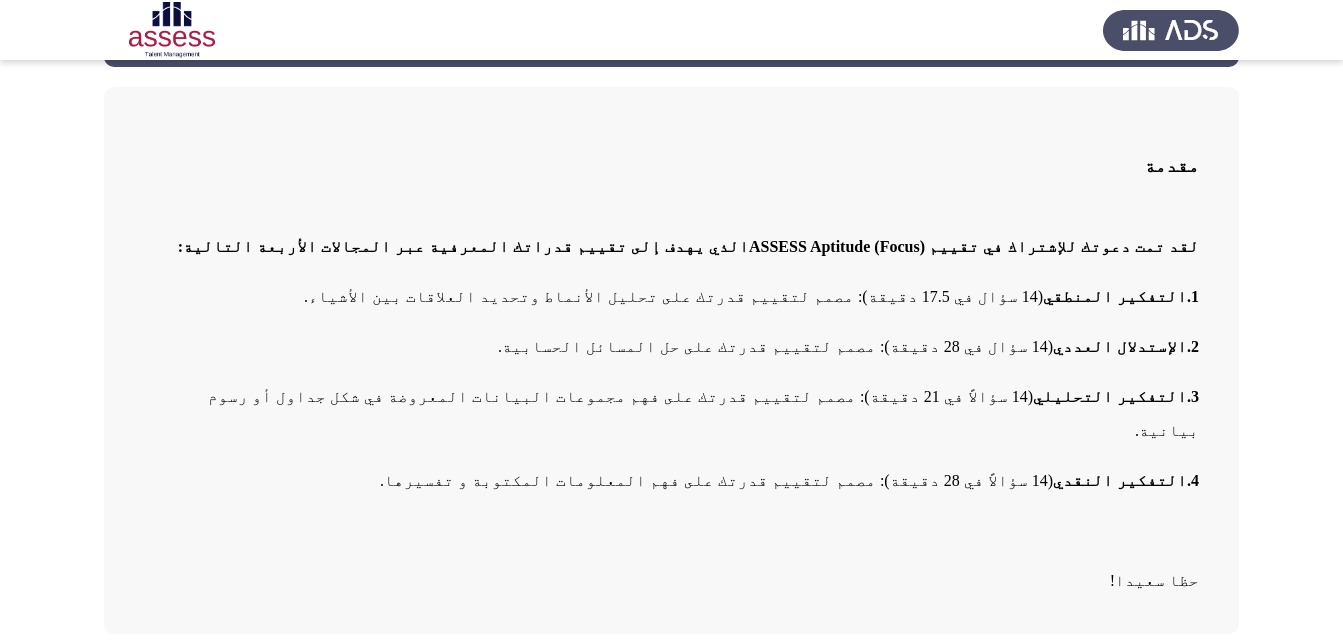 scroll, scrollTop: 124, scrollLeft: 0, axis: vertical 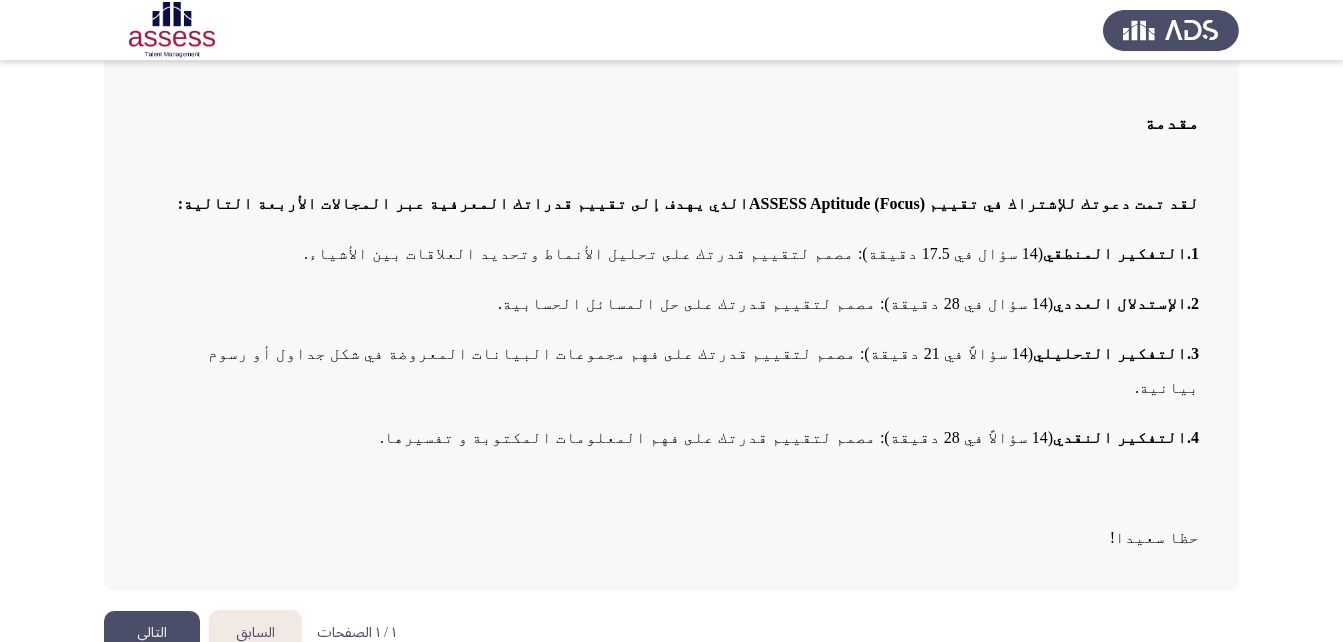 click on "3.التفكير
التحليلي  (14 سؤالاً في 21 دقيقة): مصمم لتقييم قدرتك على فهم مجموعات
البيانات المعروضة في شكل جداول أو رسوم بيانية." 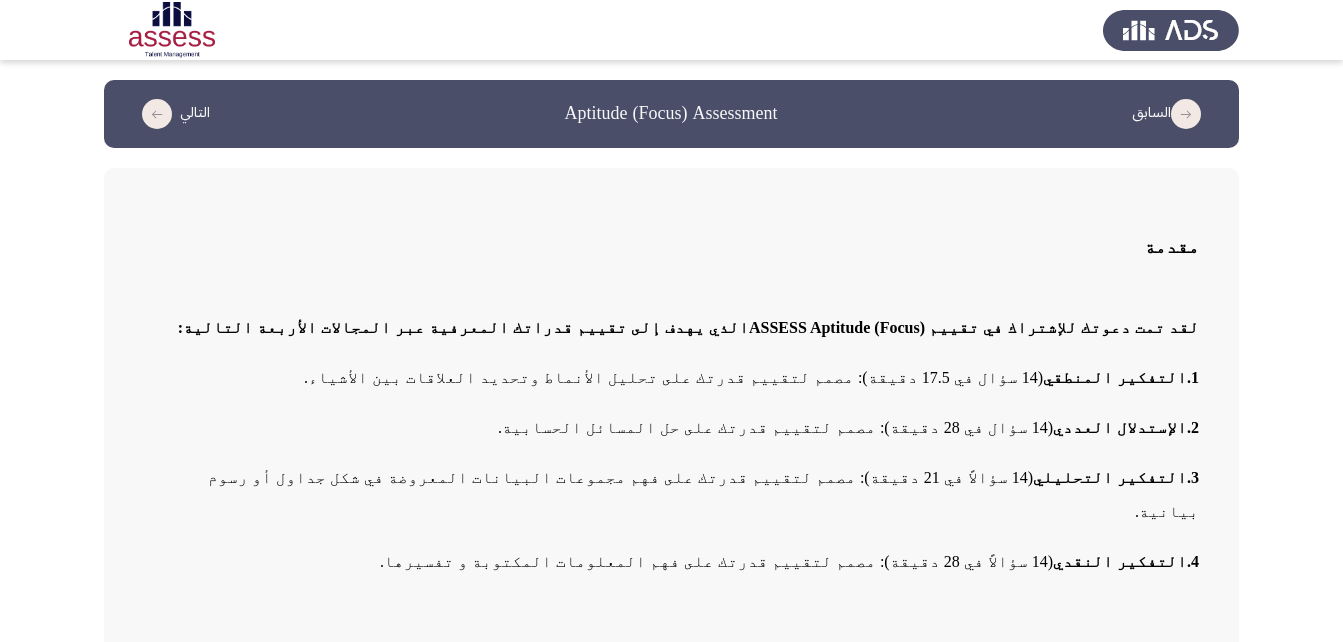 scroll, scrollTop: 124, scrollLeft: 0, axis: vertical 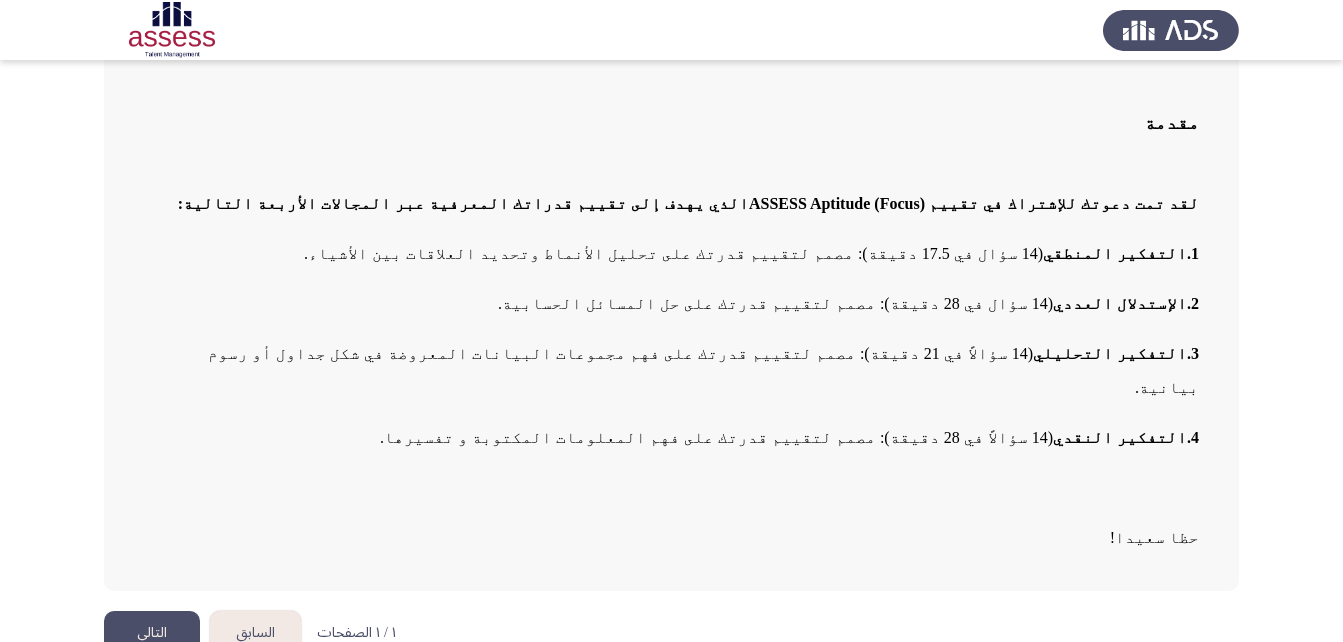 click on "التالي" 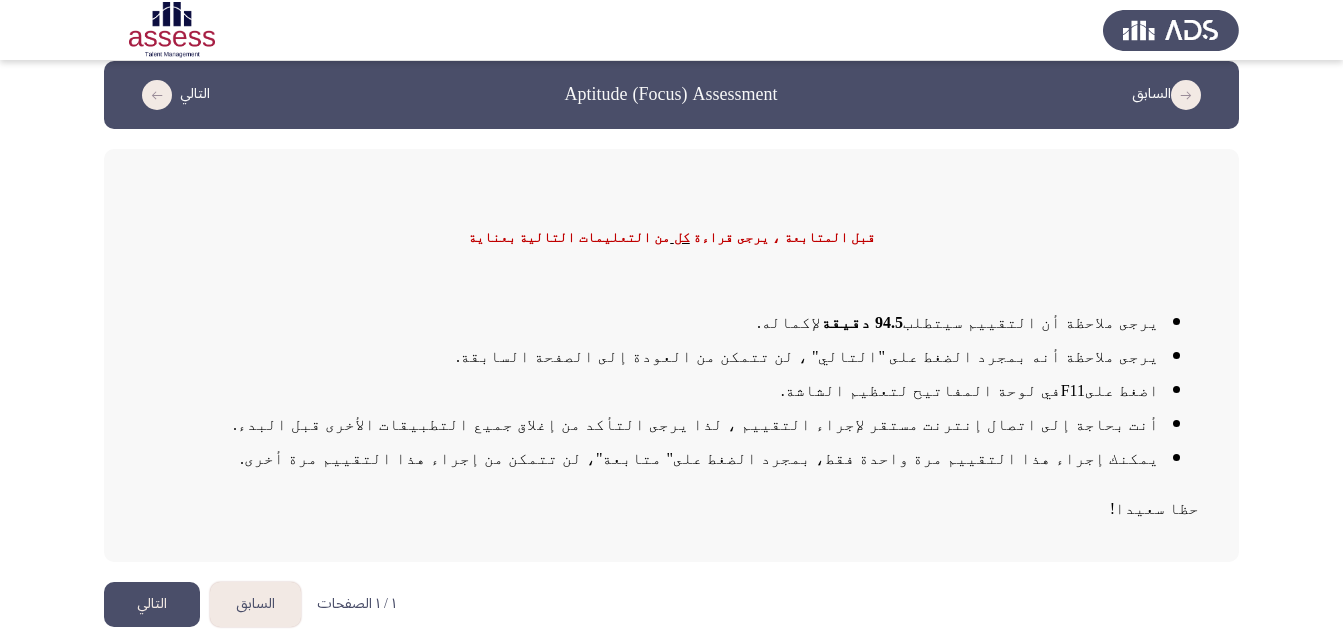 scroll, scrollTop: 24, scrollLeft: 0, axis: vertical 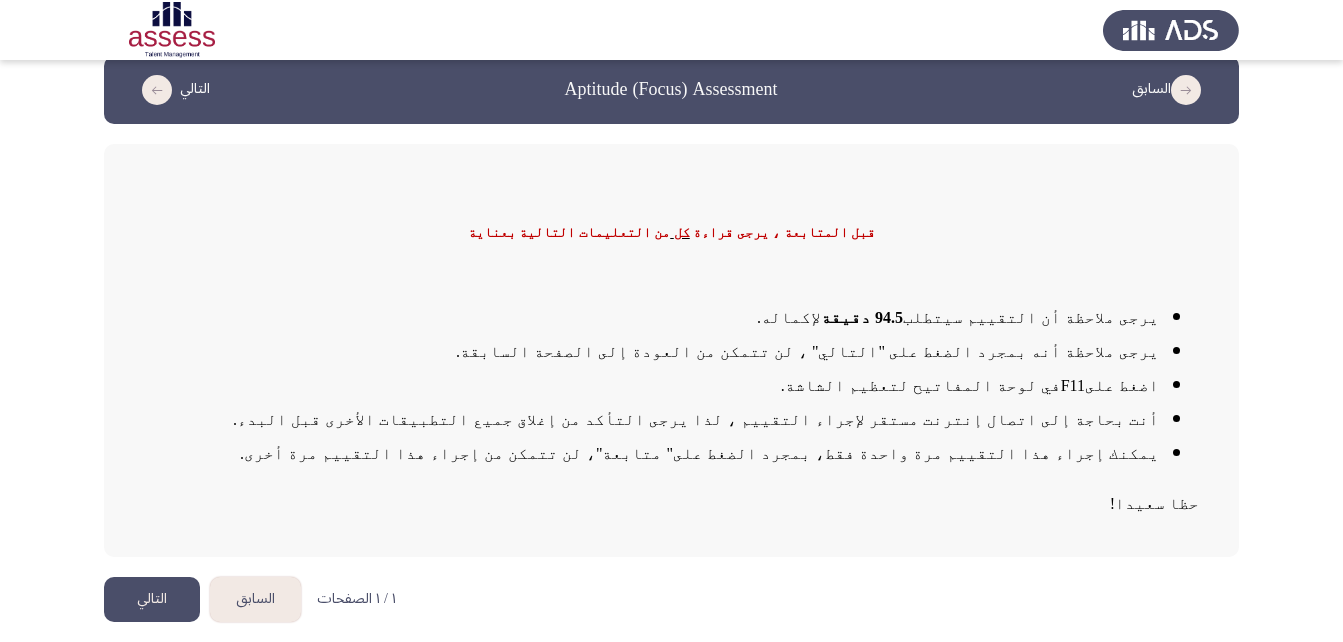 click on "أنت بحاجة إلى اتصال إنترنت مستقر لإجراء التقييم ، لذا يرجى التأكد من إغلاق جميع التطبيقات الأخرى قبل البدء ." 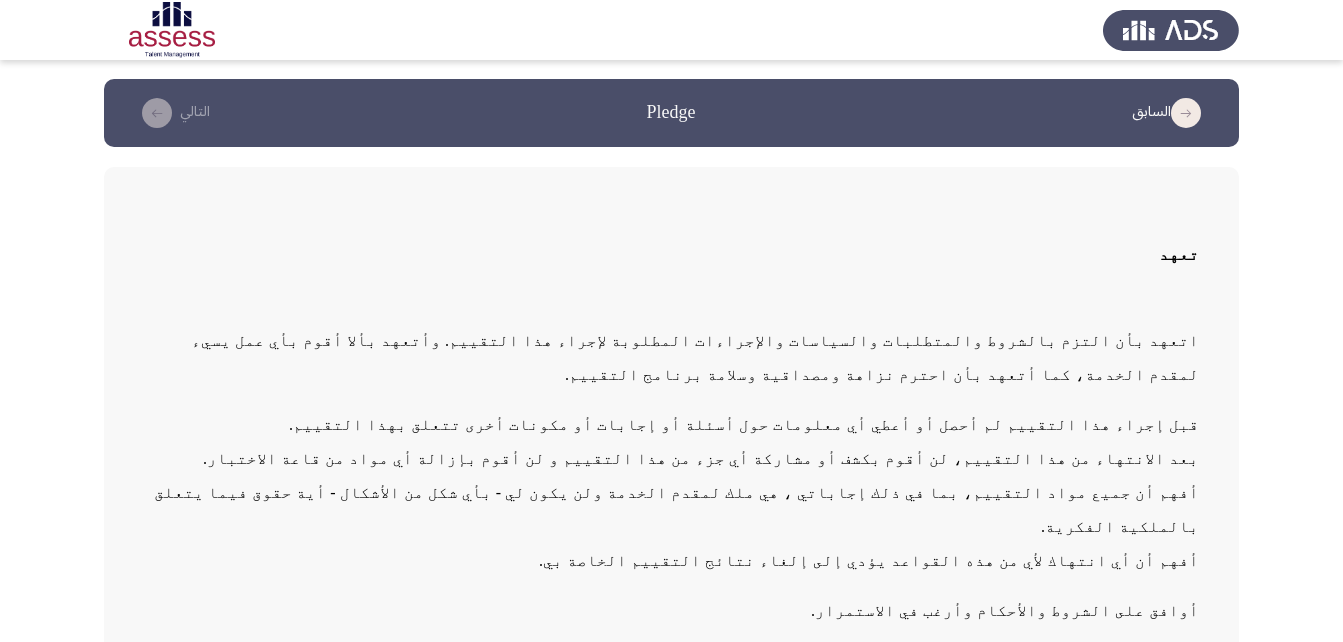 scroll, scrollTop: 94, scrollLeft: 0, axis: vertical 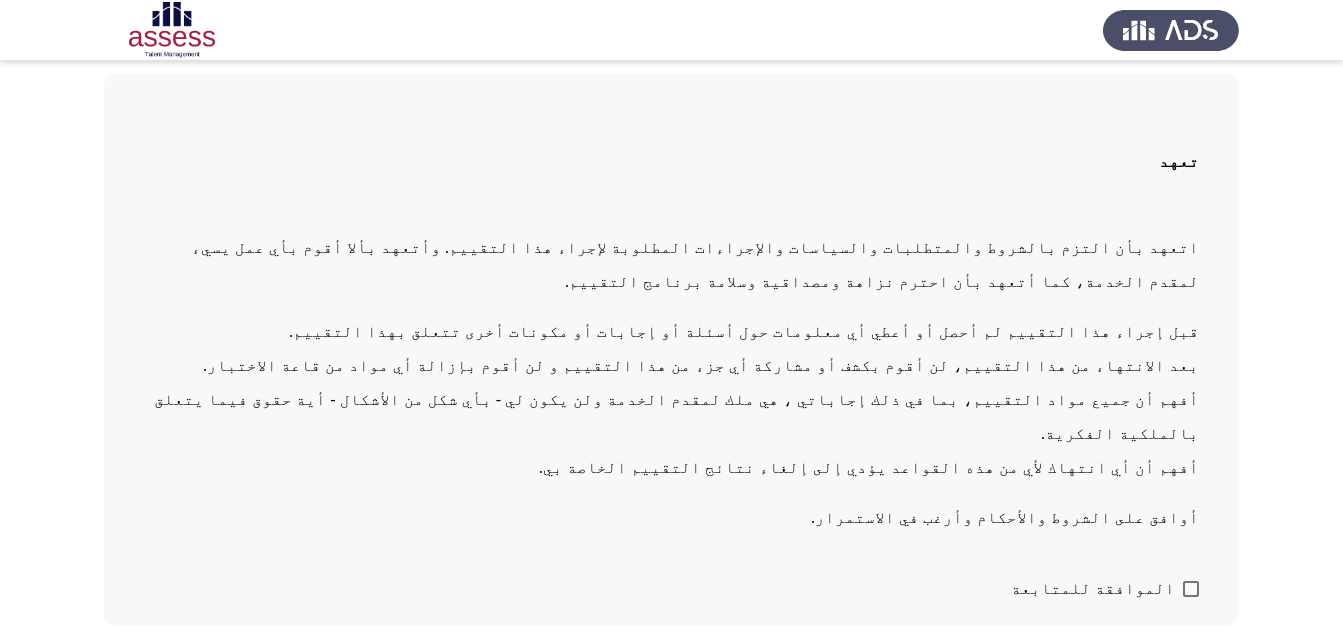click at bounding box center [1191, 589] 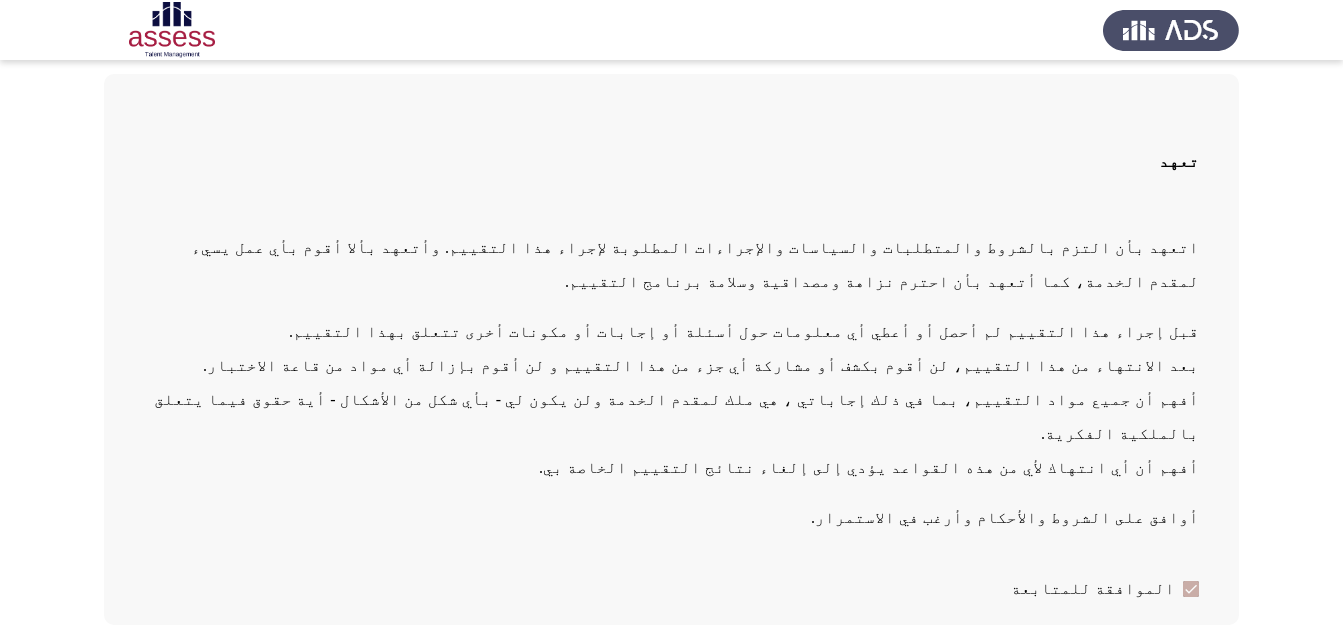 click on "التالي" 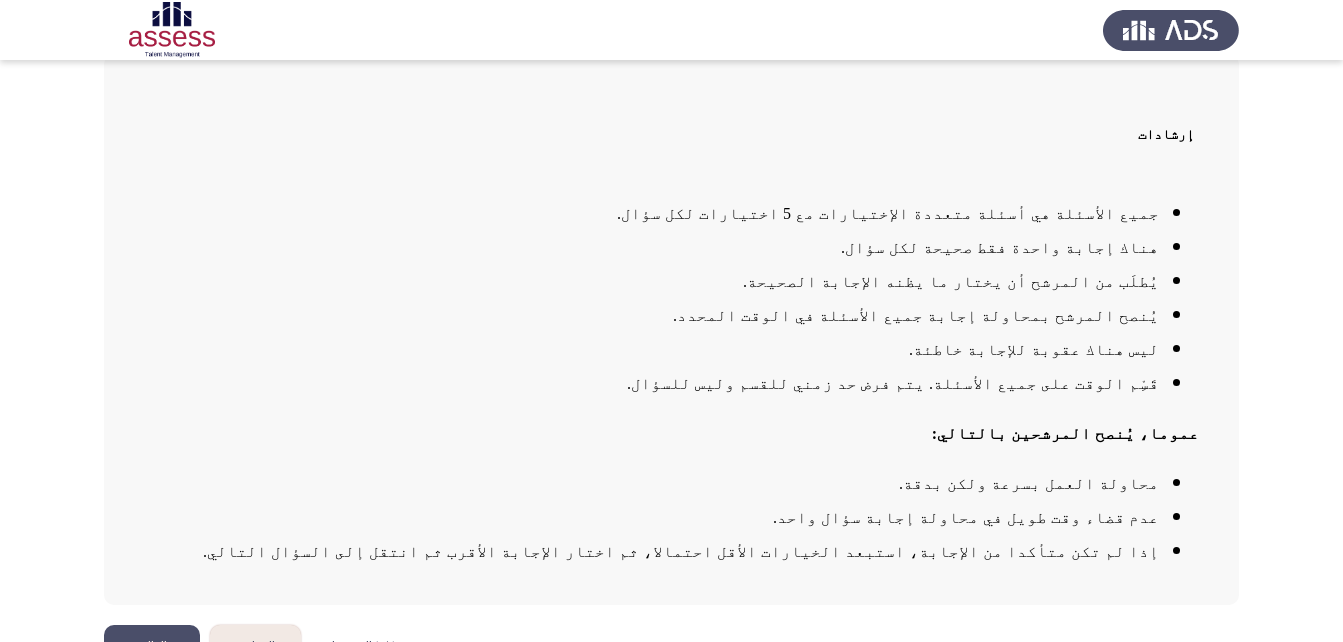 scroll, scrollTop: 162, scrollLeft: 0, axis: vertical 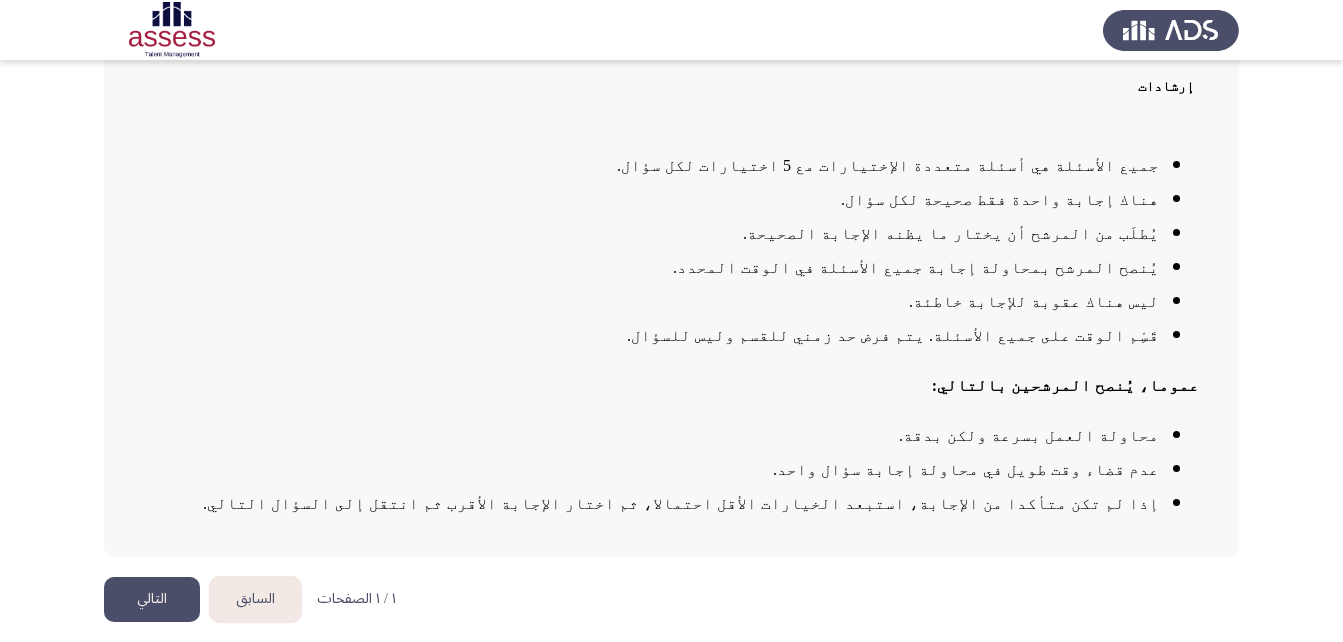 click on "التالي" 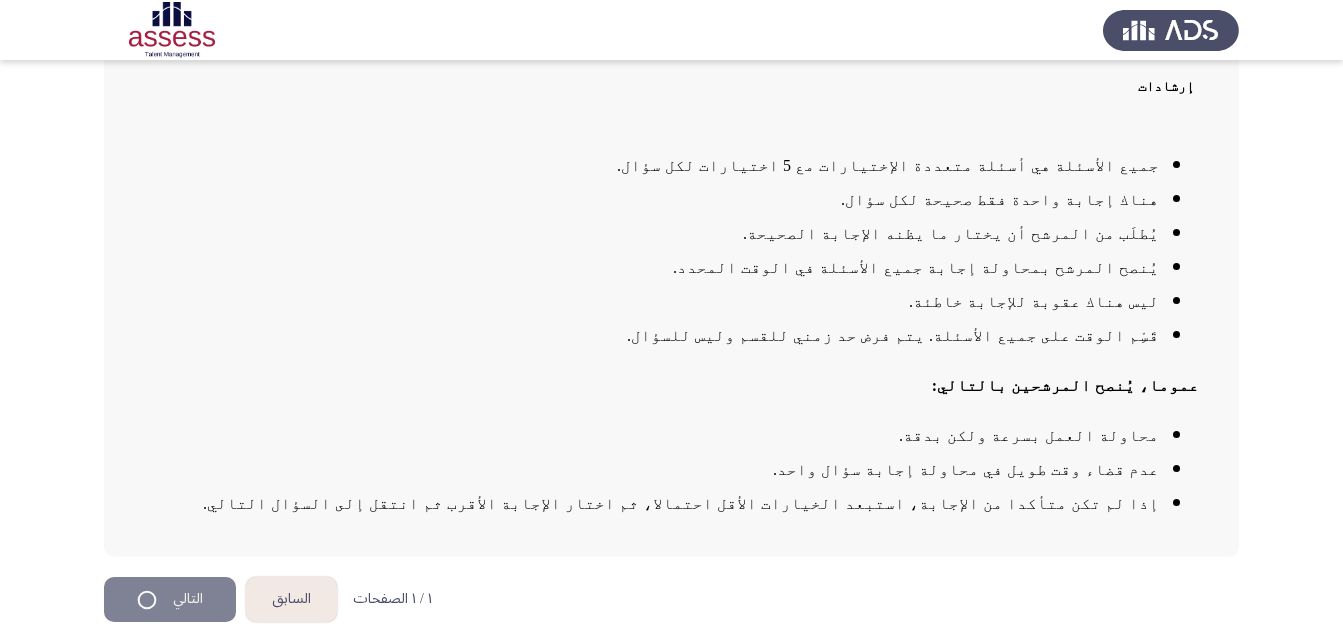 scroll, scrollTop: 0, scrollLeft: 0, axis: both 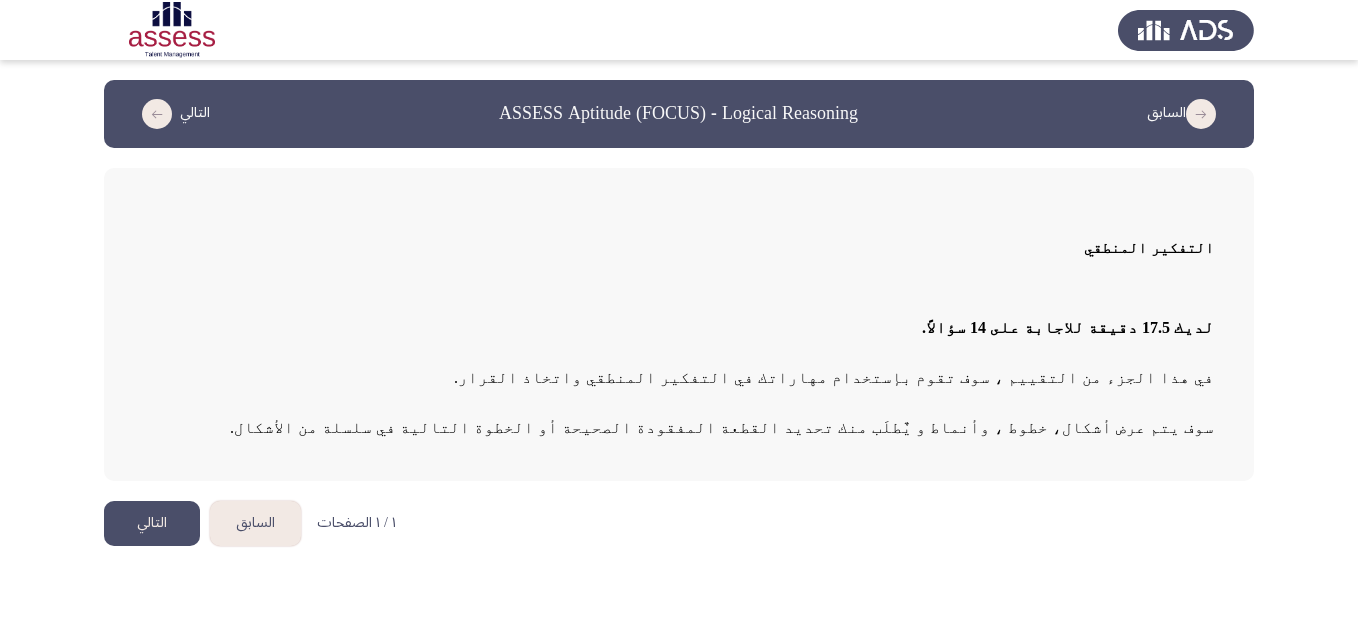 click on "التالي" 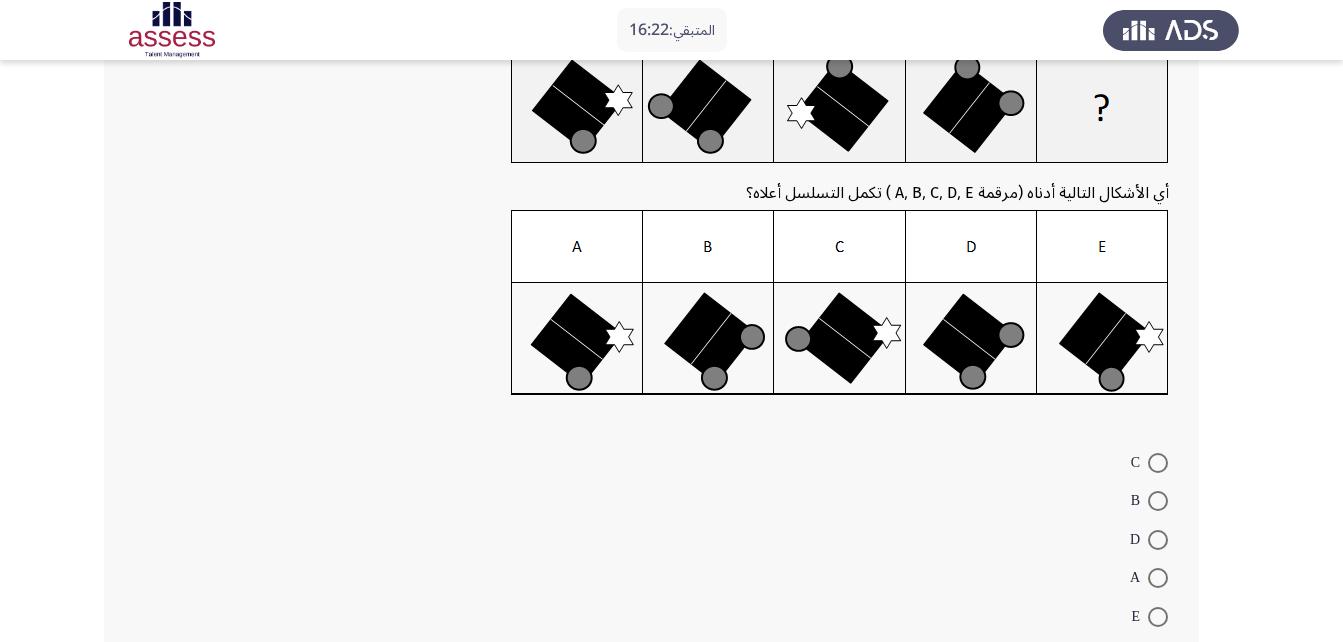 scroll, scrollTop: 261, scrollLeft: 0, axis: vertical 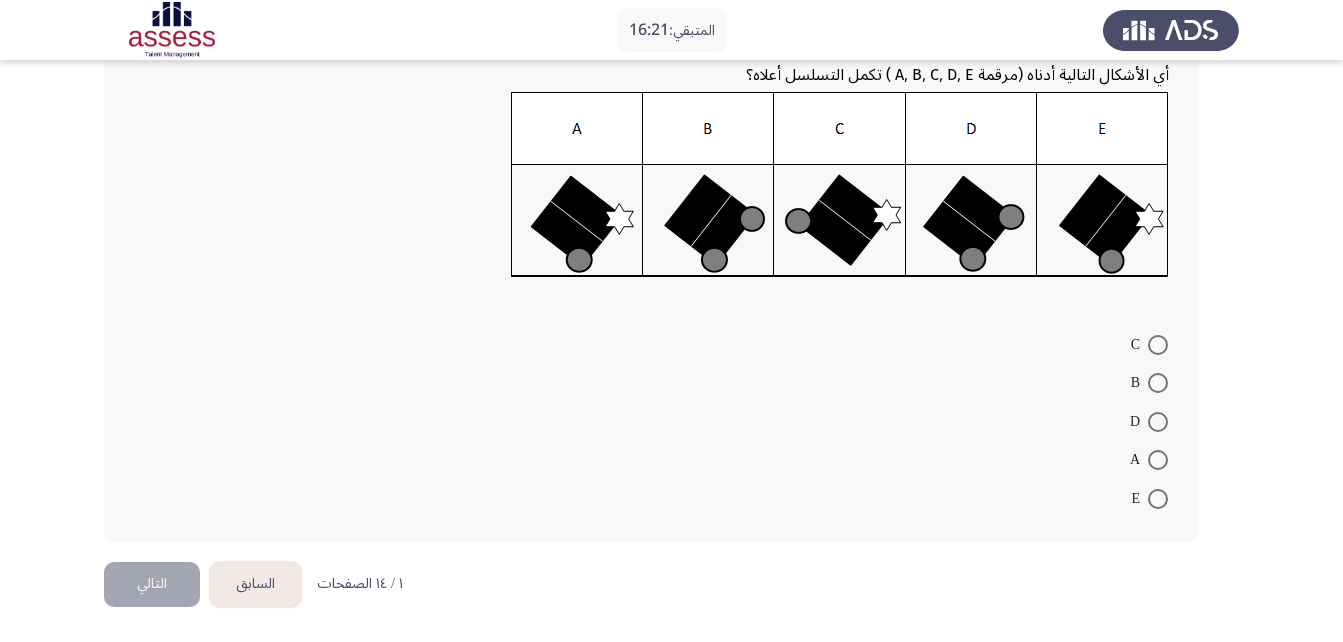 click at bounding box center (1158, 499) 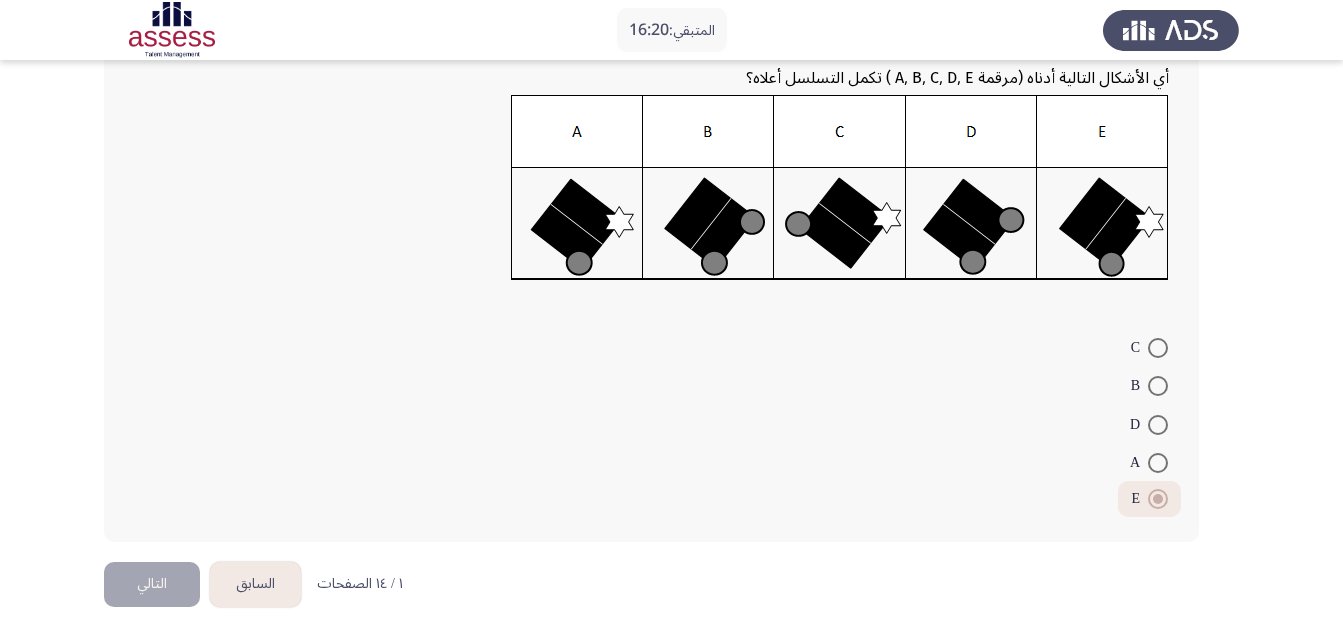 scroll, scrollTop: 258, scrollLeft: 0, axis: vertical 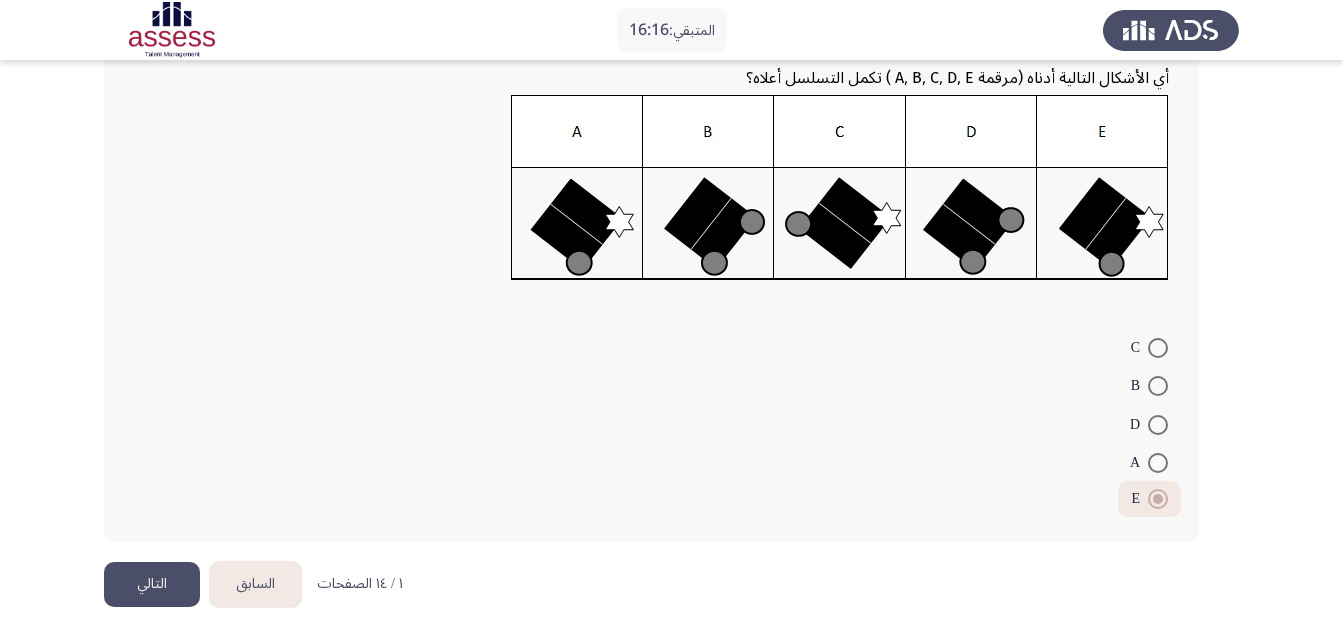 click on "التالي" 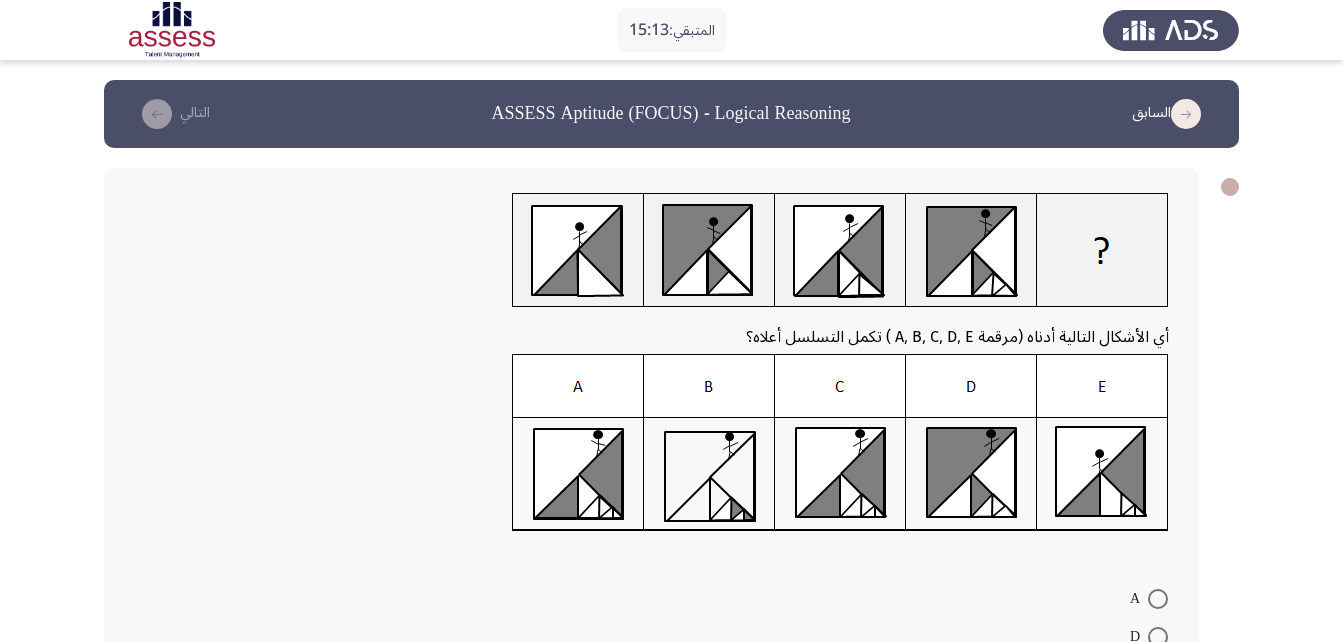scroll, scrollTop: 254, scrollLeft: 0, axis: vertical 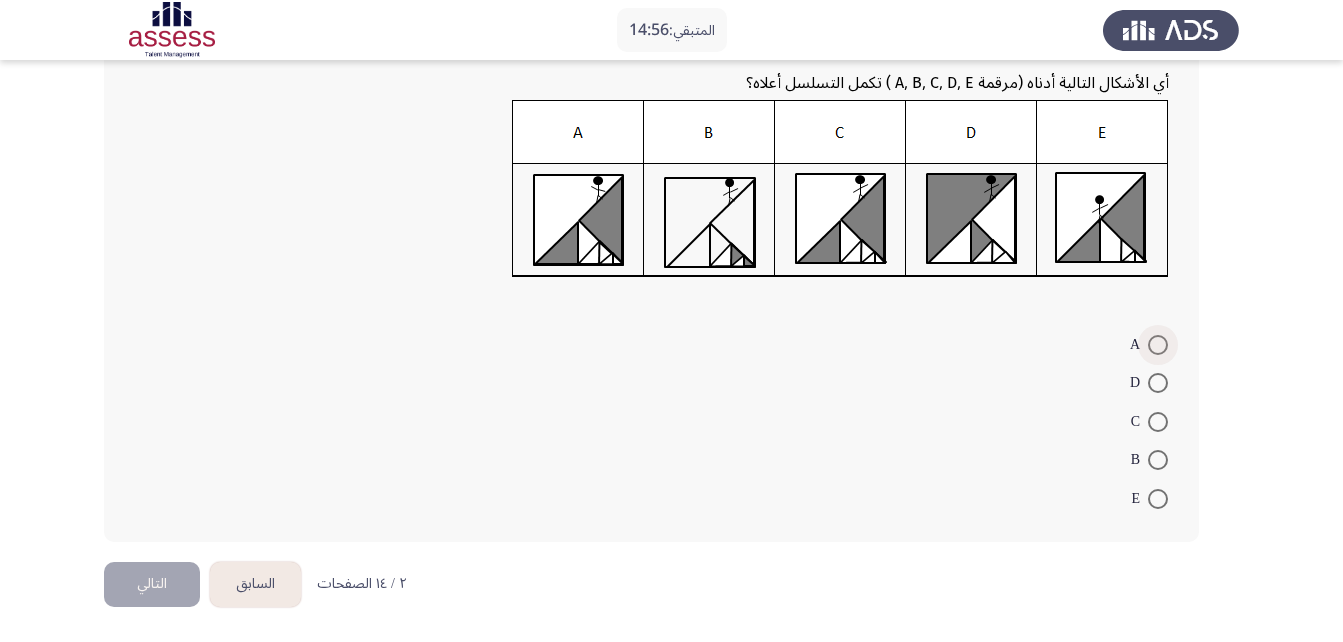 click at bounding box center (1158, 345) 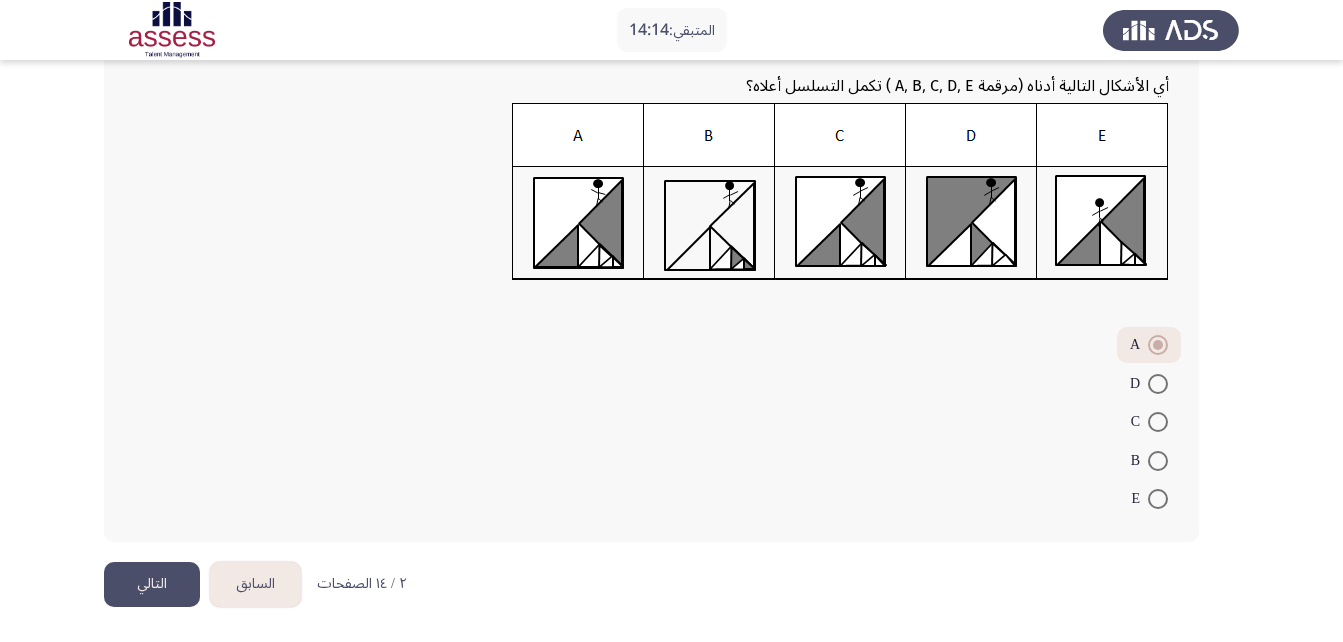 click on "التالي" 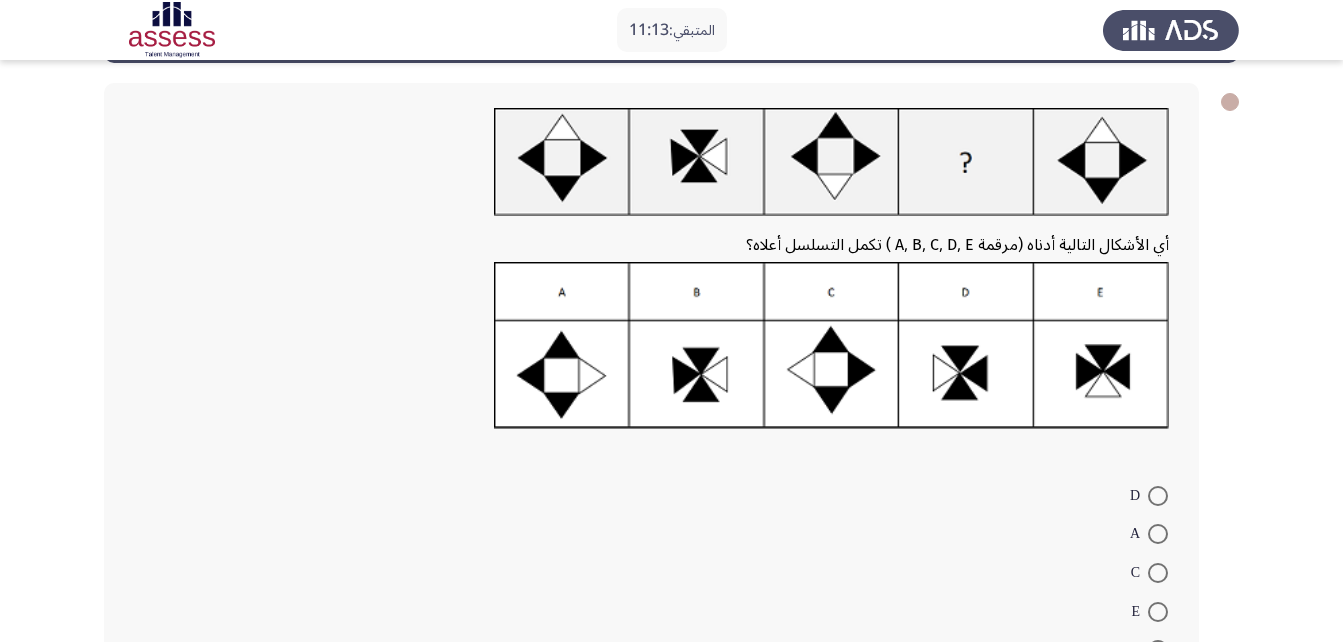 scroll, scrollTop: 236, scrollLeft: 0, axis: vertical 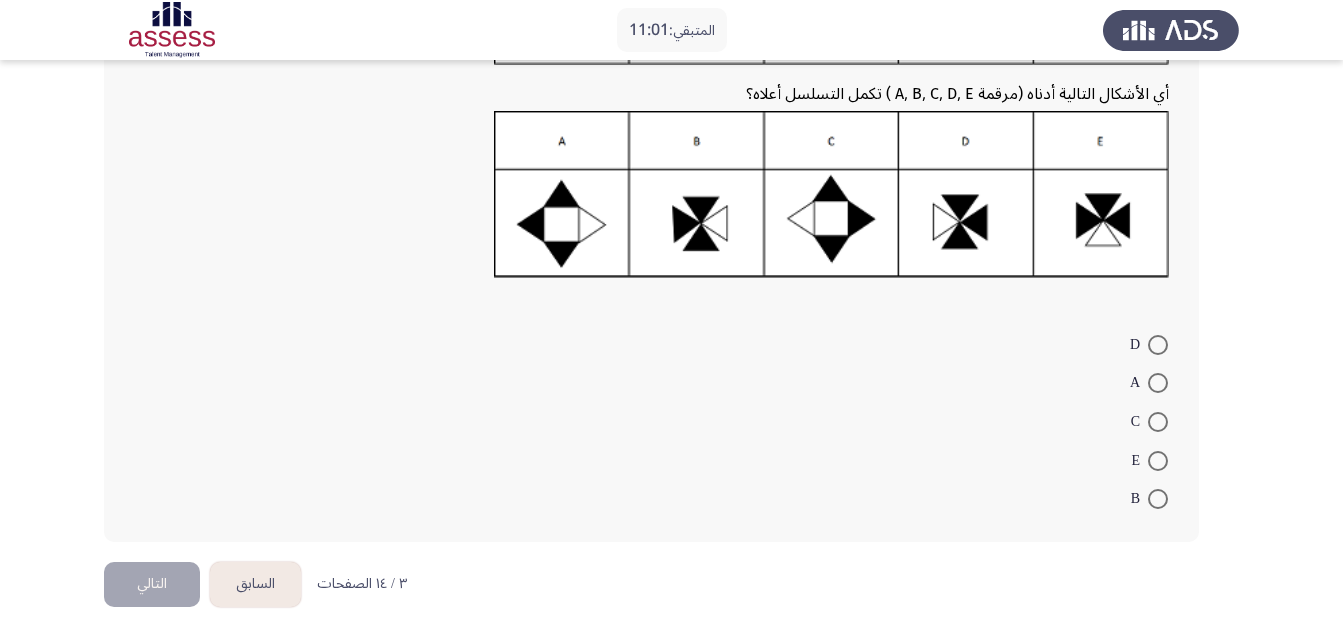 click at bounding box center [1158, 499] 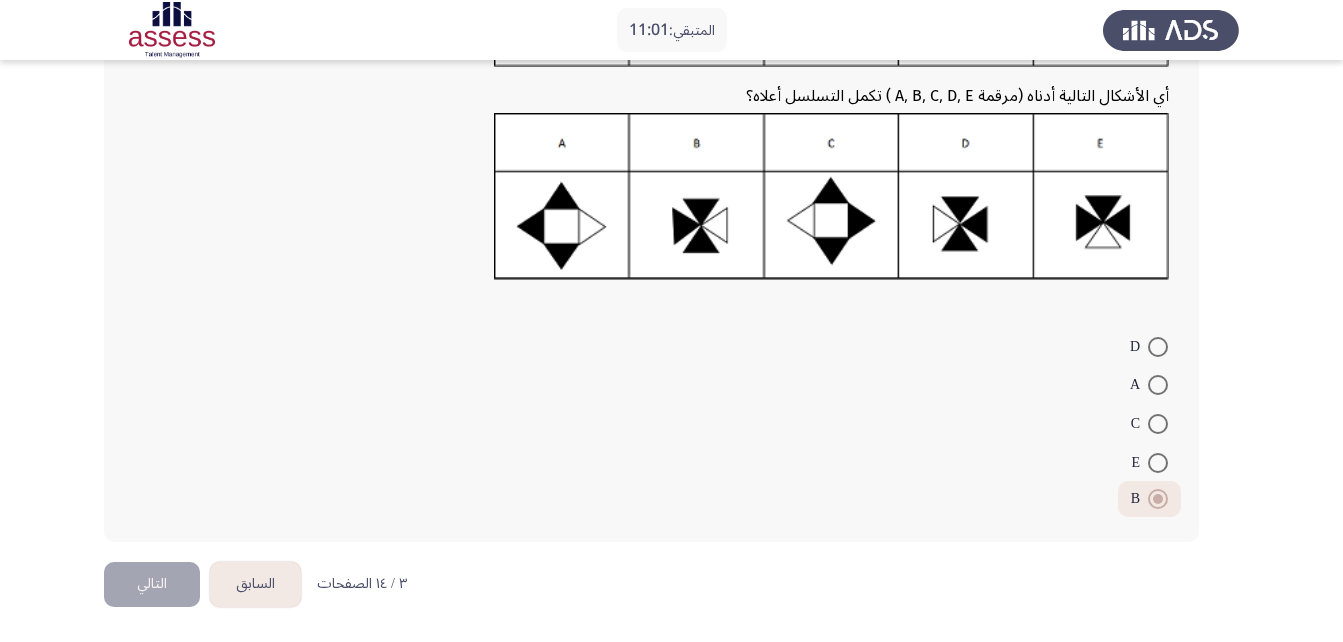scroll, scrollTop: 234, scrollLeft: 0, axis: vertical 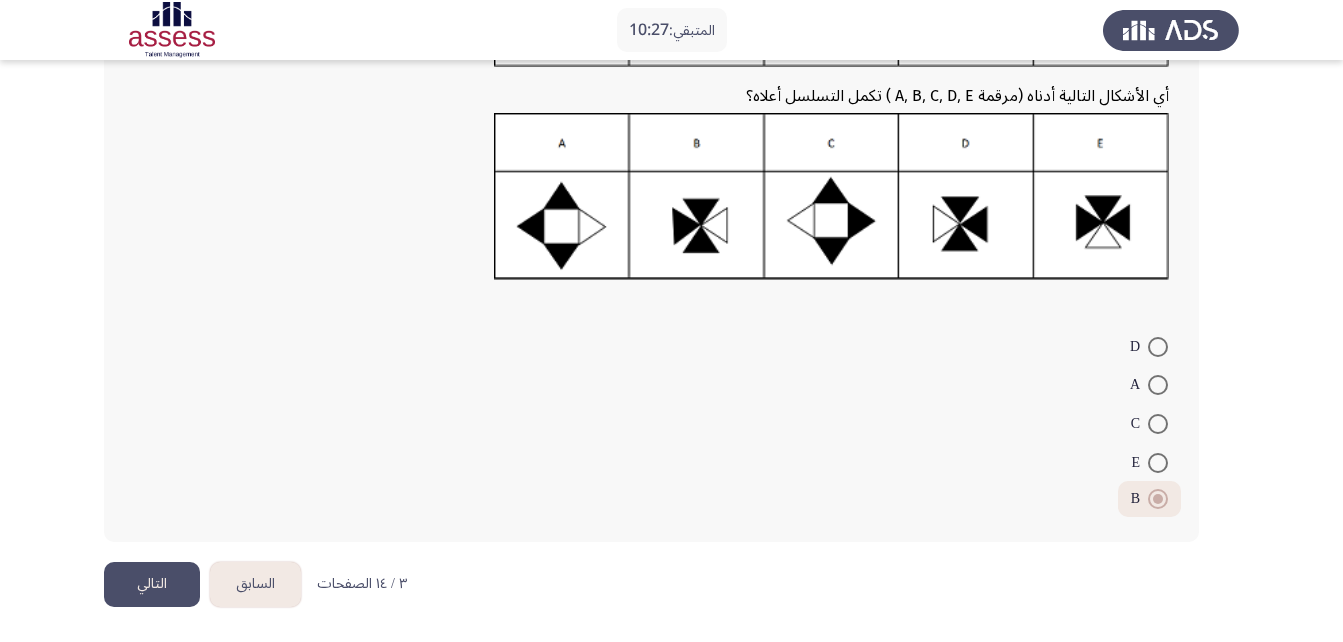 click on "التالي" 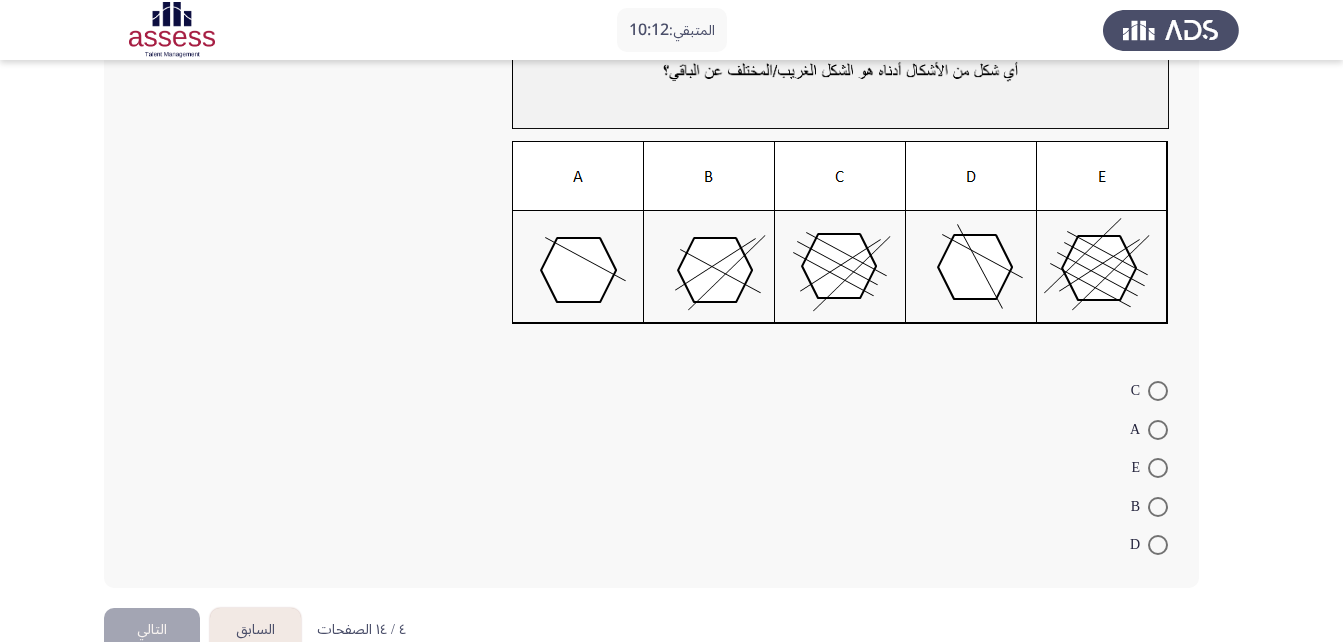 scroll, scrollTop: 225, scrollLeft: 0, axis: vertical 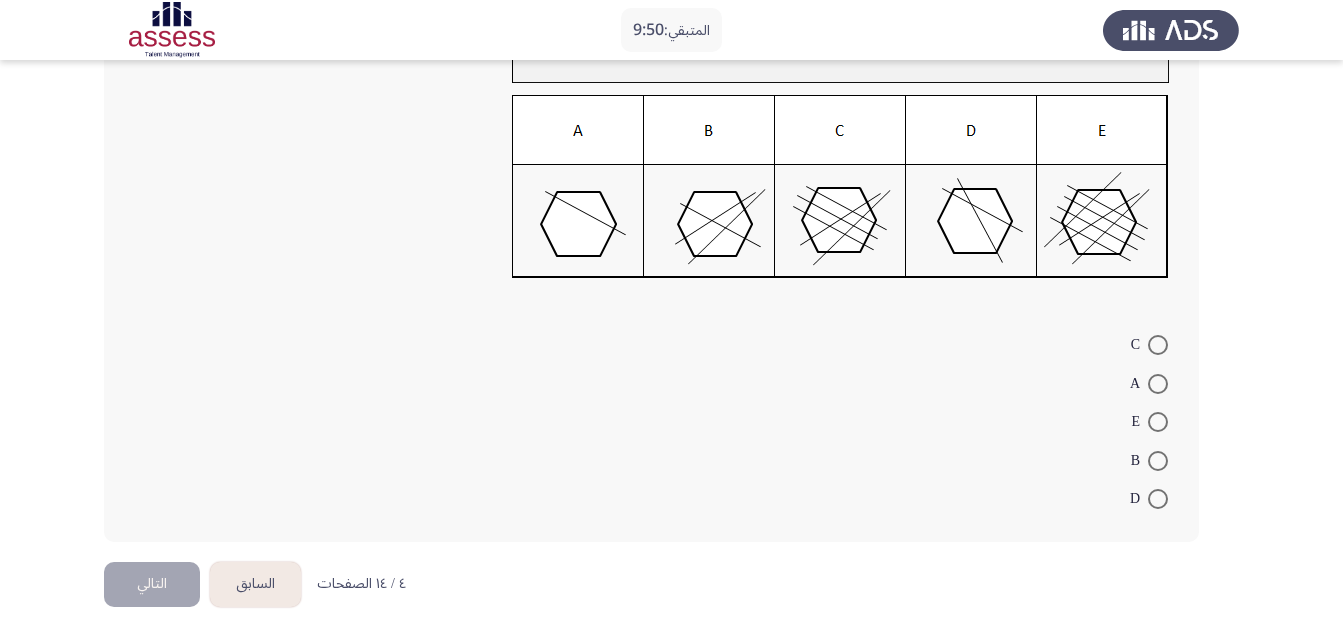 click at bounding box center (1158, 422) 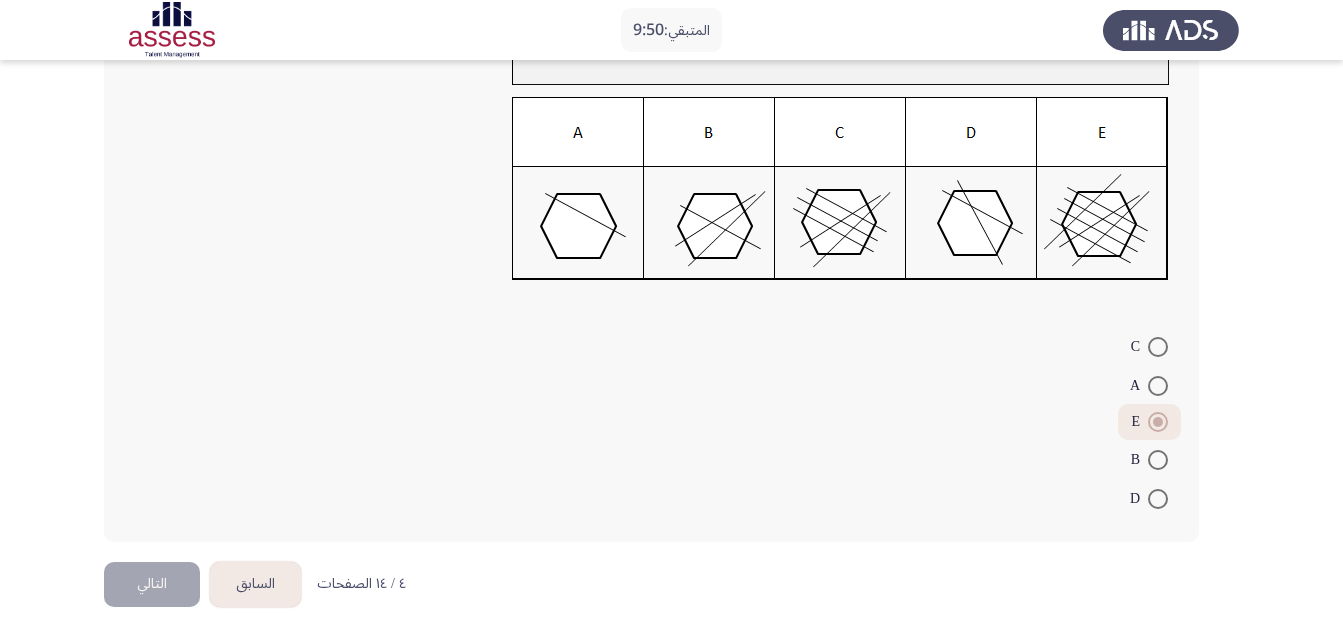 scroll, scrollTop: 223, scrollLeft: 0, axis: vertical 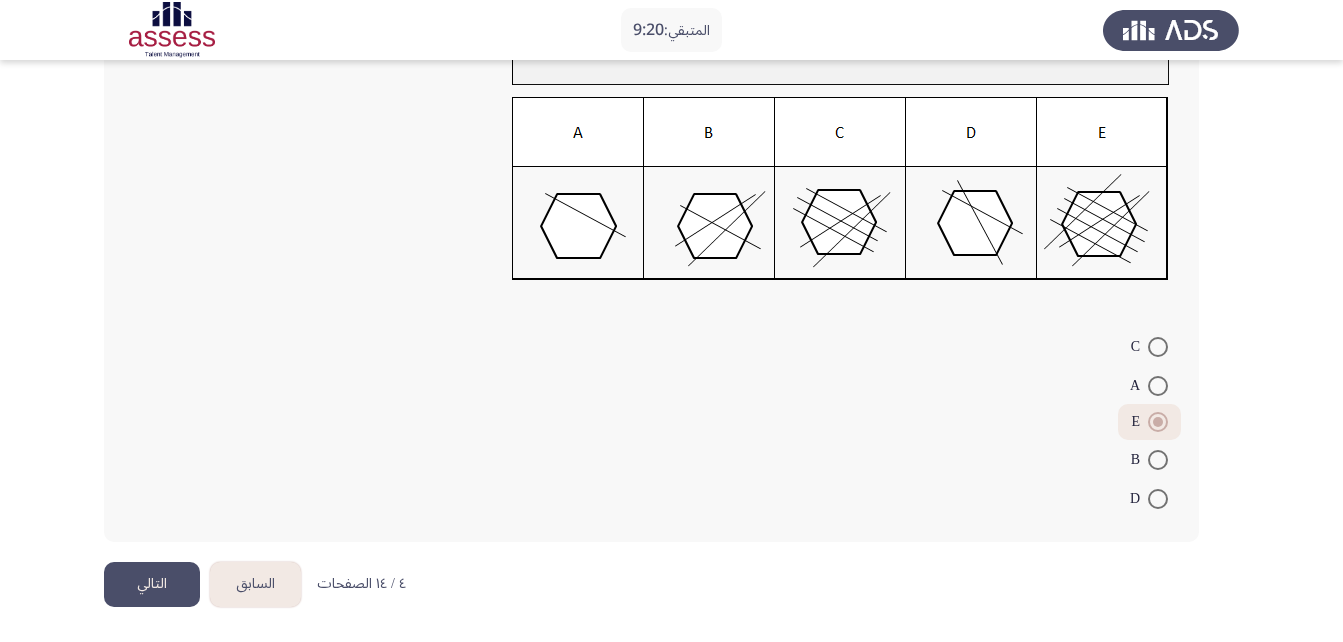 click on "التالي" 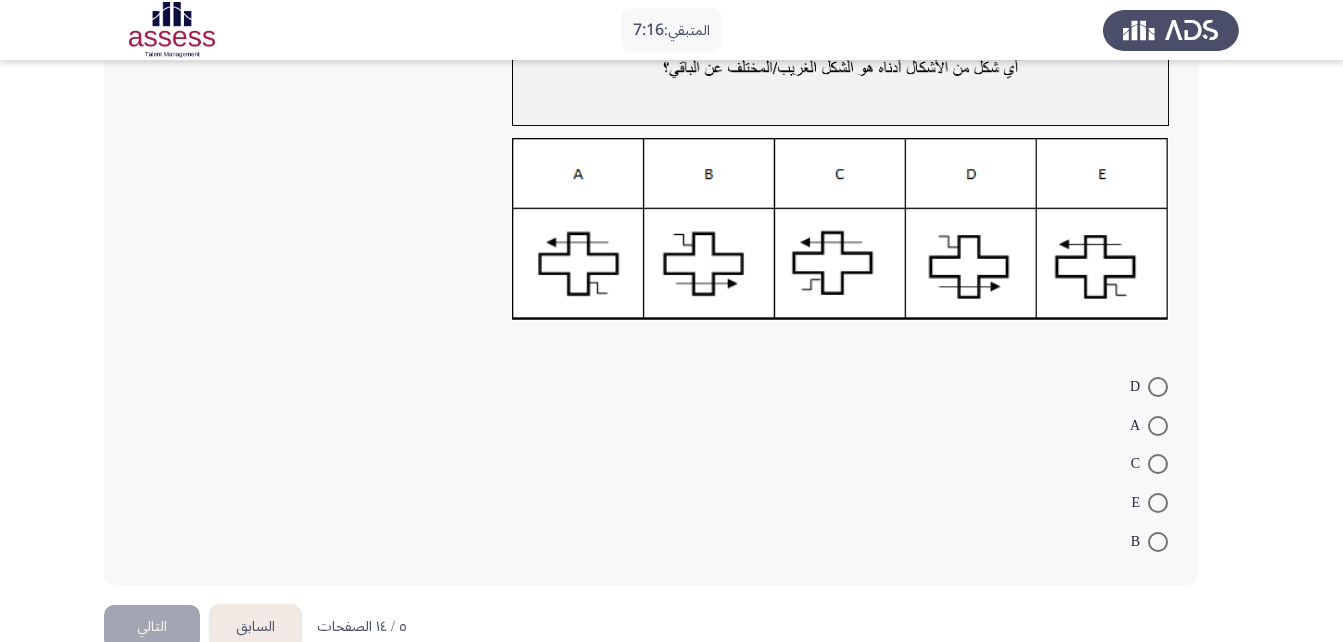 scroll, scrollTop: 225, scrollLeft: 0, axis: vertical 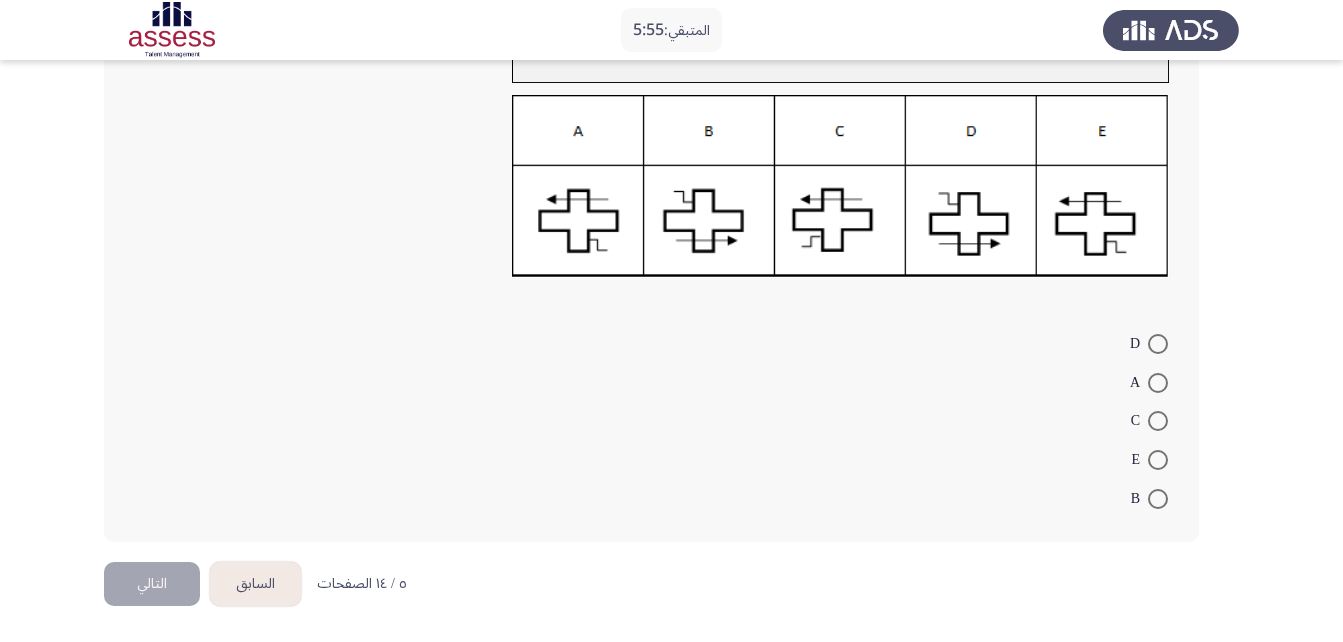 click at bounding box center (1158, 499) 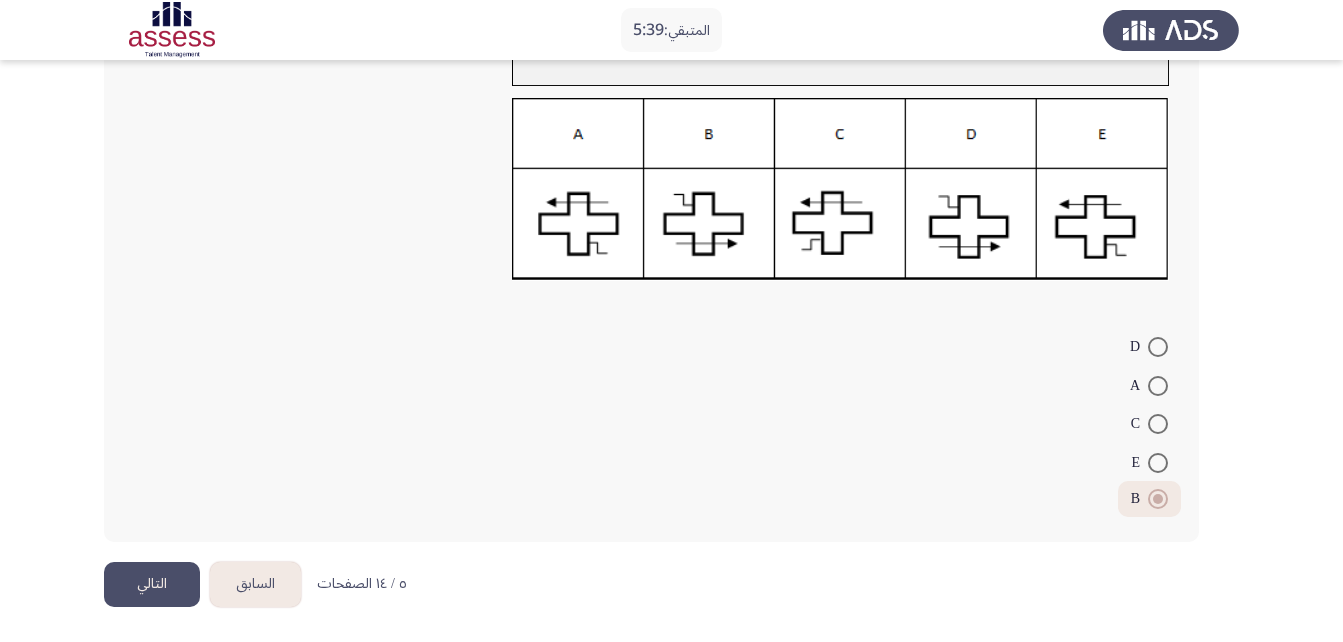 click on "التالي" 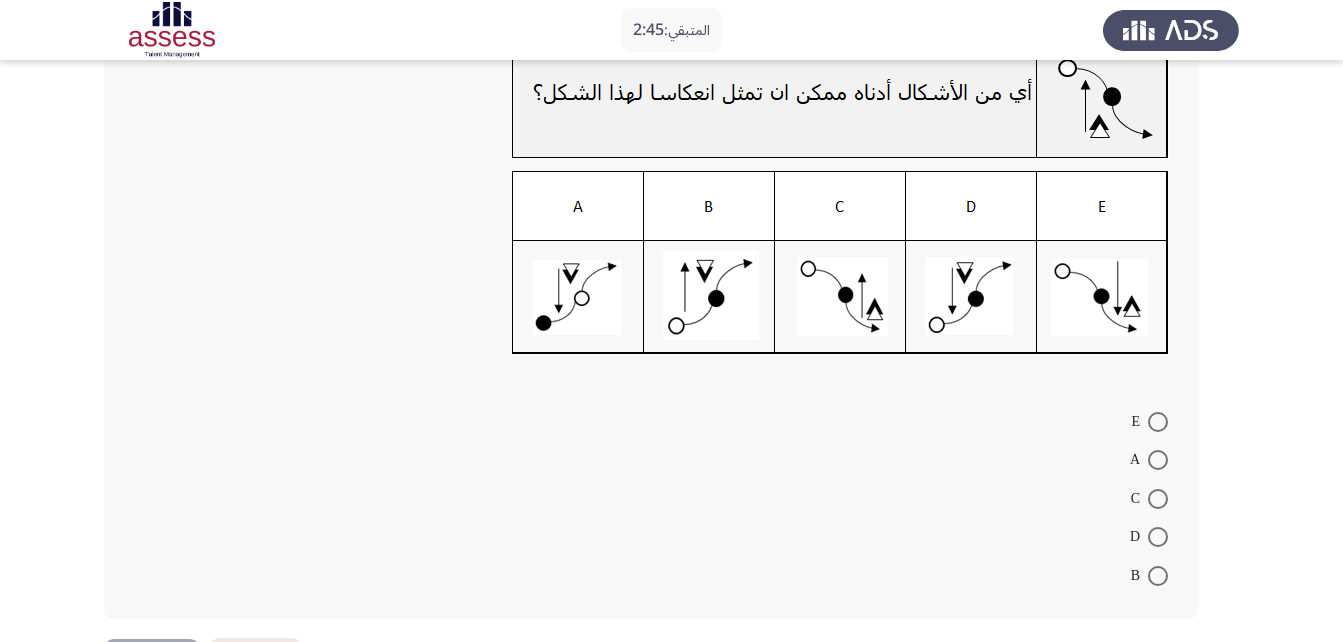 scroll, scrollTop: 226, scrollLeft: 0, axis: vertical 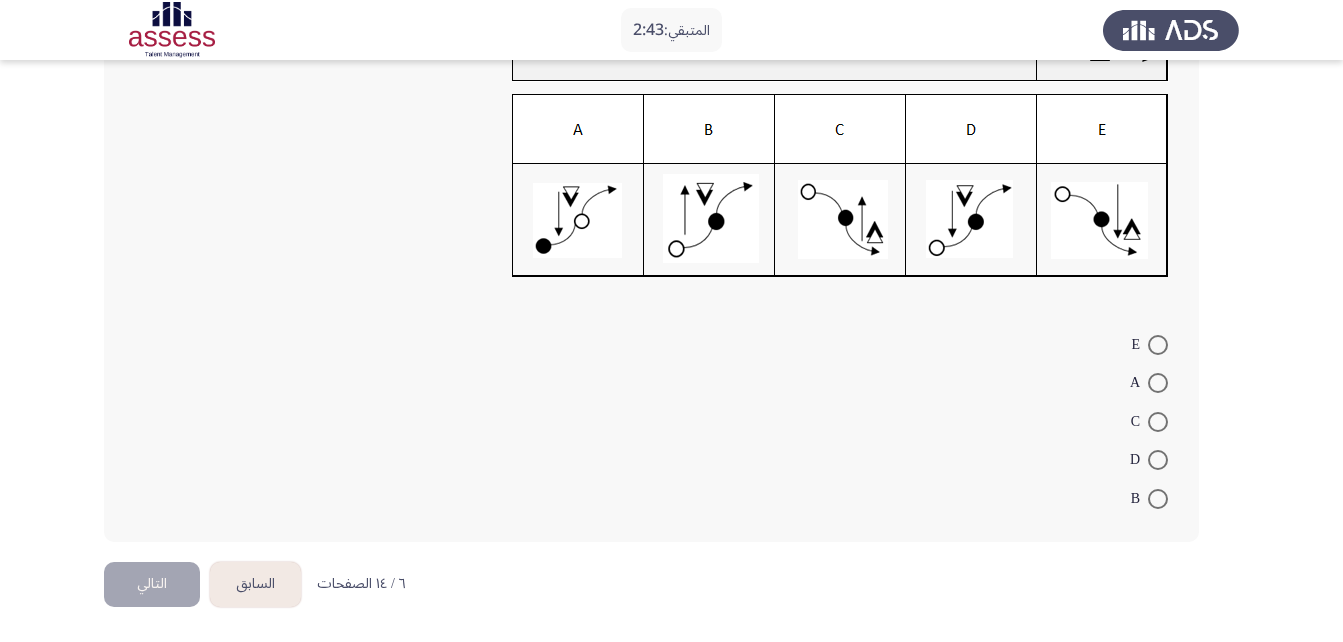 click on "A" at bounding box center [1149, 382] 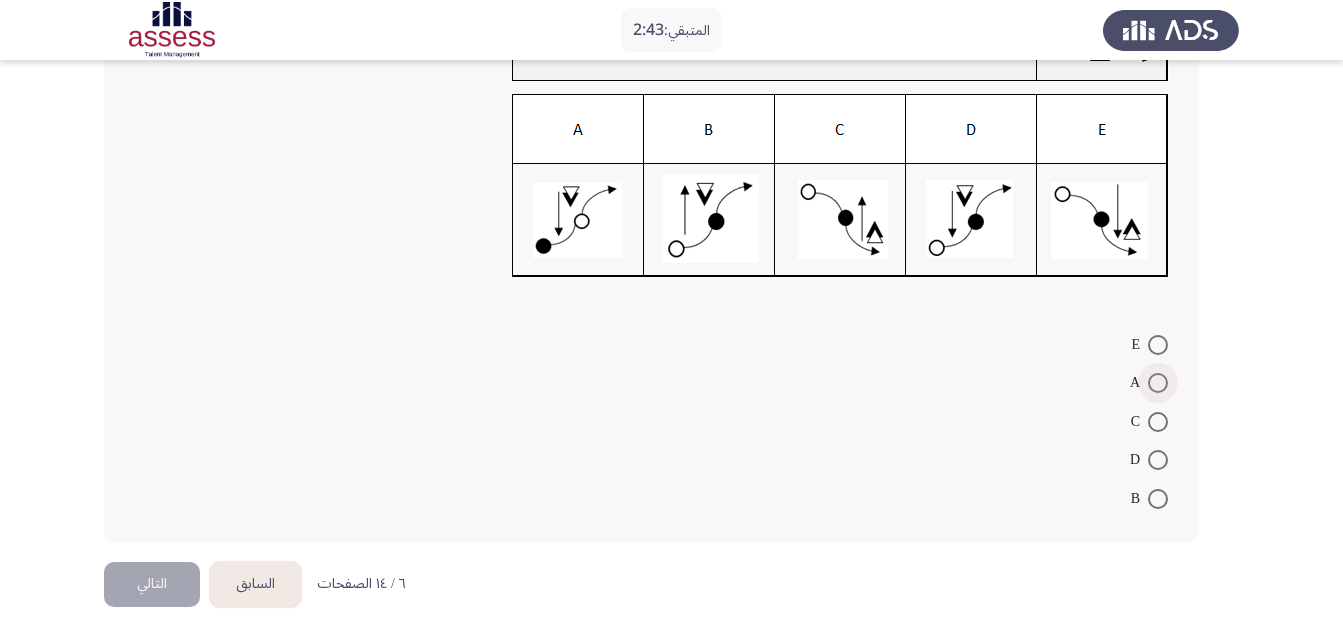 click at bounding box center [1158, 383] 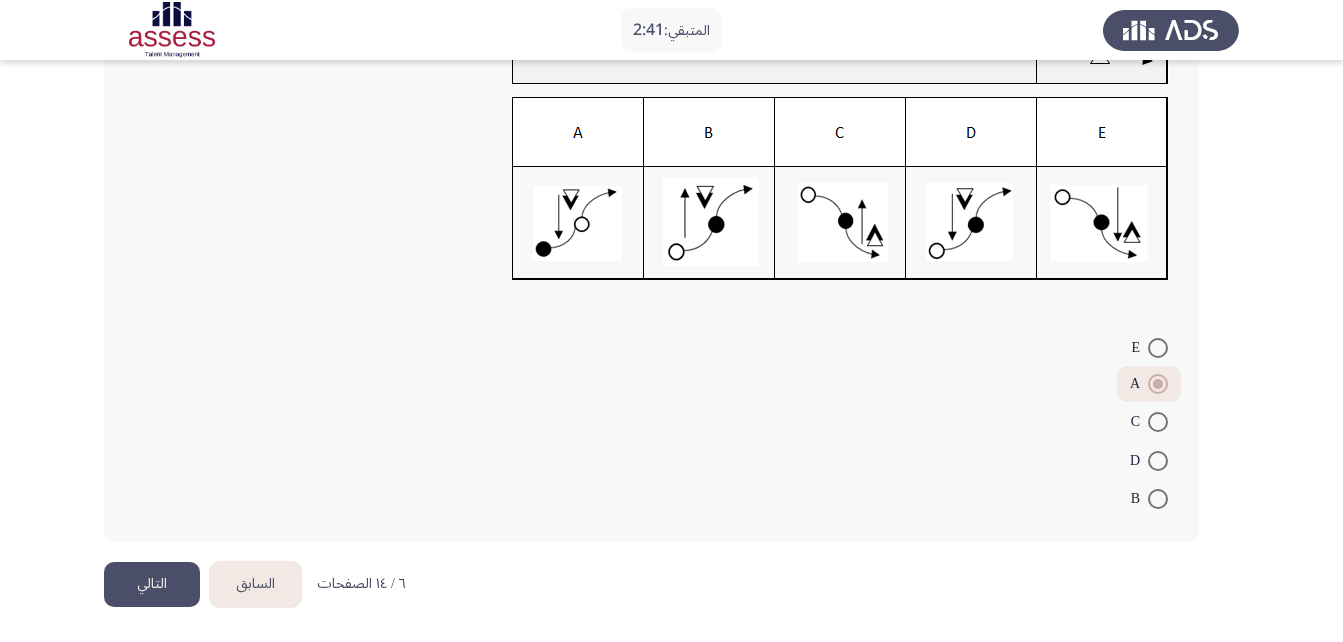 click on "التالي" 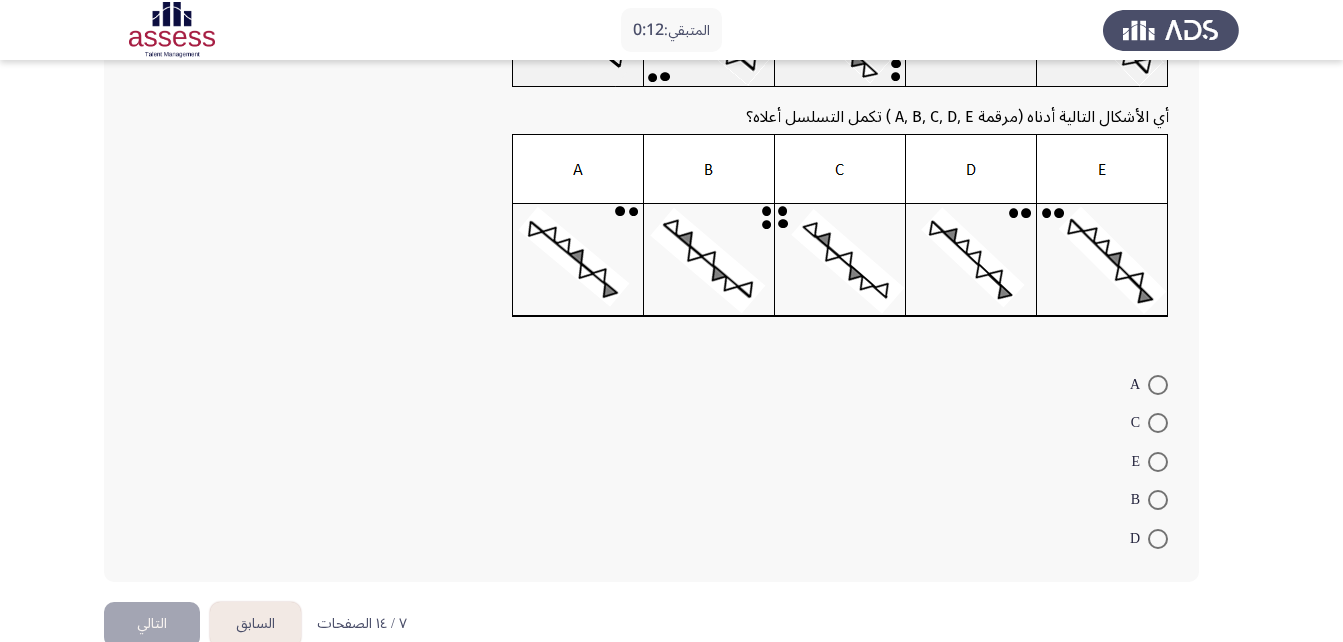 scroll, scrollTop: 260, scrollLeft: 0, axis: vertical 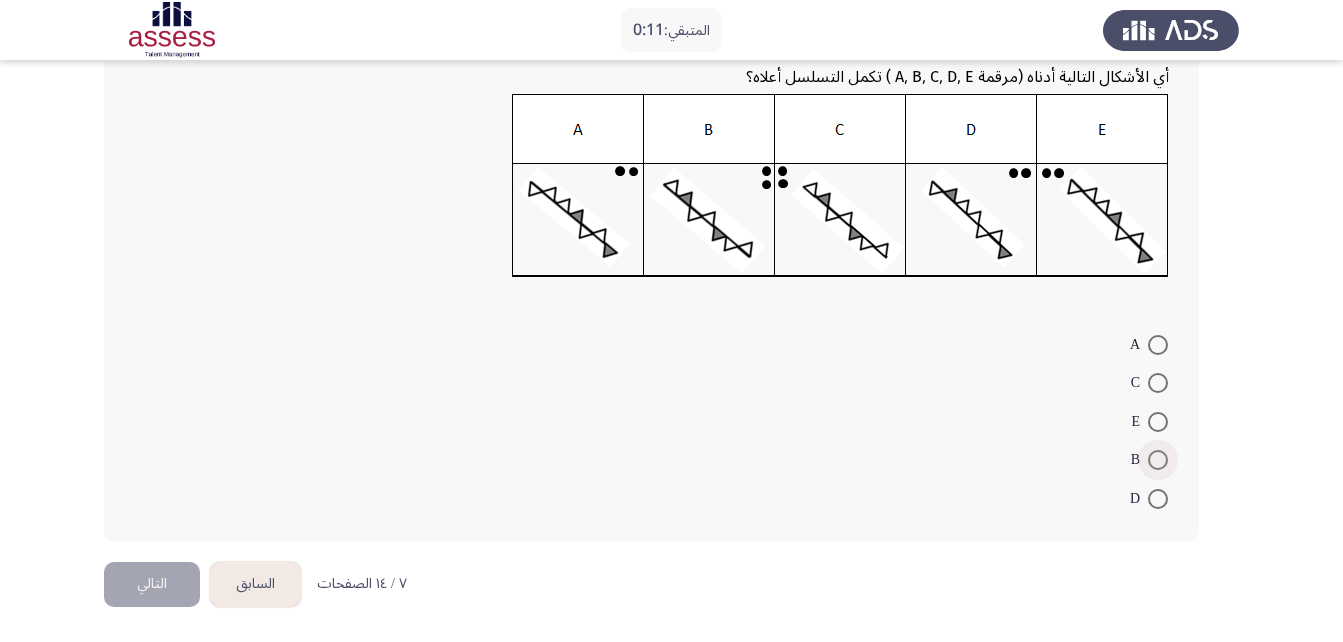 click at bounding box center [1158, 460] 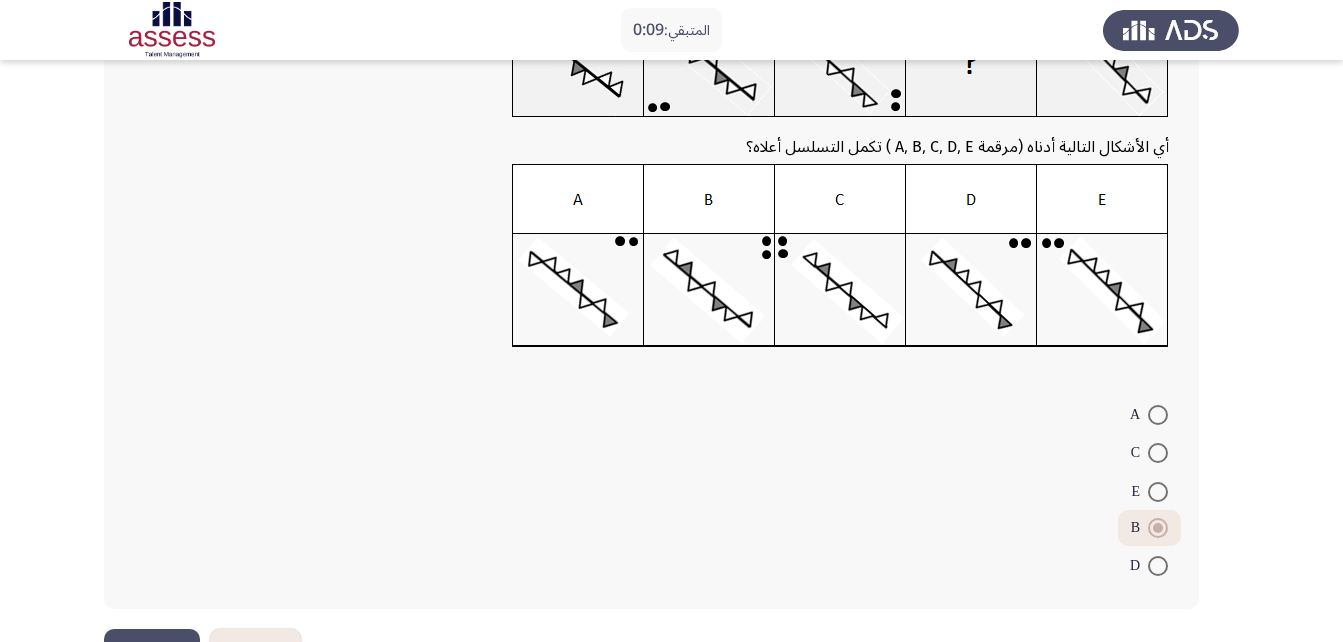 scroll, scrollTop: 257, scrollLeft: 0, axis: vertical 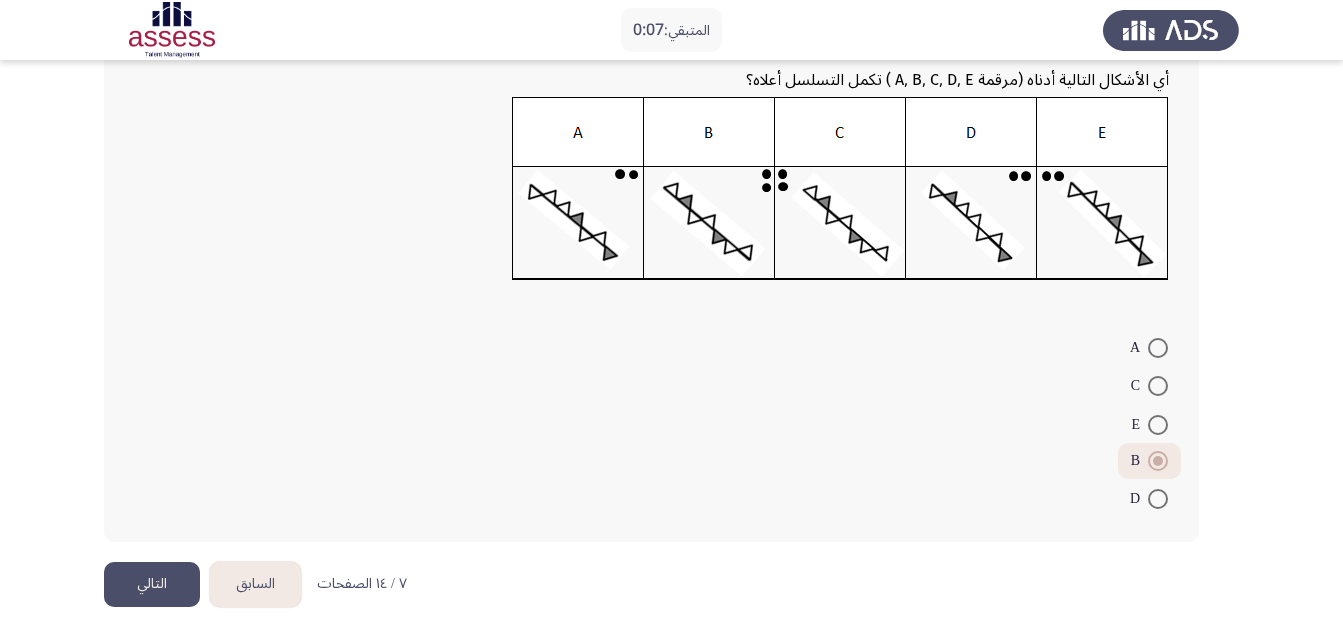 click on "التالي" 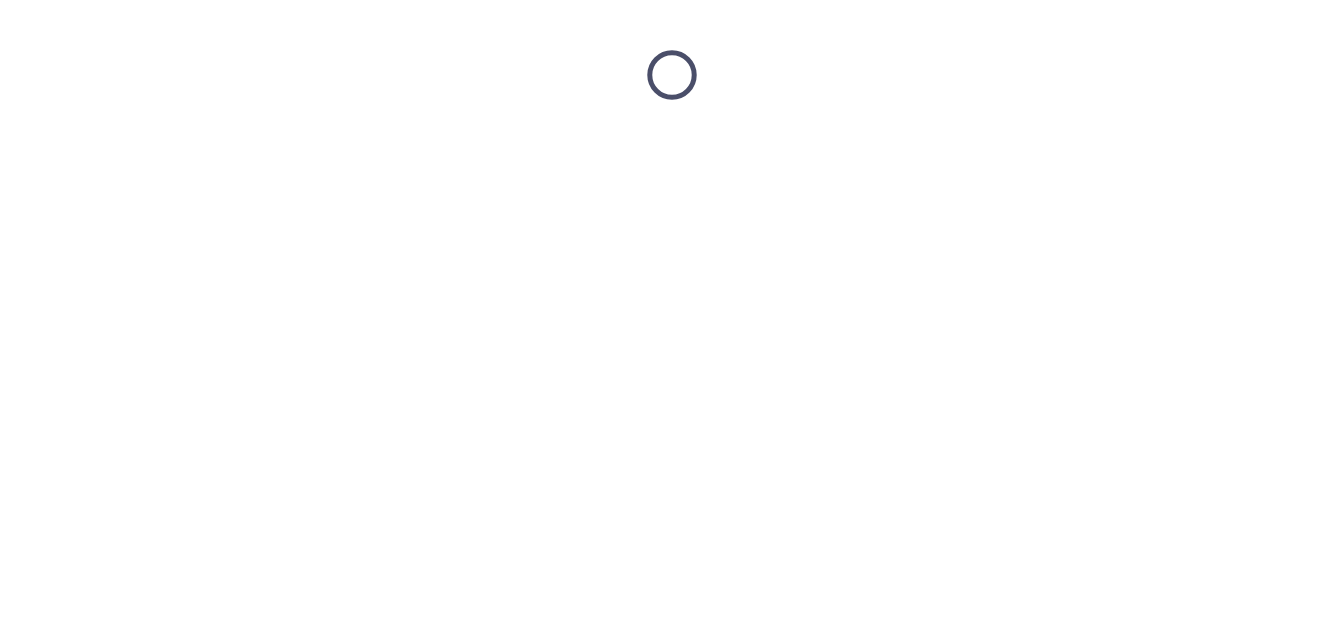 scroll, scrollTop: 0, scrollLeft: 0, axis: both 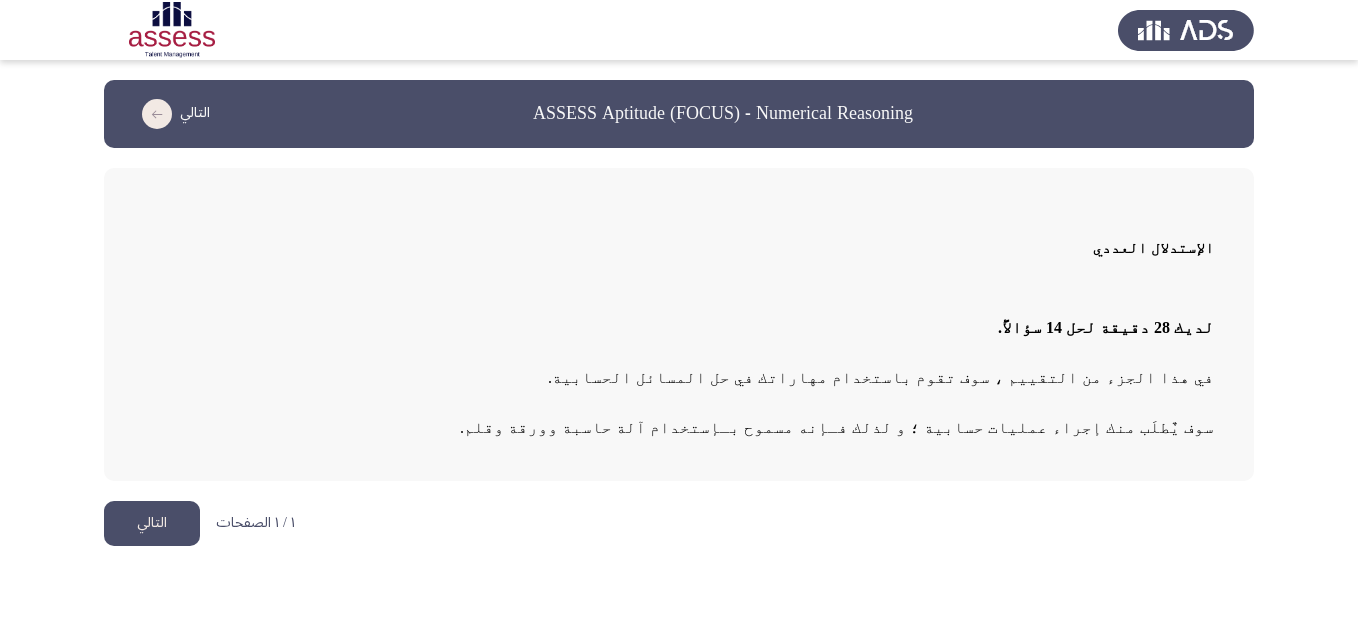 click on "التالي" 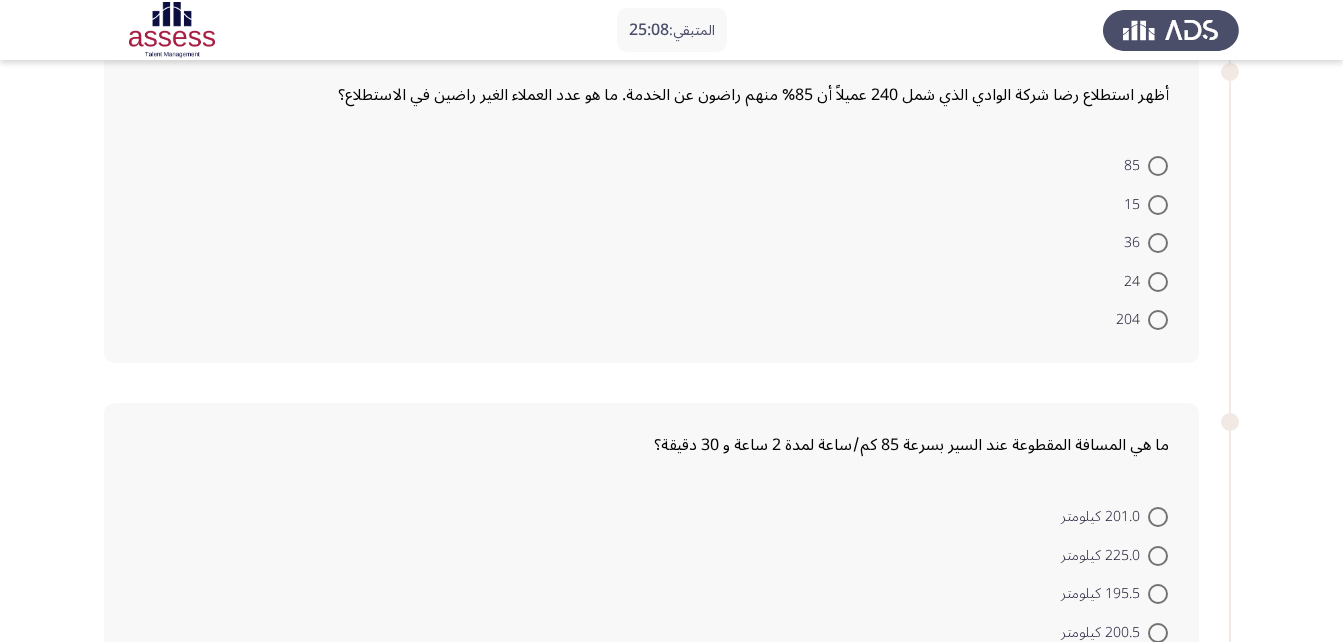 scroll, scrollTop: 0, scrollLeft: 0, axis: both 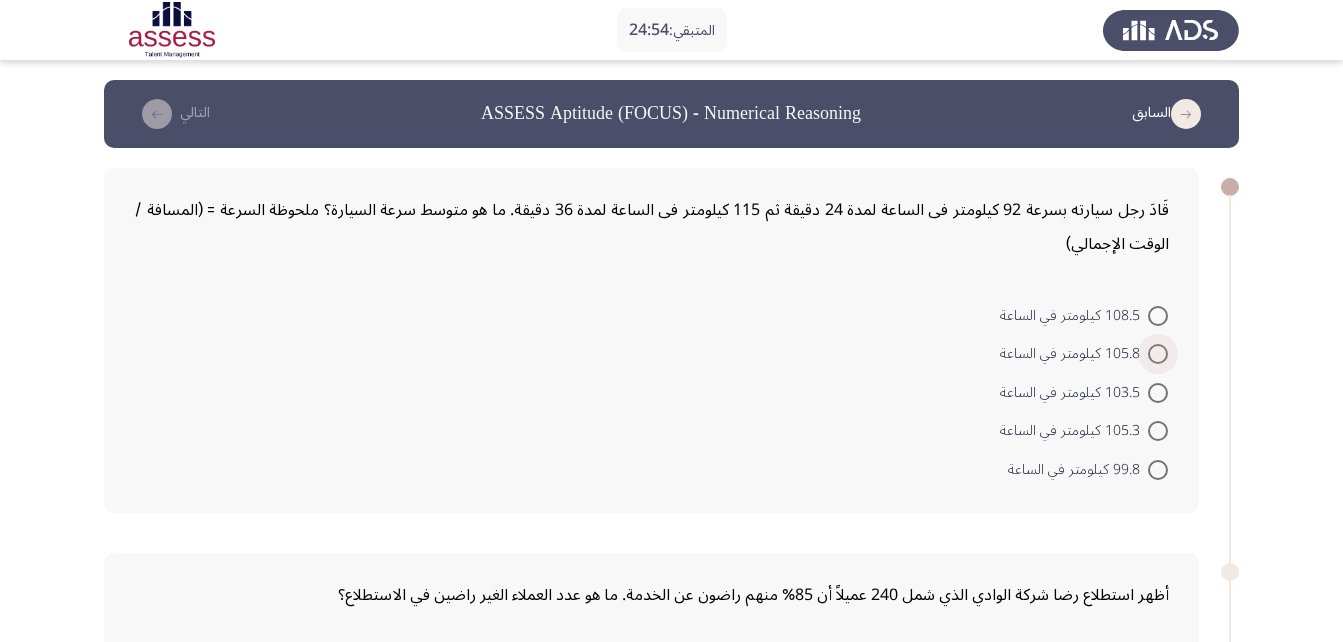 click on "105.8 كيلومتر في الساعة" at bounding box center [1074, 354] 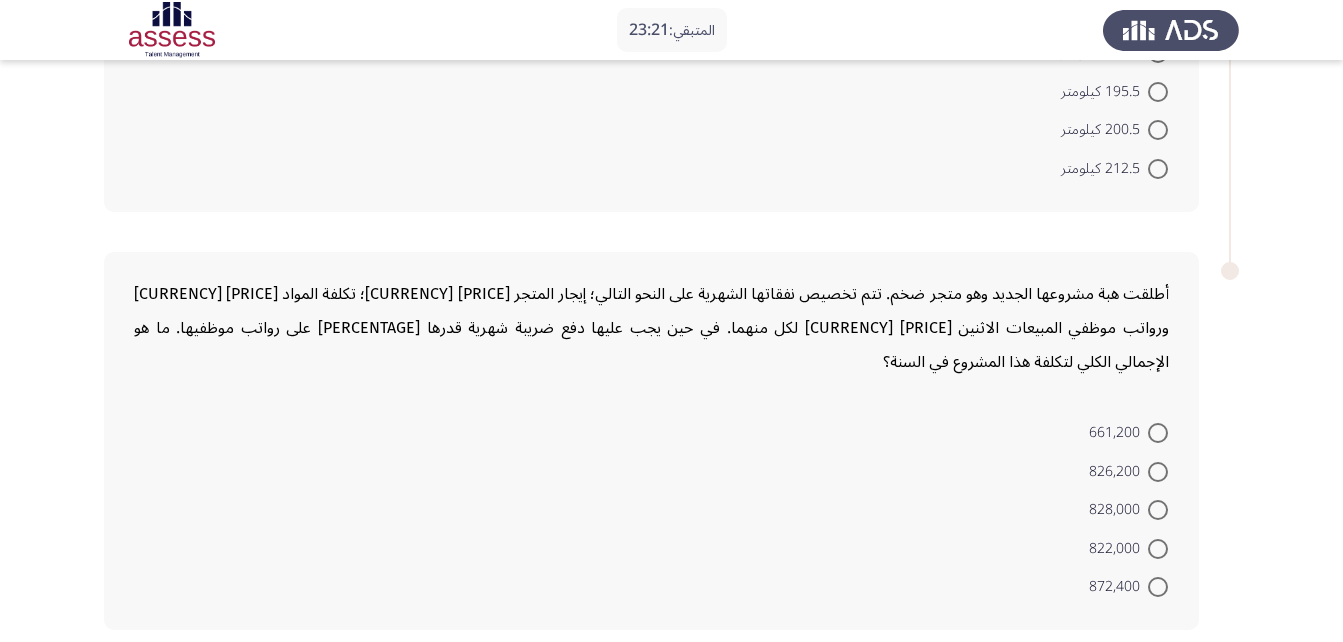 scroll, scrollTop: 500, scrollLeft: 0, axis: vertical 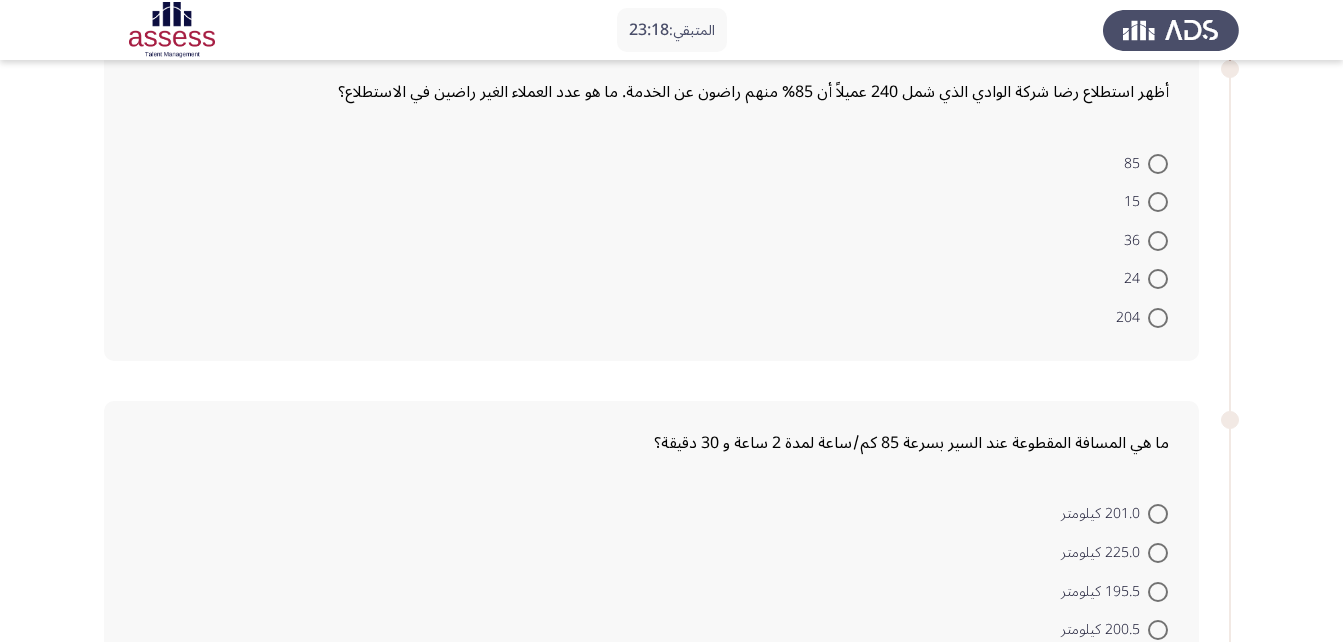 click at bounding box center (1158, 241) 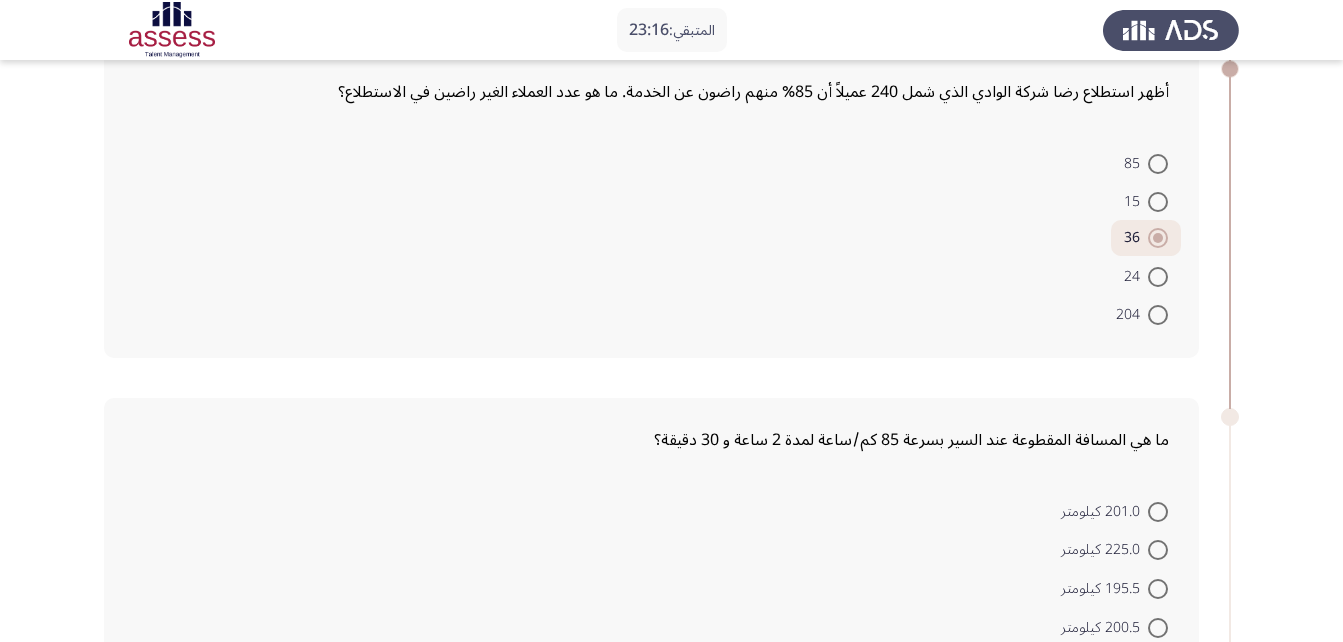 click on "195.5 كيلومتر" at bounding box center (1114, 587) 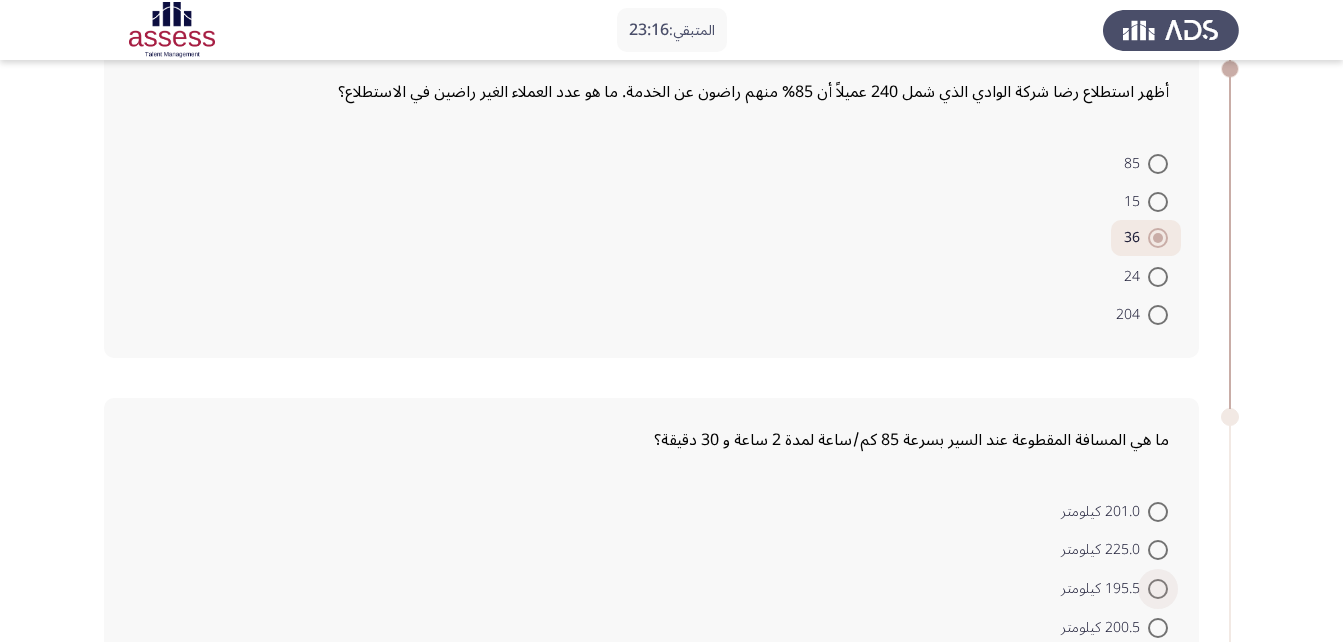 click at bounding box center (1158, 589) 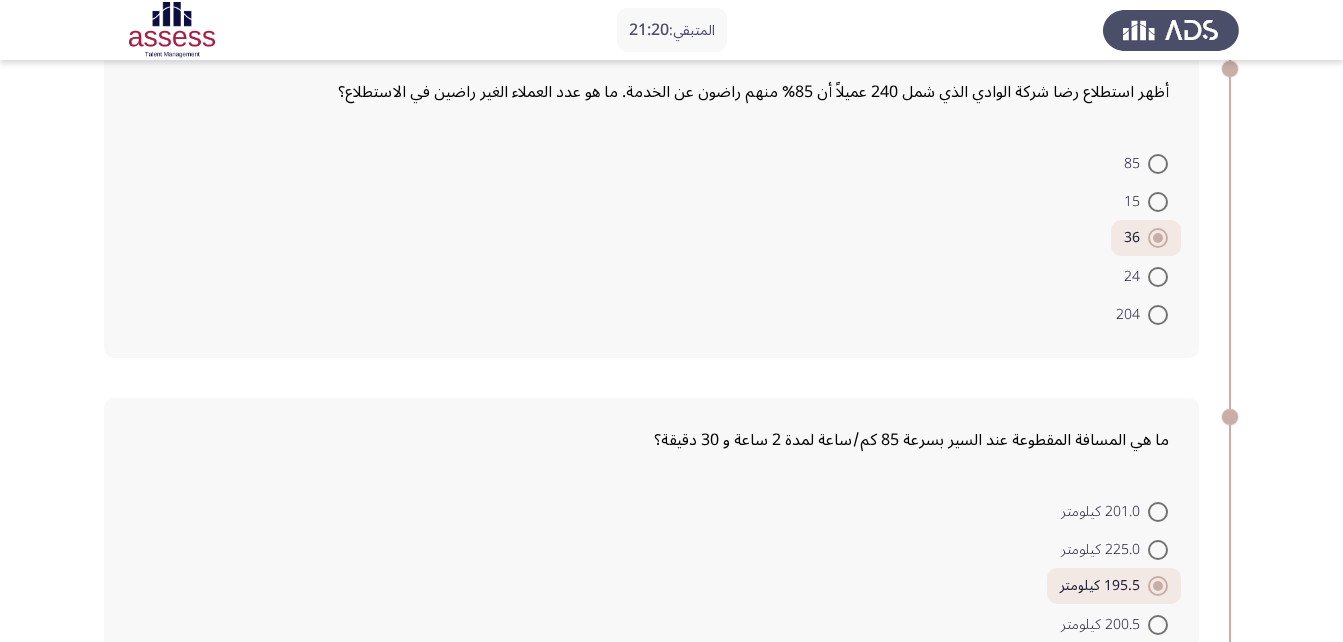 click on "225.0 كيلومتر" at bounding box center [1114, 549] 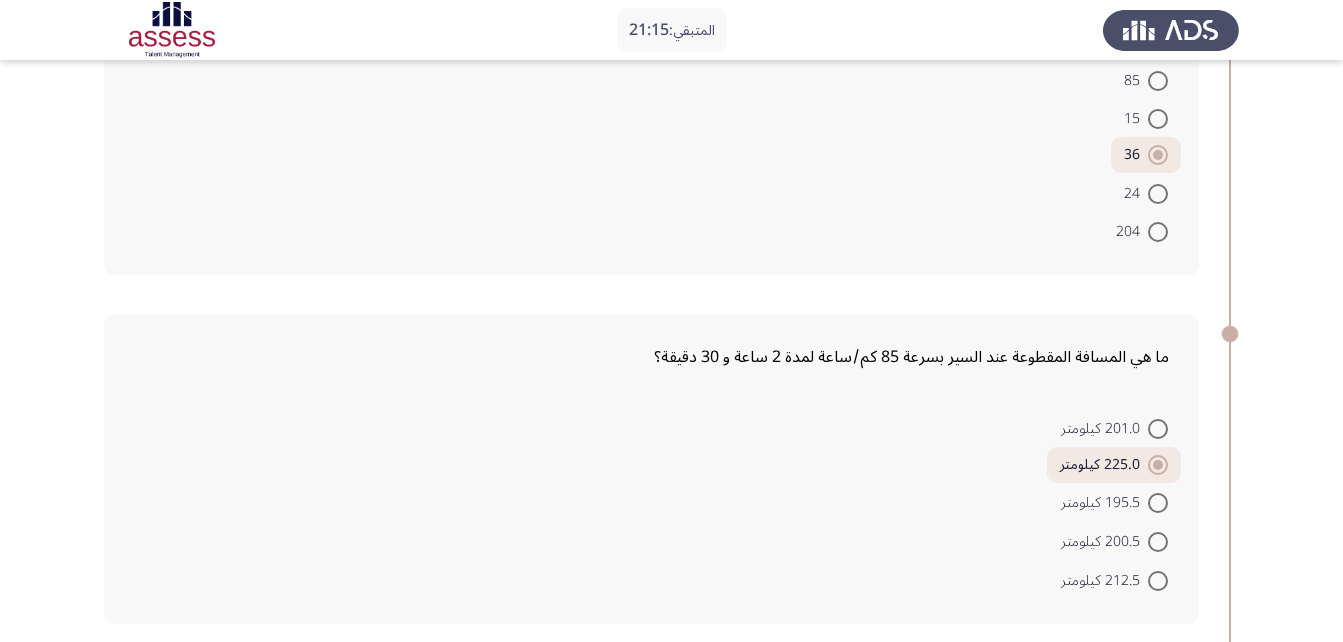 scroll, scrollTop: 1083, scrollLeft: 0, axis: vertical 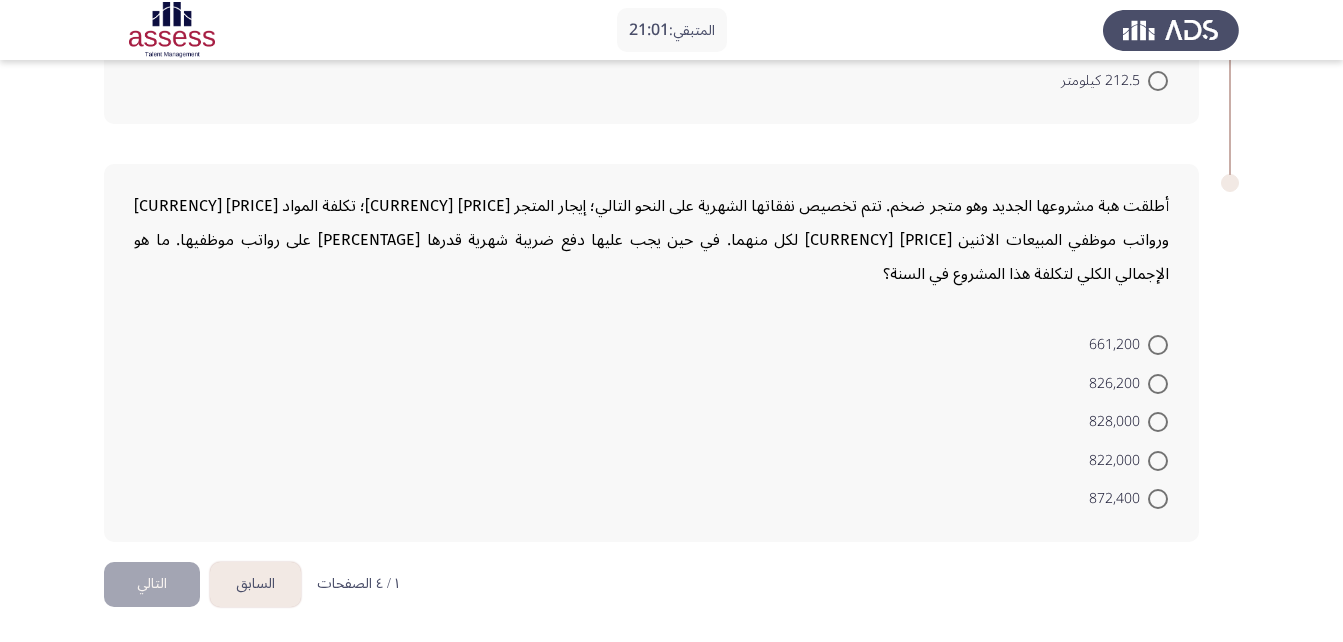 click on "212.5 كيلومتر" at bounding box center [1104, 81] 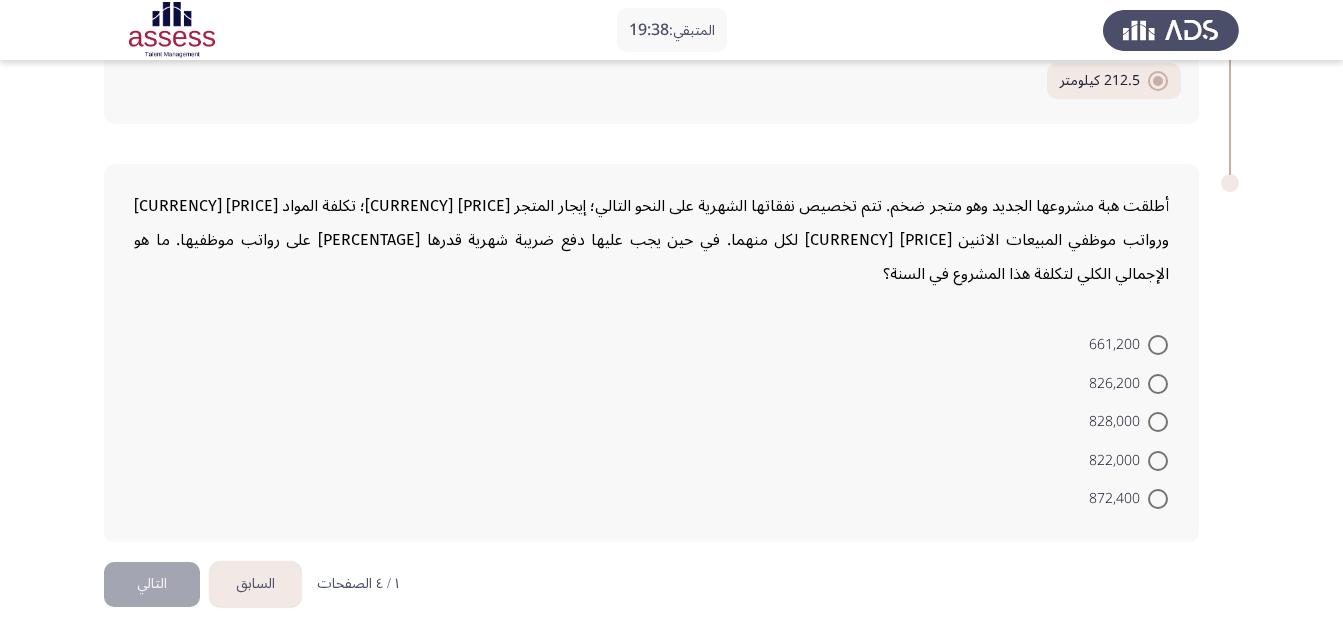 click on "661,200     826,200     828,000     822,000     872,400" 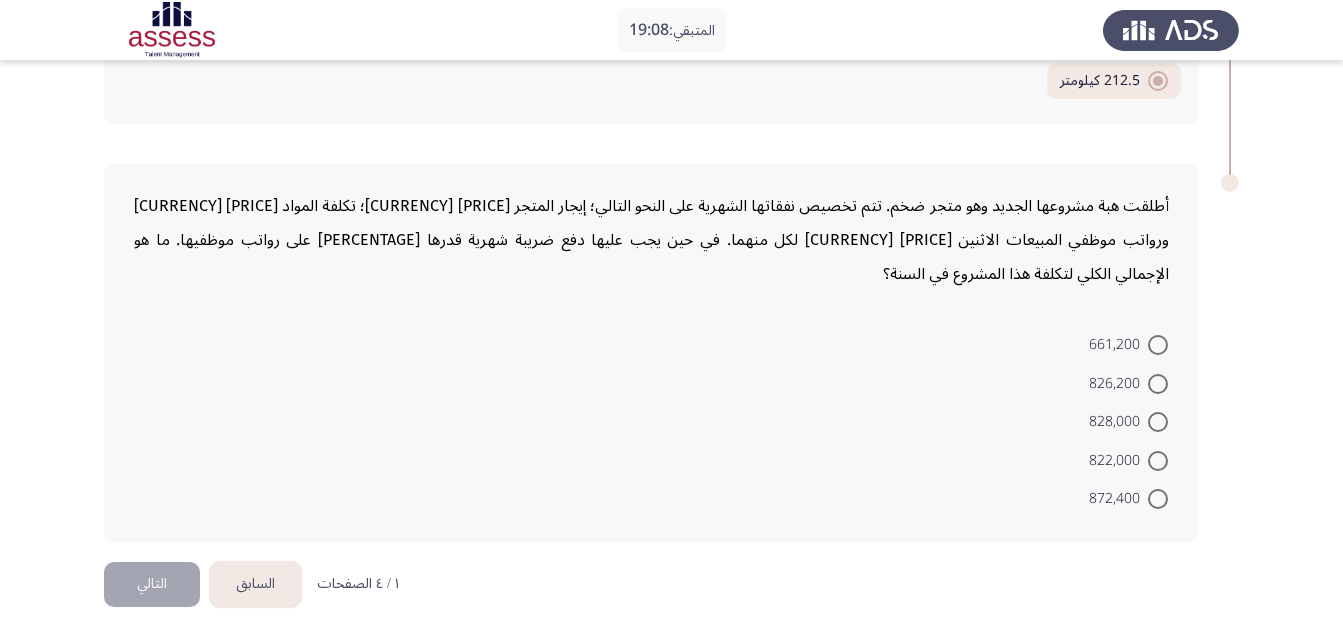 click at bounding box center (1158, 499) 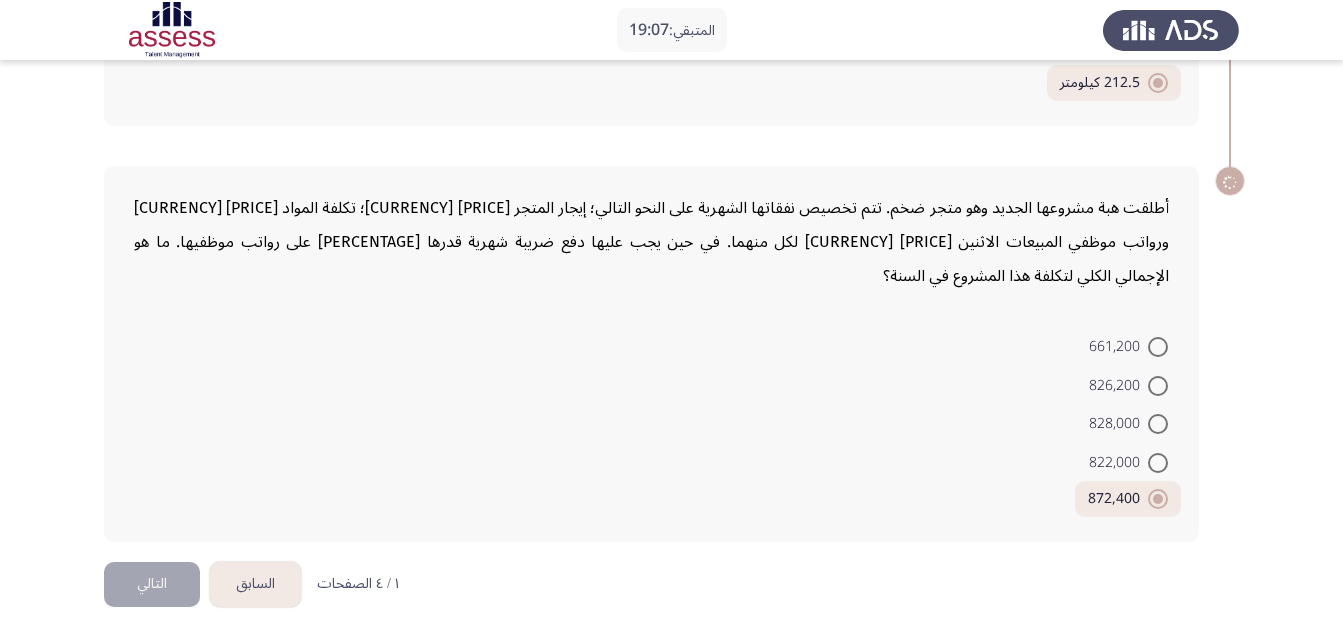 scroll, scrollTop: 1081, scrollLeft: 0, axis: vertical 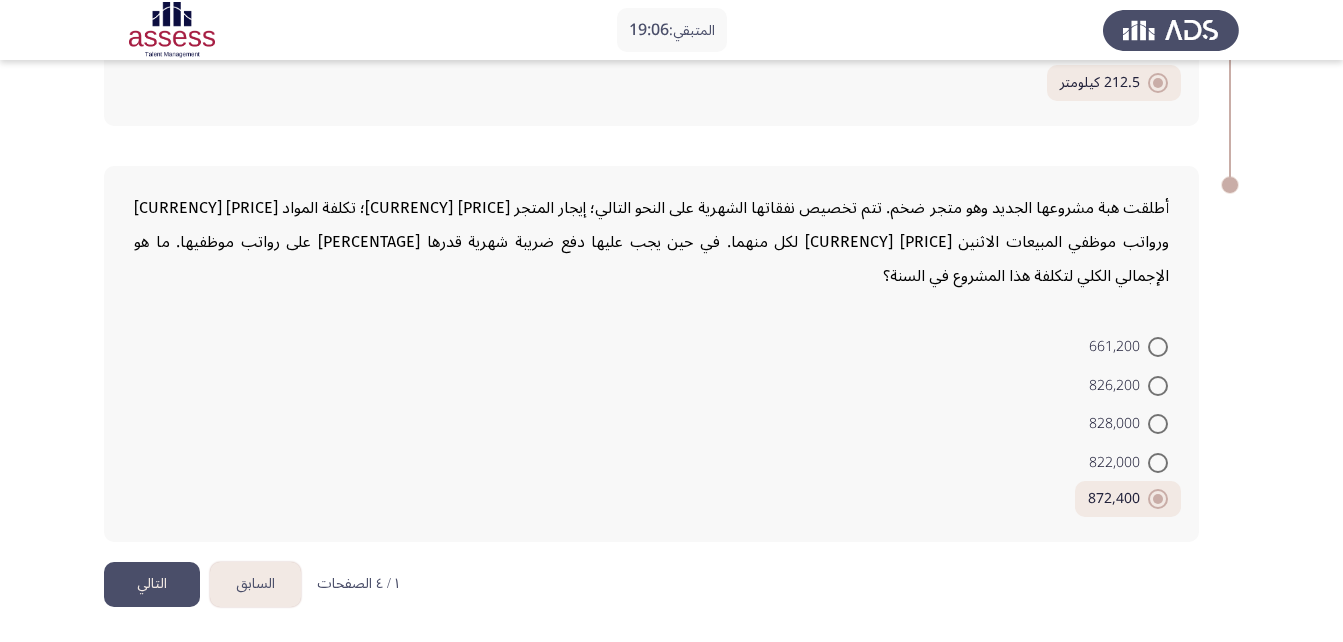 click on "التالي" 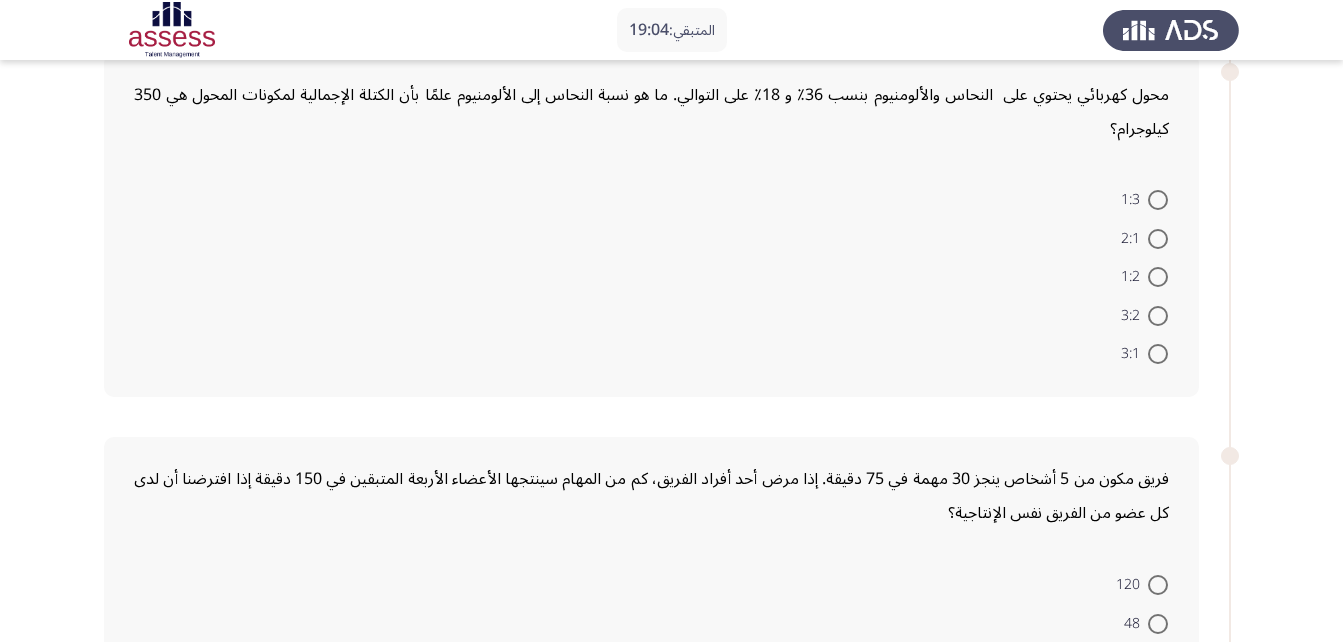 scroll, scrollTop: 0, scrollLeft: 0, axis: both 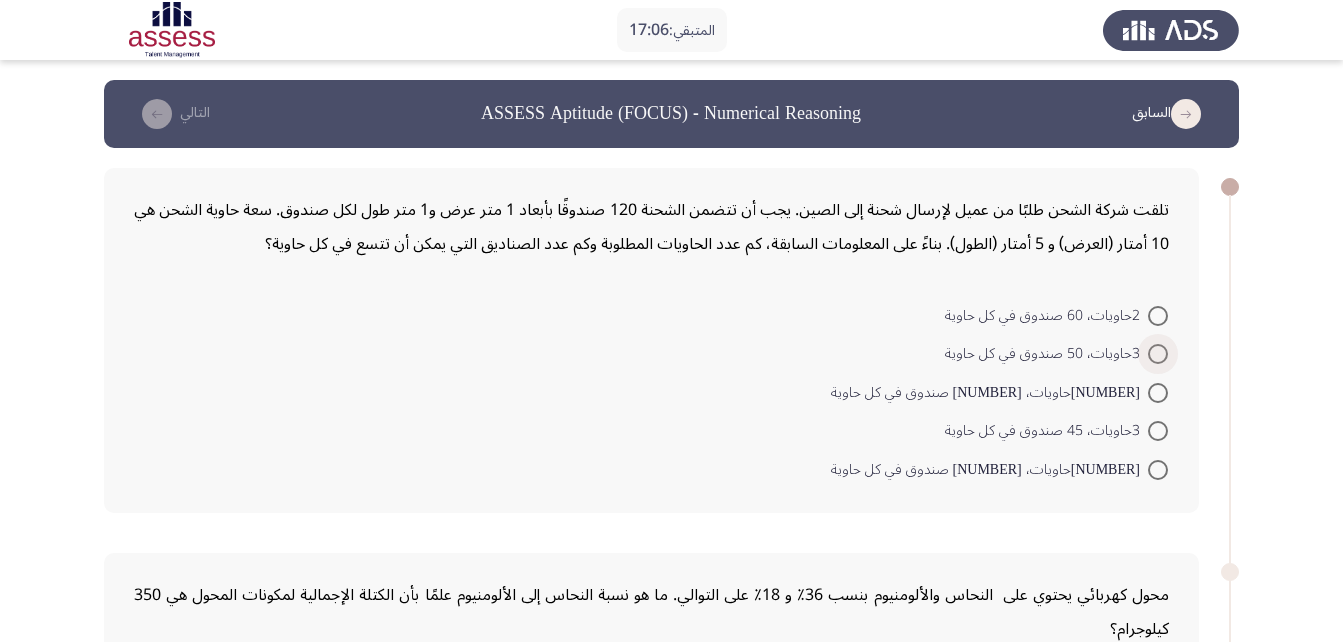 click at bounding box center (1158, 354) 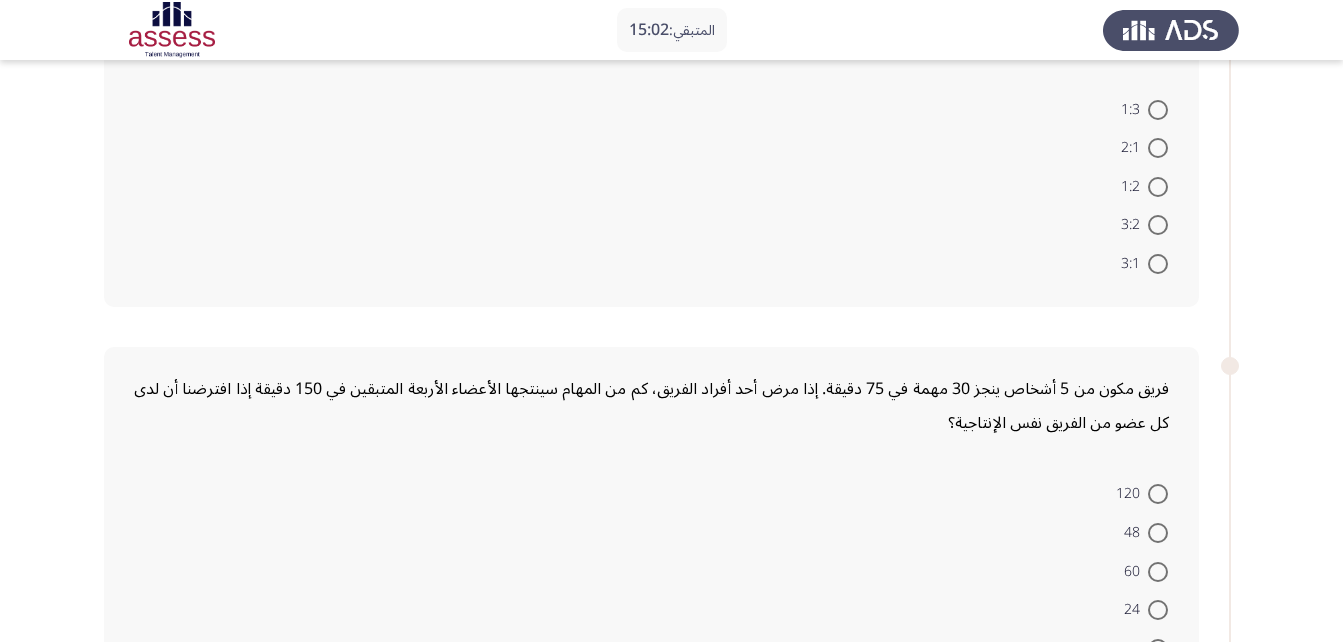 scroll, scrollTop: 88, scrollLeft: 0, axis: vertical 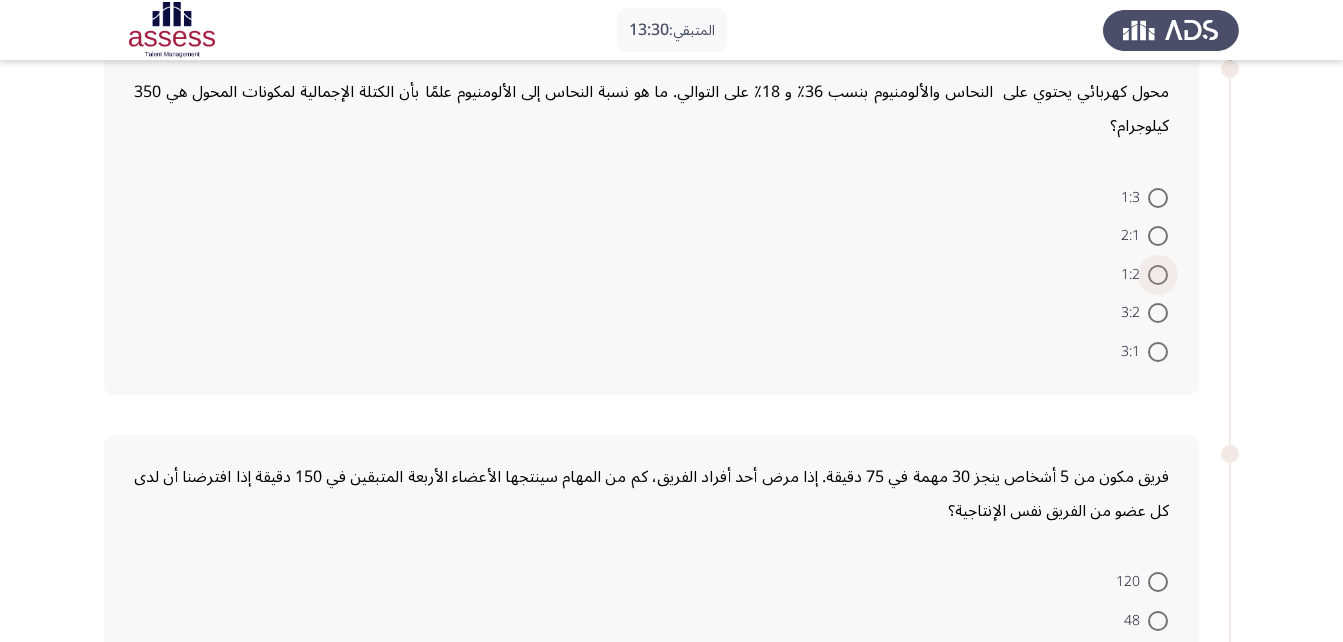 click on "1:2" at bounding box center (1134, 275) 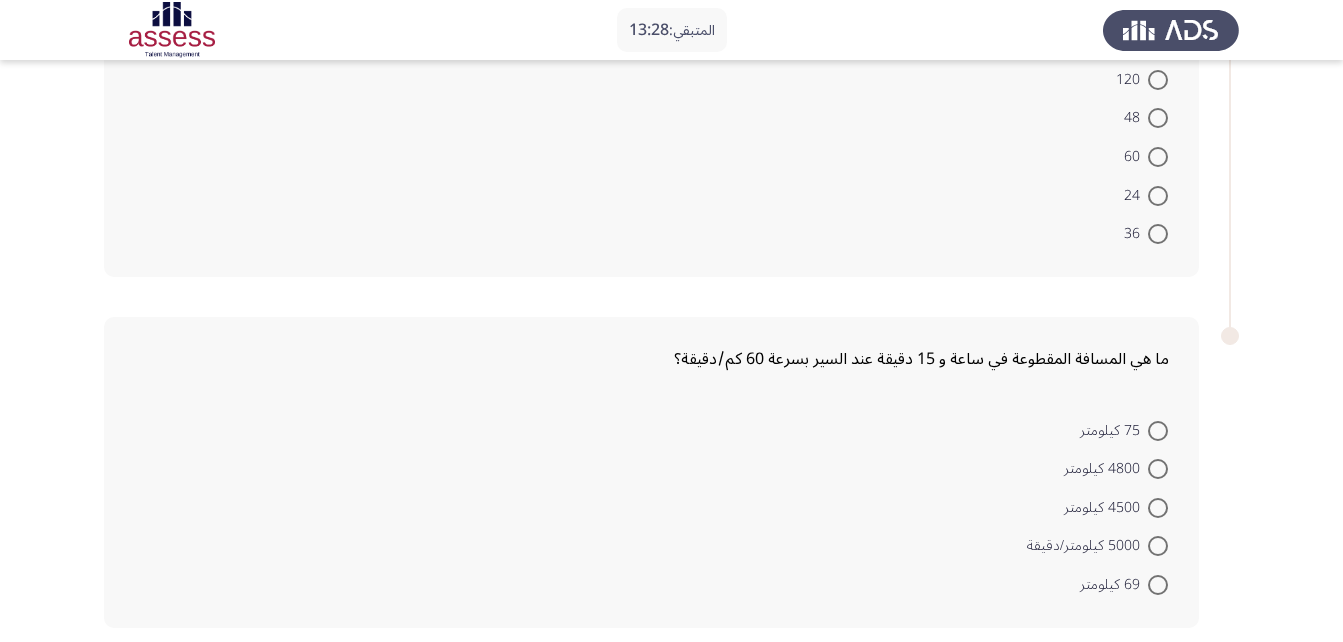 scroll, scrollTop: 500, scrollLeft: 0, axis: vertical 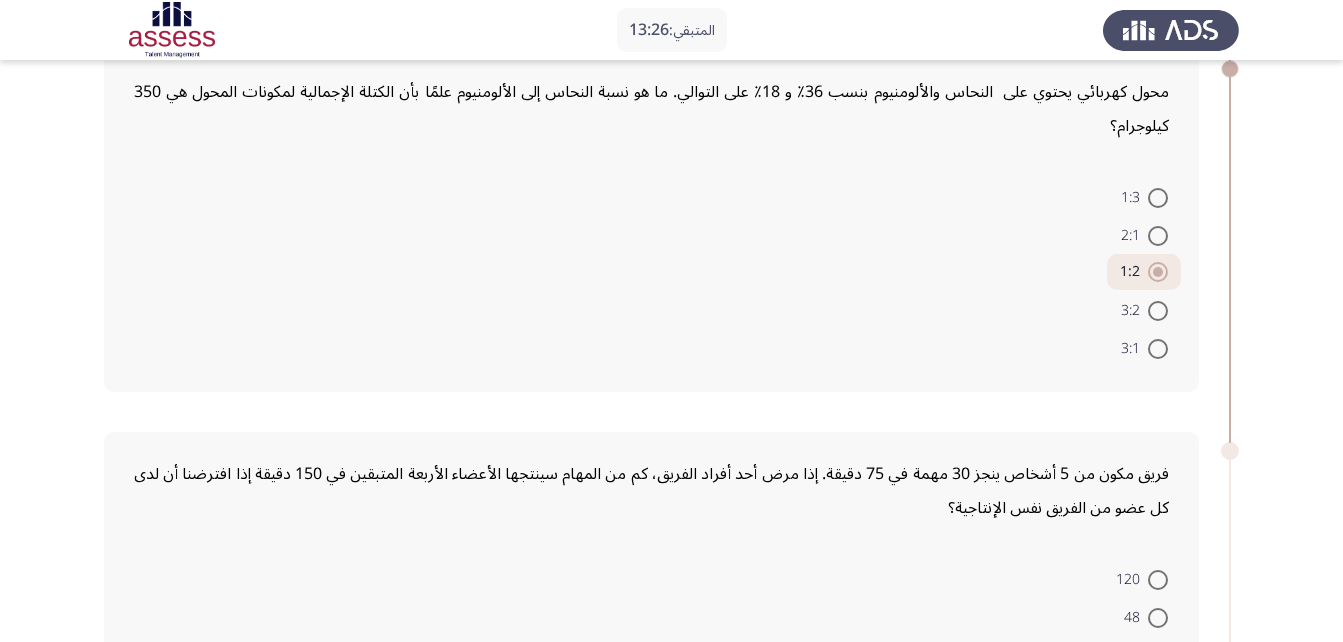 click on "المتبقي: [TIME] السابق
ASSESS Aptitude (FOCUS) - Numerical Reasoning   التالي  تلقت شركة الشحن طلبًا من عميل لإرسال شحنة إلى الصين. يجب أن تتضمن الشحنة [NUMBER] صندوقًا بأبعاد [MEASUREMENT] عرض و[MEASUREMENT] طول لكل صندوق. سعة حاوية الشحن هي [MEASUREMENT] (العرض) و [MEASUREMENT] (الطول). بناءً على المعلومات السابقة، كم عدد الحاويات المطلوبة وكم عدد الصناديق التي يمكن أن تتسع في كل حاوية؟    [NUMBER]حاويات، [NUMBER] صندوق في كل حاوية     [NUMBER]حاويات، [NUMBER] صندوق في كل حاوية     [NUMBER]حاويات، [NUMBER] صندوق في كل حاوية     [NUMBER]حاويات، [NUMBER] صندوق في كل حاوية     [NUMBER]حاويات، [NUMBER] صندوق في كل حاوية     [RATIO]     [RATIO]     [RATIO]     [RATIO]     [RATIO]     [NUMBER]     [NUMBER]     [NUMBER]     [NUMBER]     [NUMBER]     [MEASUREMENT]     [MEASUREMENT]" 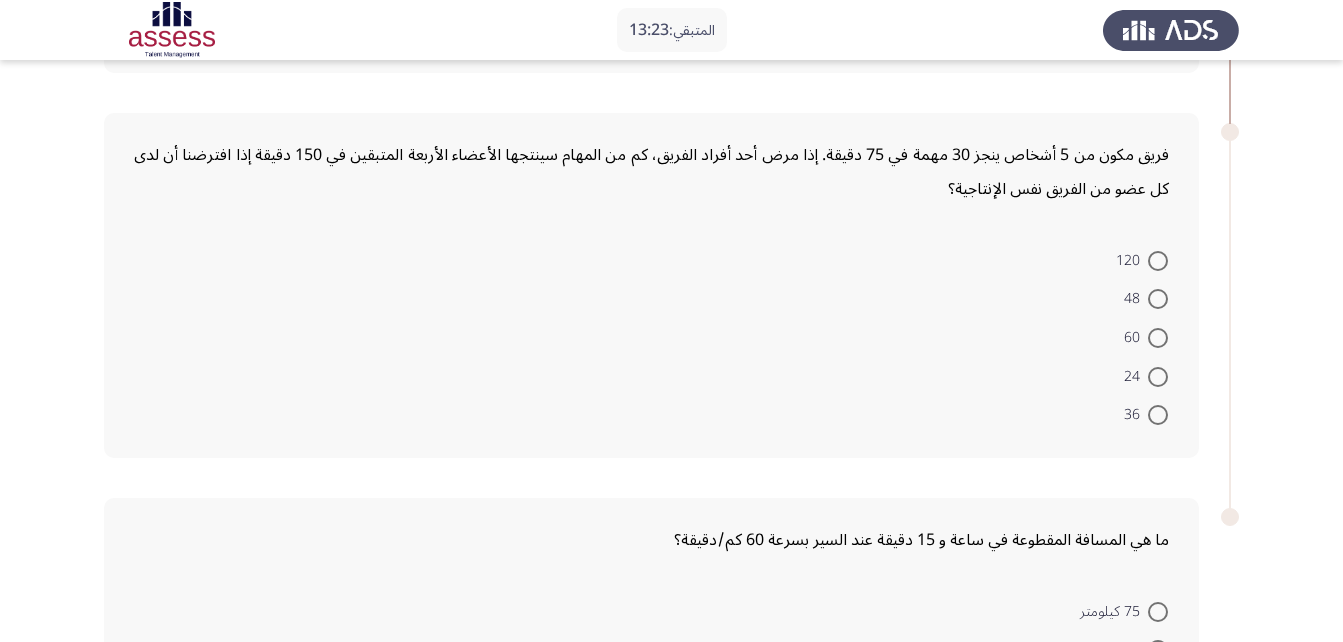 scroll, scrollTop: 830, scrollLeft: 0, axis: vertical 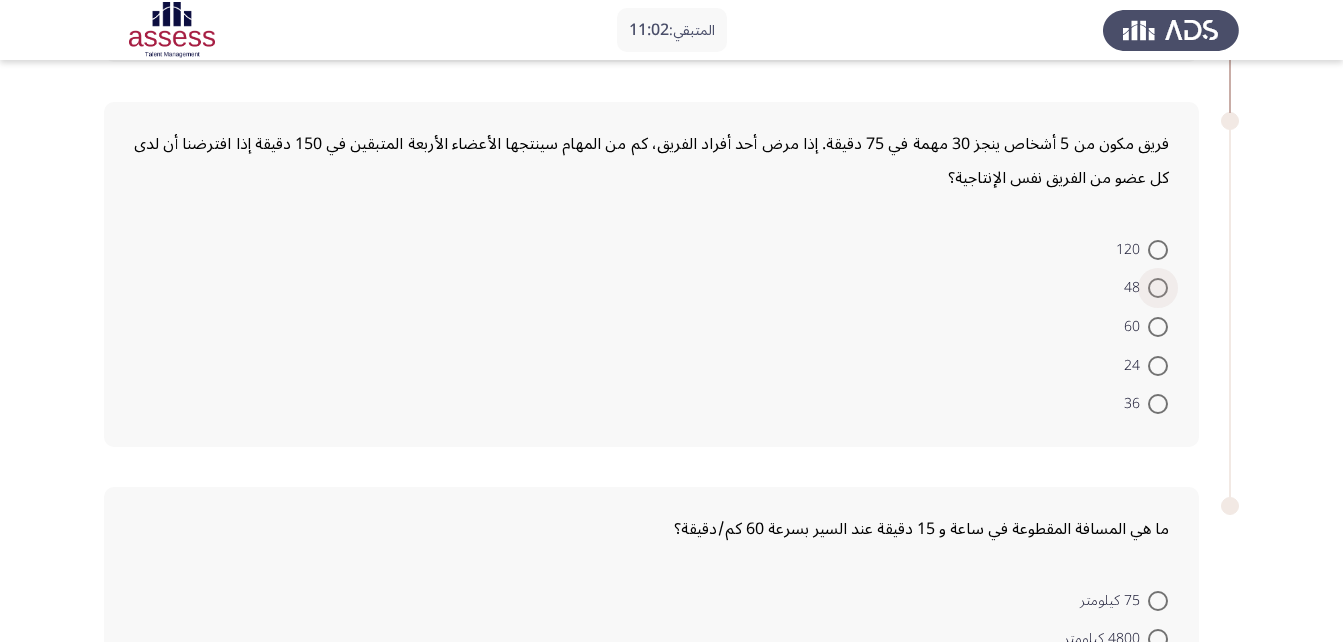 click on "48" at bounding box center (1136, 288) 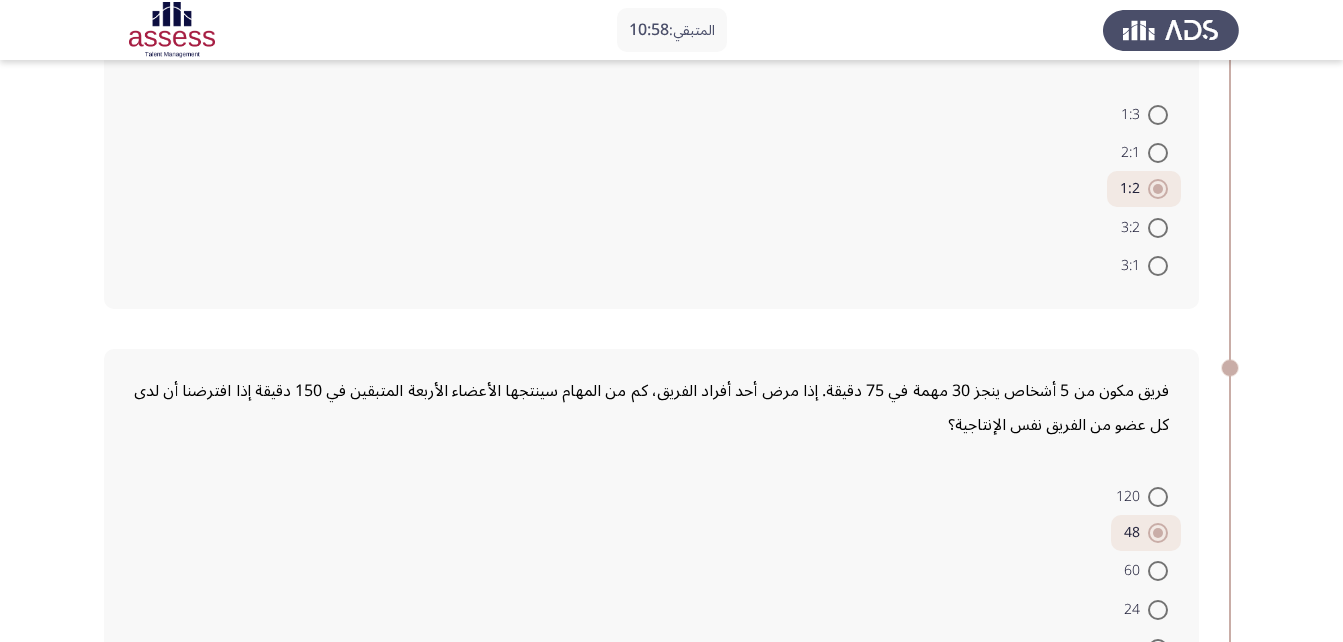 scroll, scrollTop: 1083, scrollLeft: 0, axis: vertical 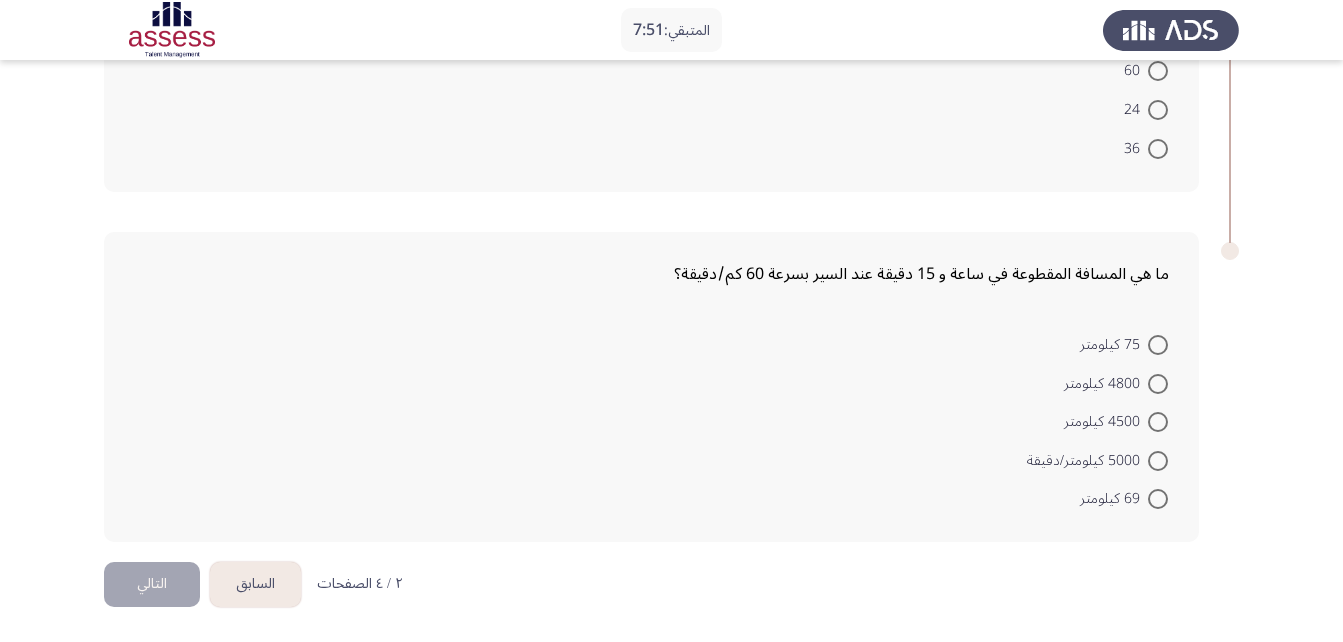 click on "4500 كيلومتر" at bounding box center (1106, 422) 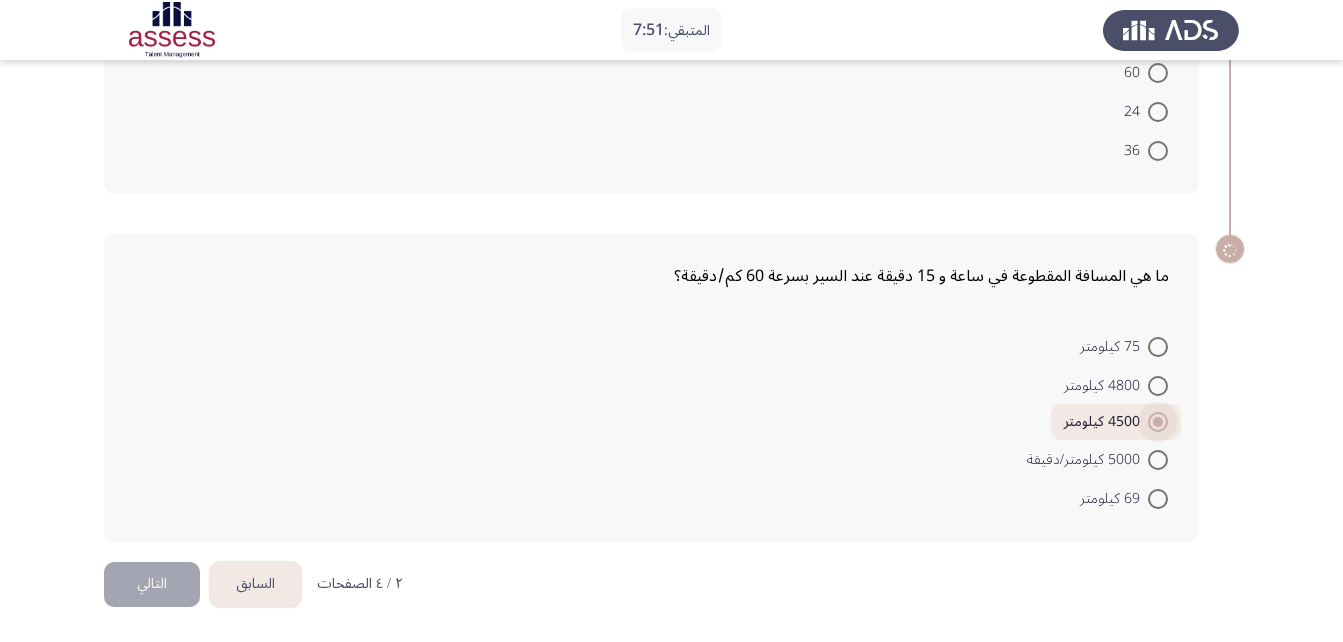 scroll, scrollTop: 1081, scrollLeft: 0, axis: vertical 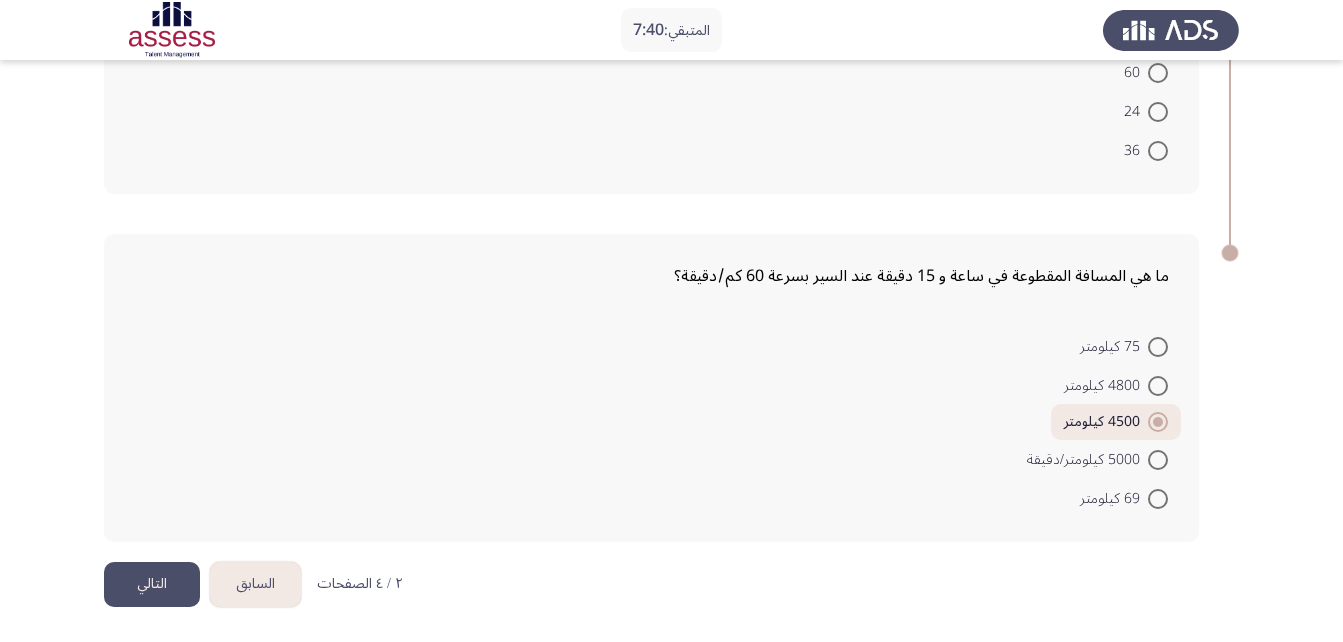 click on "التالي" 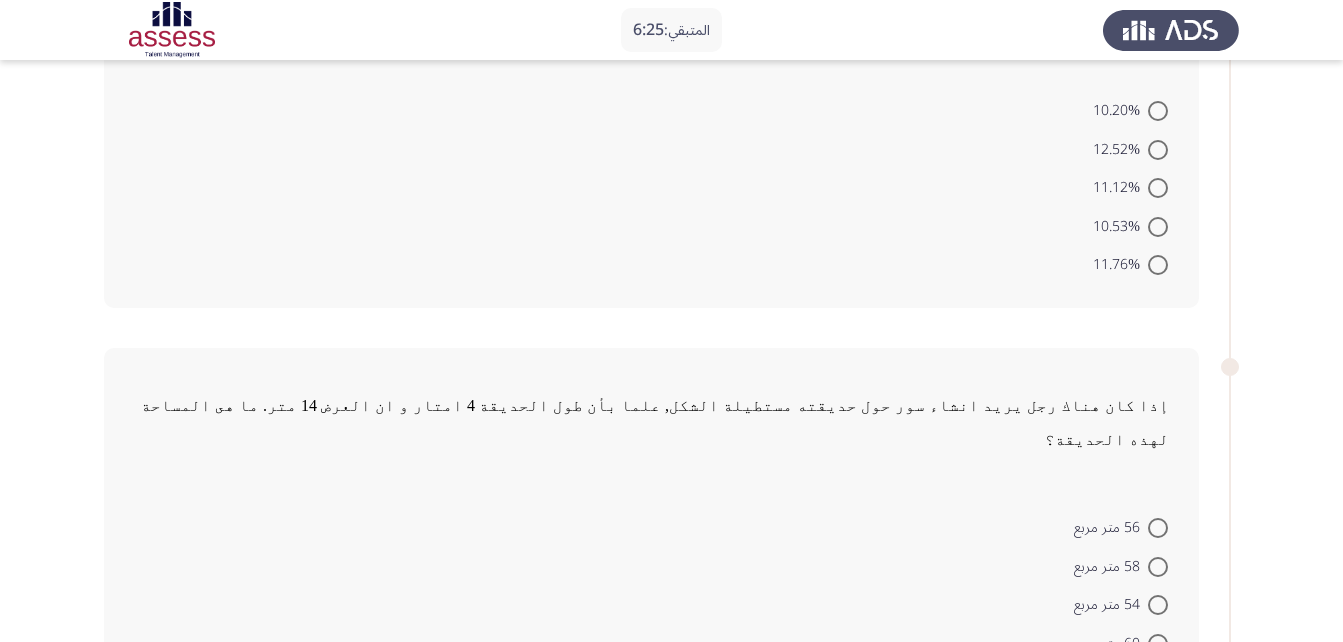 scroll, scrollTop: 89, scrollLeft: 0, axis: vertical 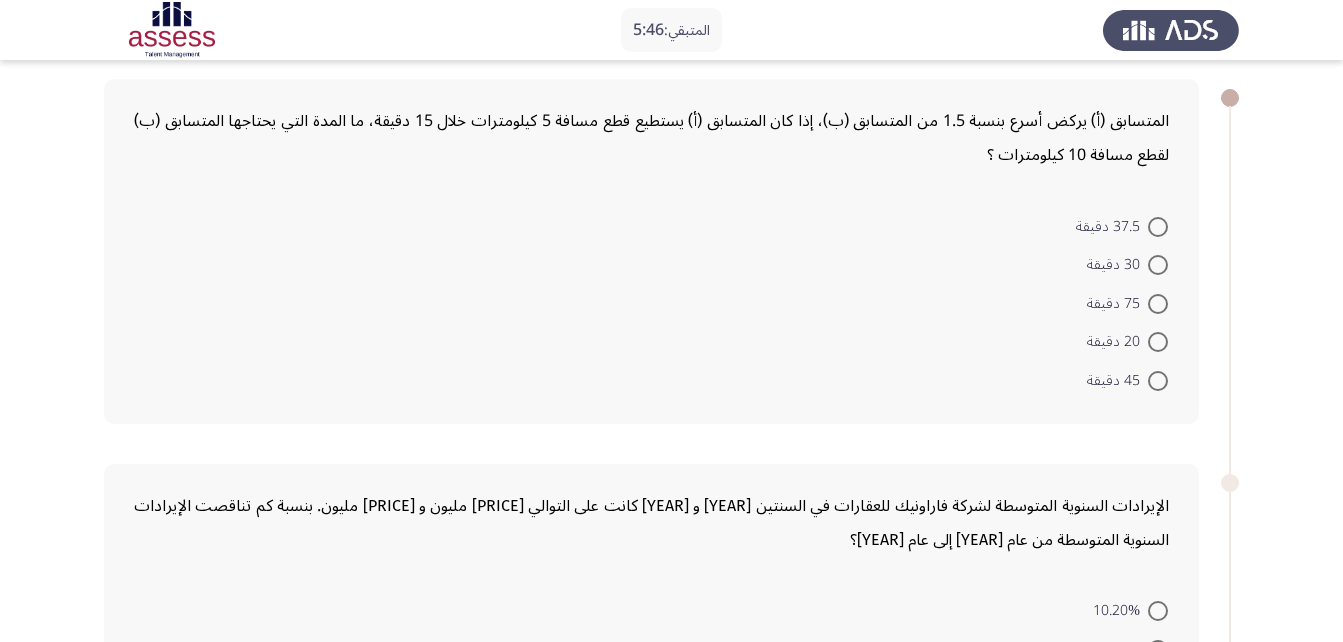 click on "45 دقيقة" at bounding box center [1117, 381] 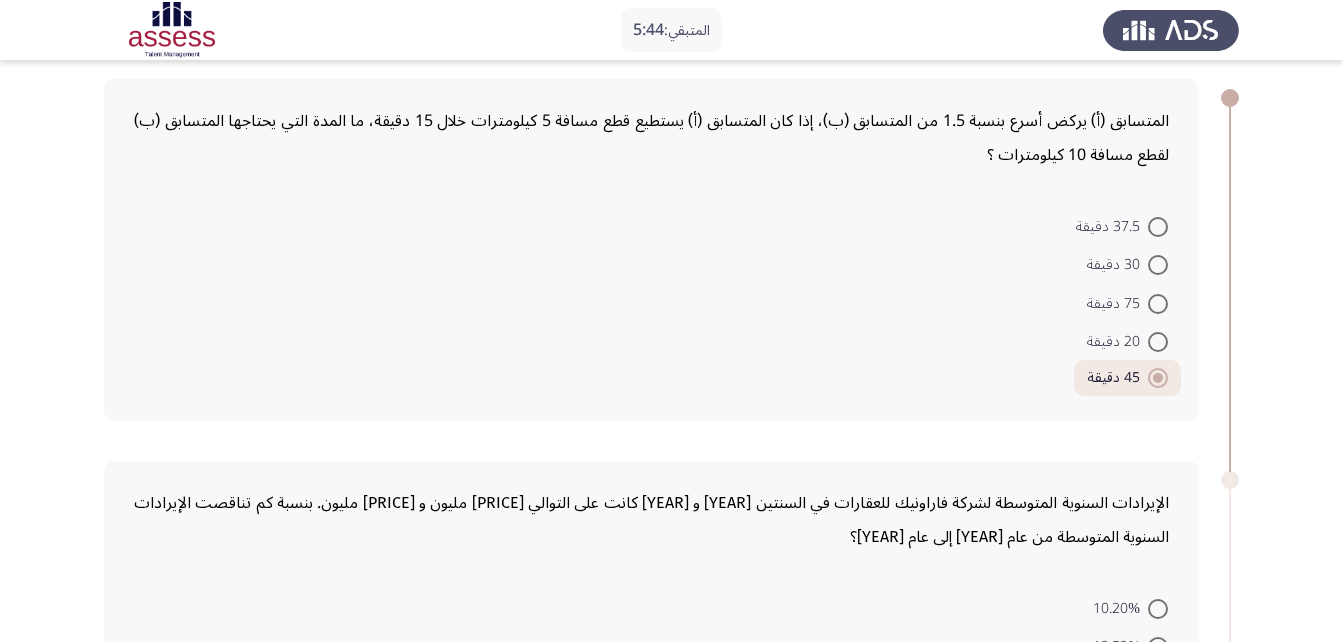 scroll, scrollTop: 589, scrollLeft: 0, axis: vertical 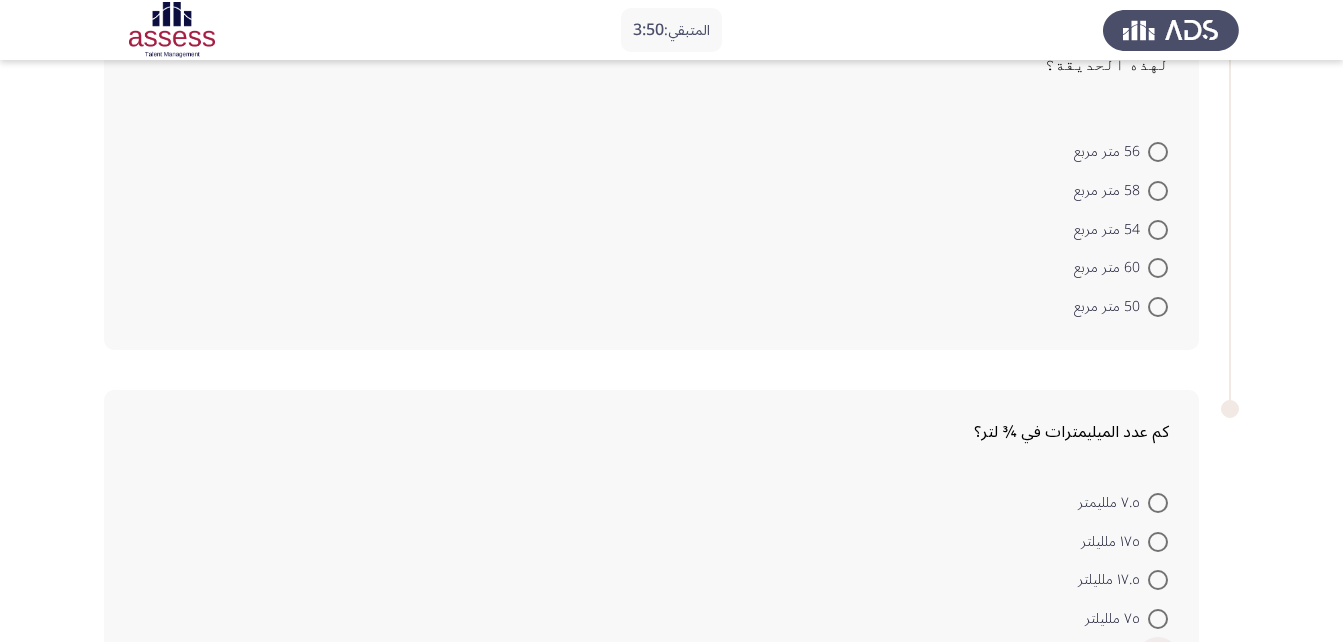 click at bounding box center (1158, 657) 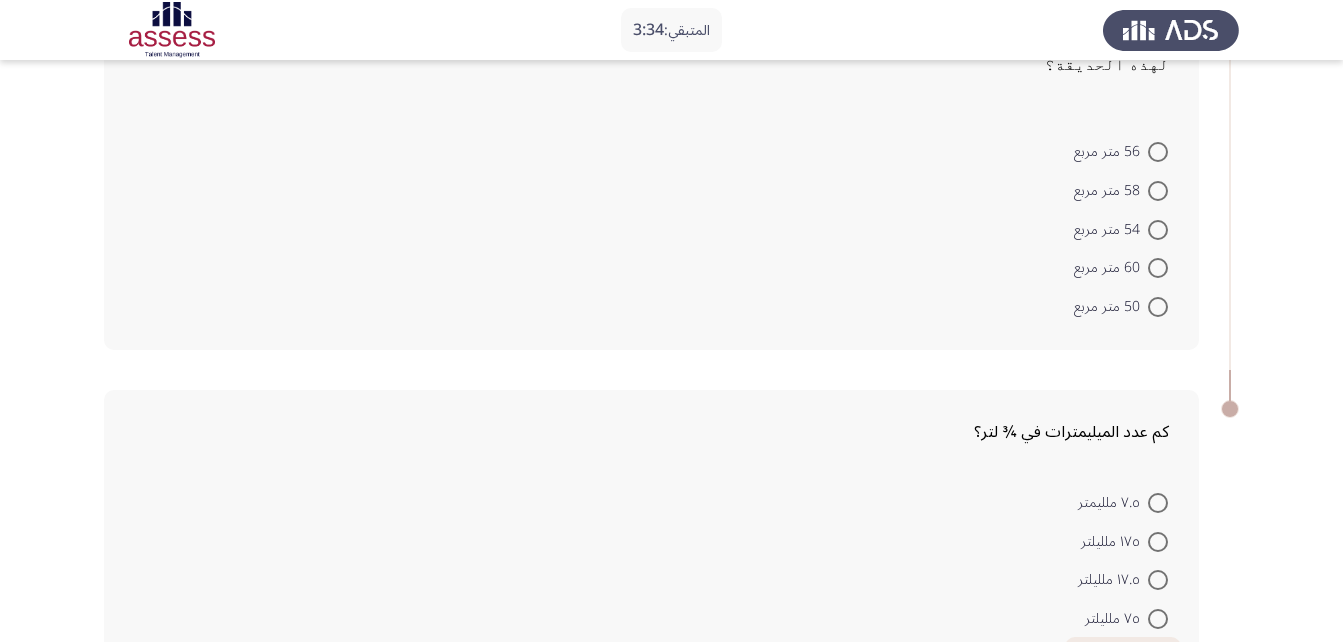 scroll, scrollTop: 1084, scrollLeft: 0, axis: vertical 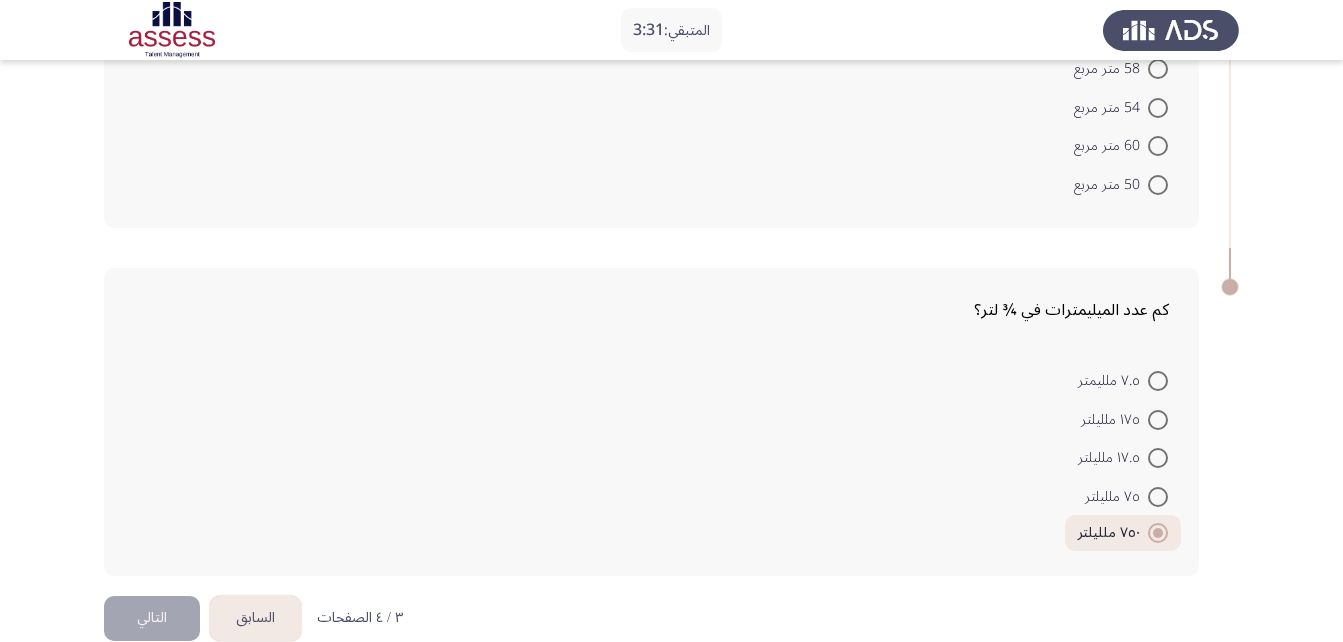 click on "التالي" 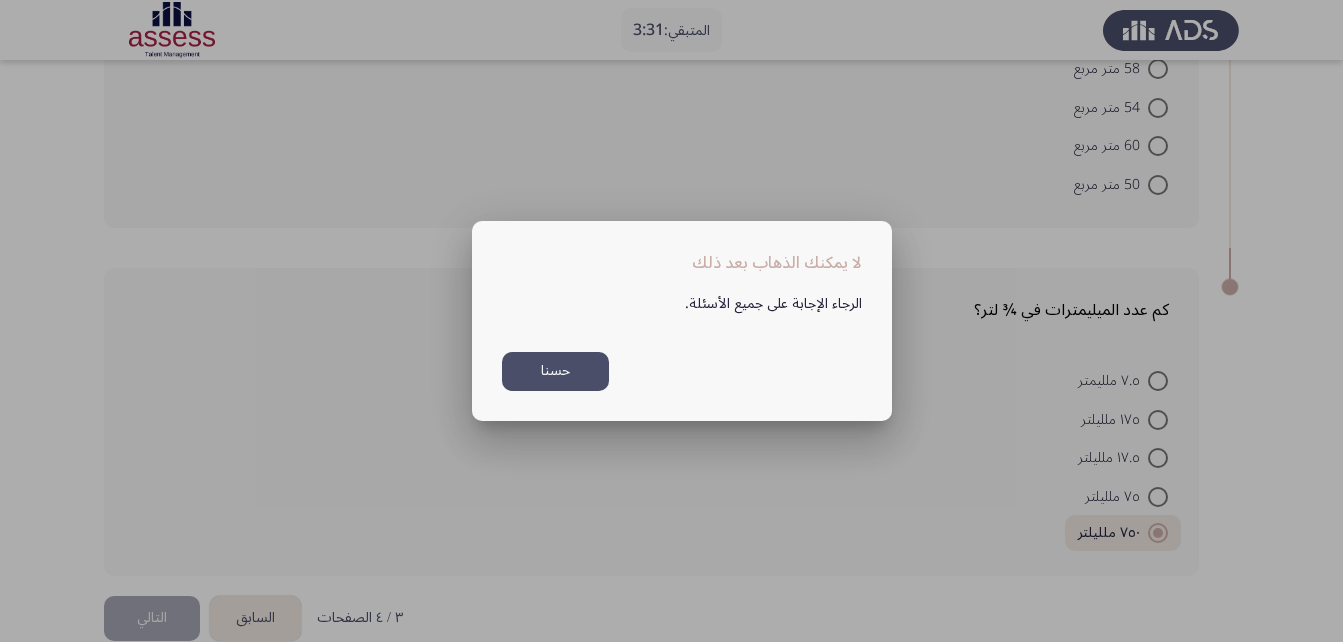 scroll, scrollTop: 0, scrollLeft: 0, axis: both 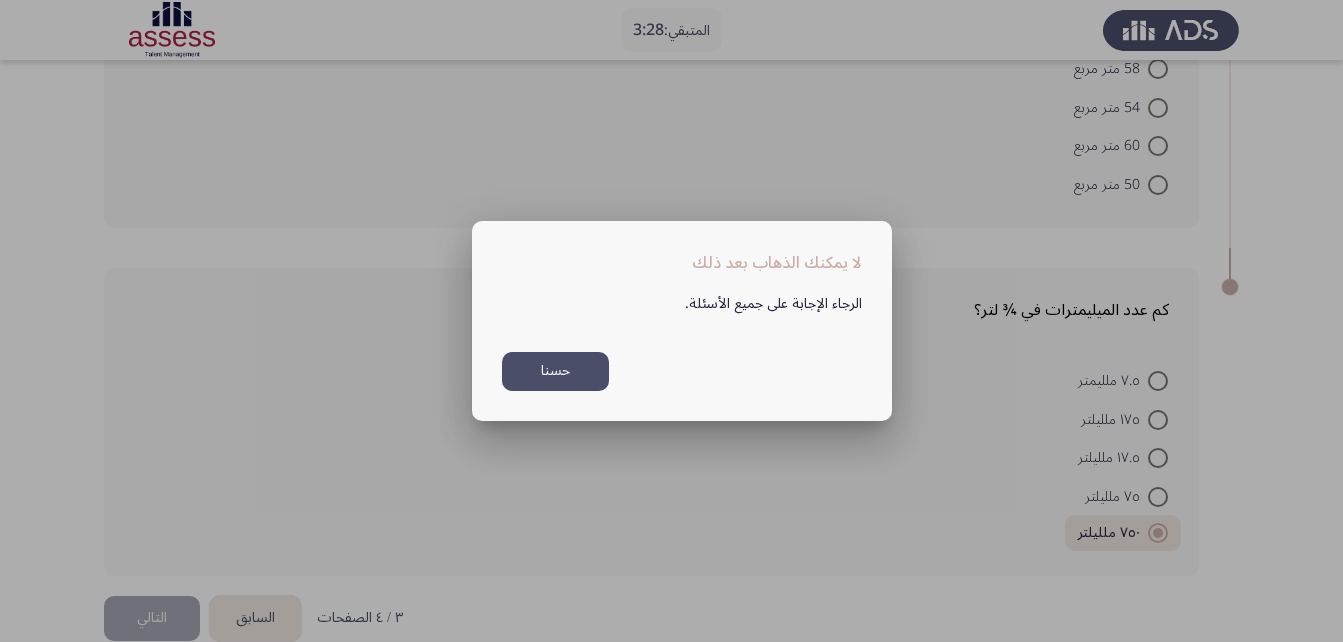 click on "حسنا" at bounding box center (555, 371) 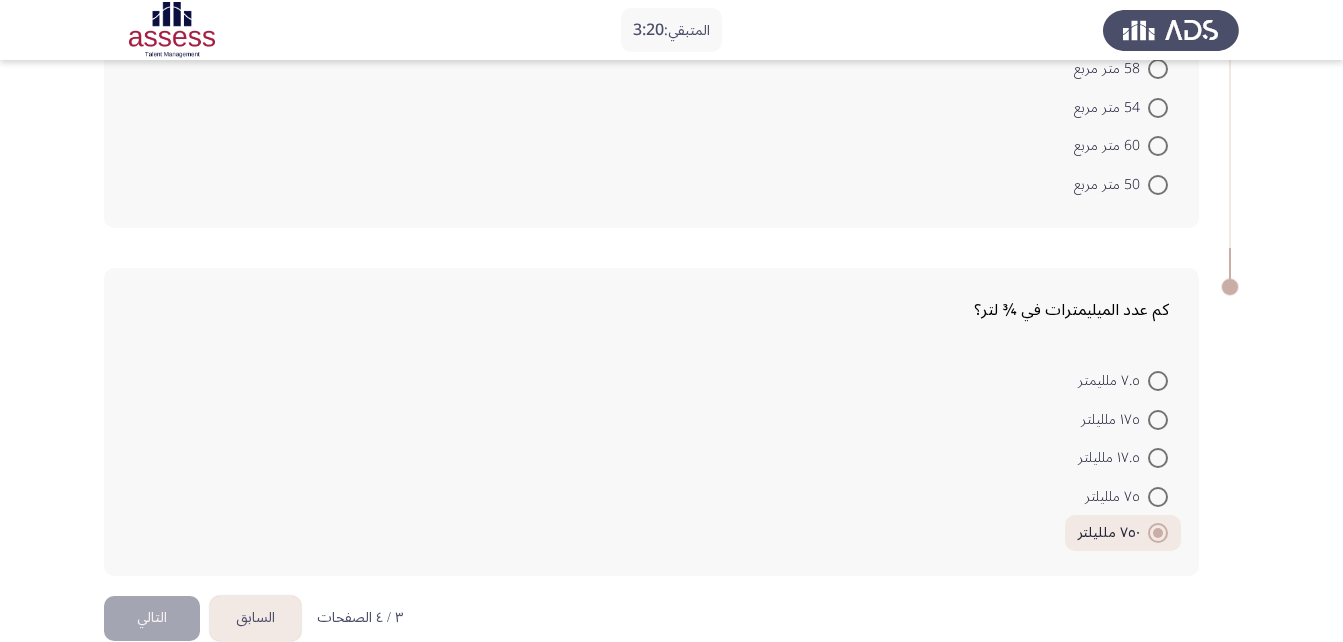 scroll, scrollTop: 584, scrollLeft: 0, axis: vertical 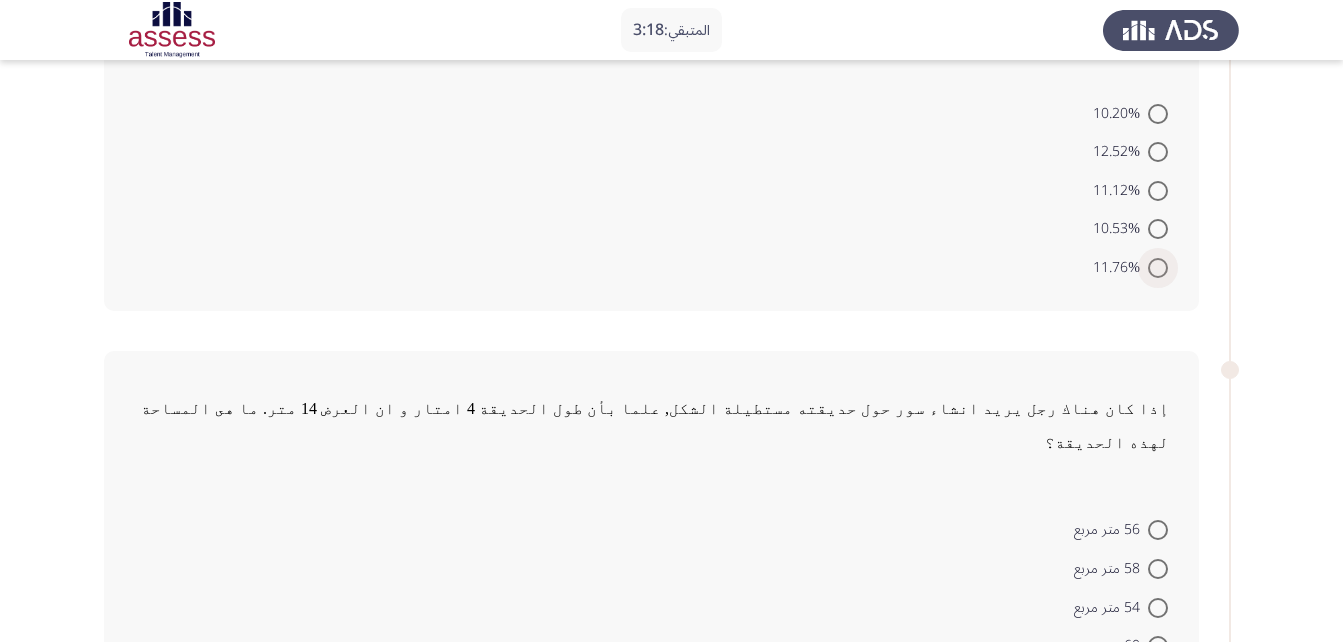 click at bounding box center [1158, 268] 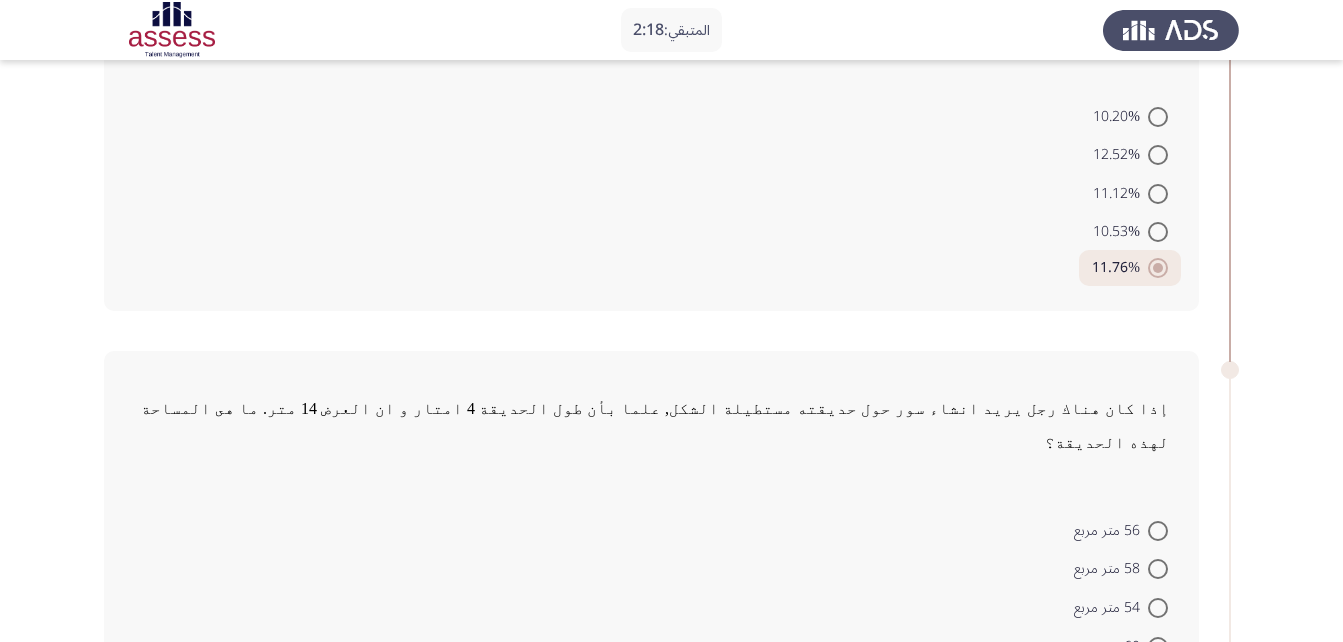 scroll, scrollTop: 81, scrollLeft: 0, axis: vertical 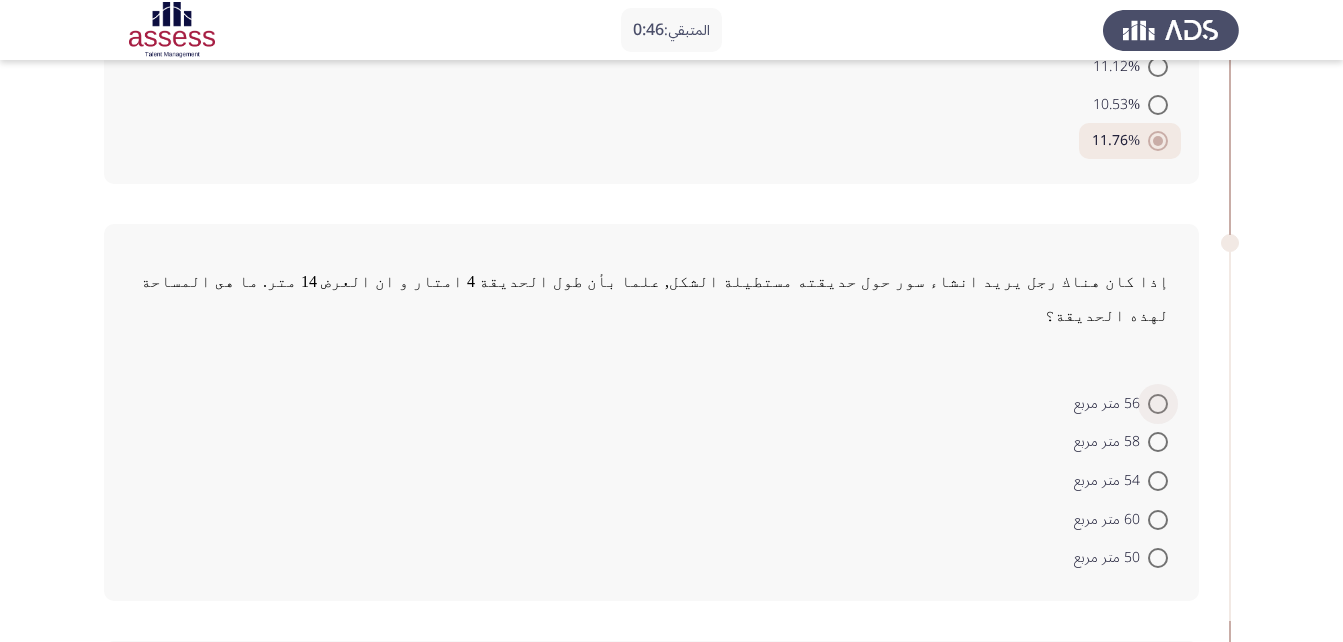 click at bounding box center (1158, 404) 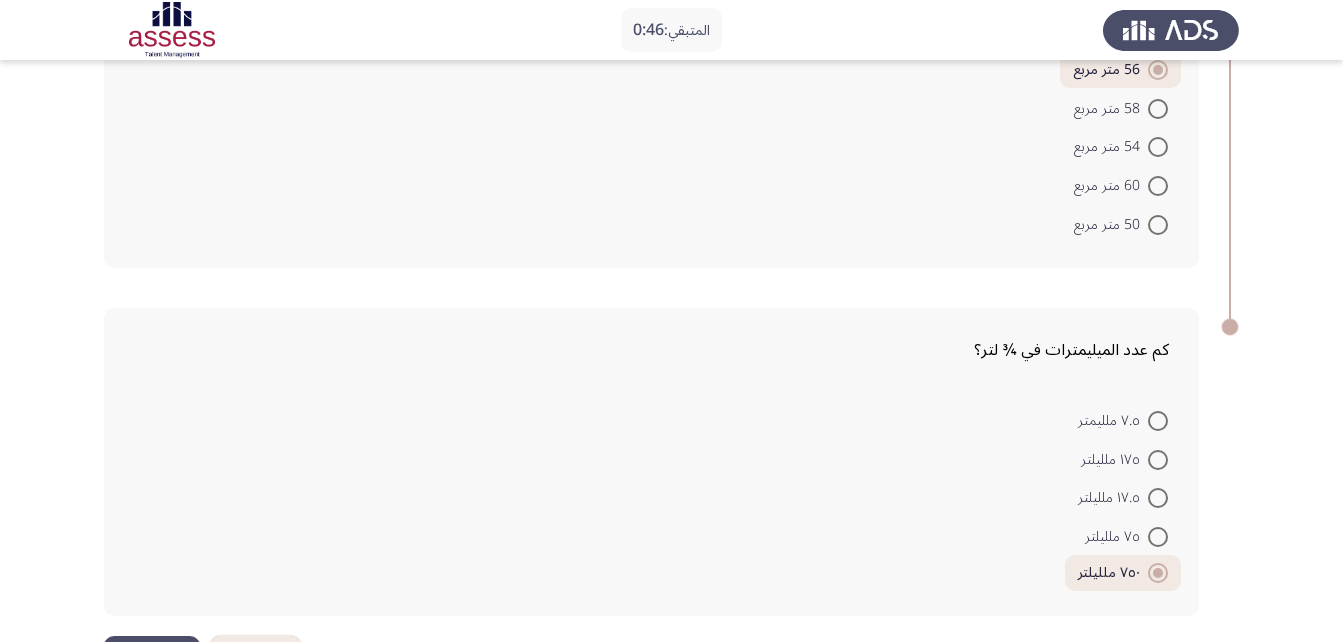 scroll, scrollTop: 1079, scrollLeft: 0, axis: vertical 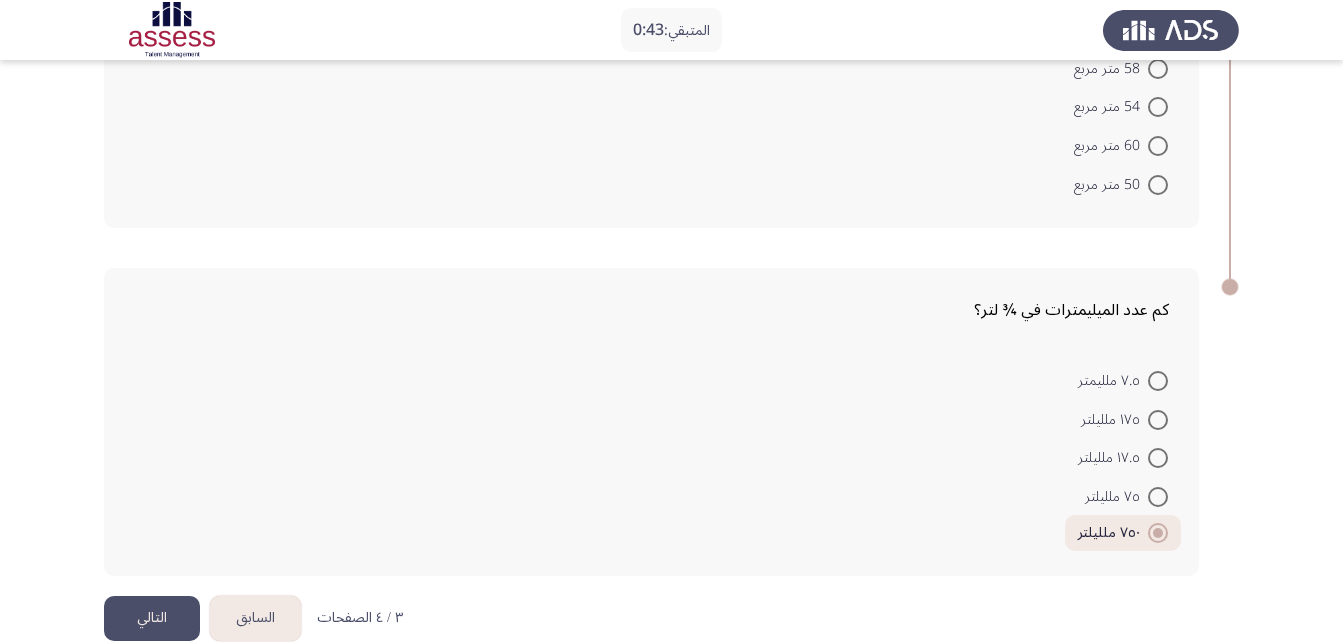 click on "التالي" 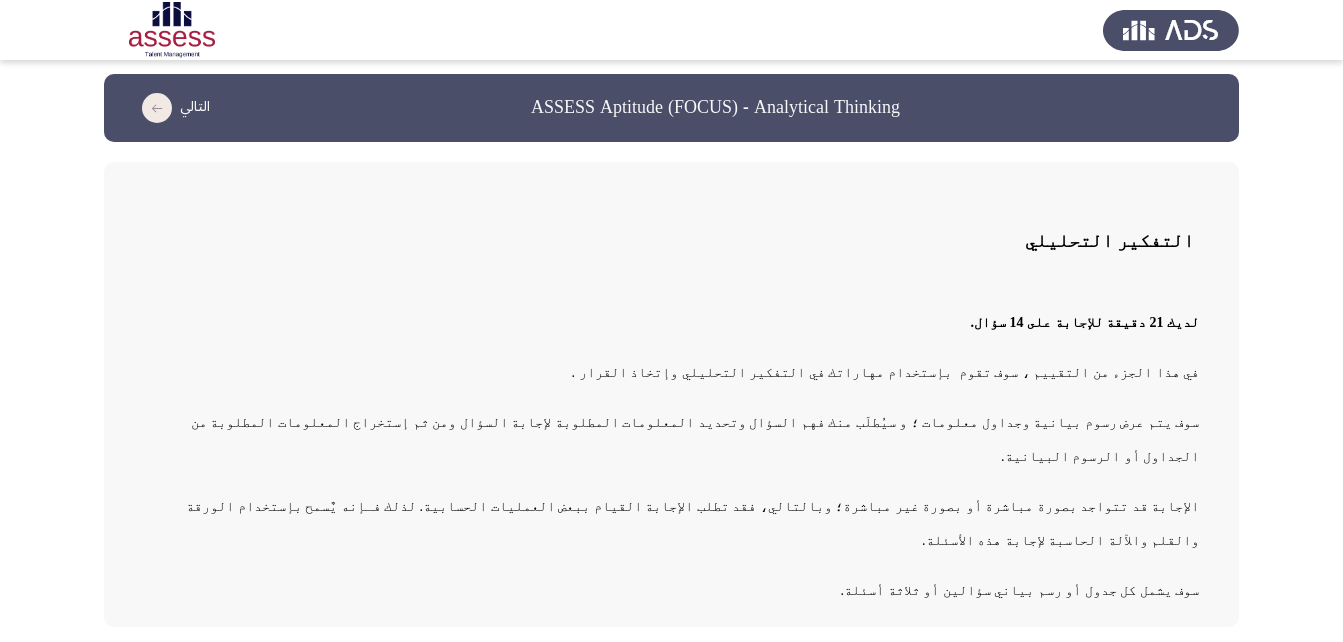 scroll, scrollTop: 8, scrollLeft: 0, axis: vertical 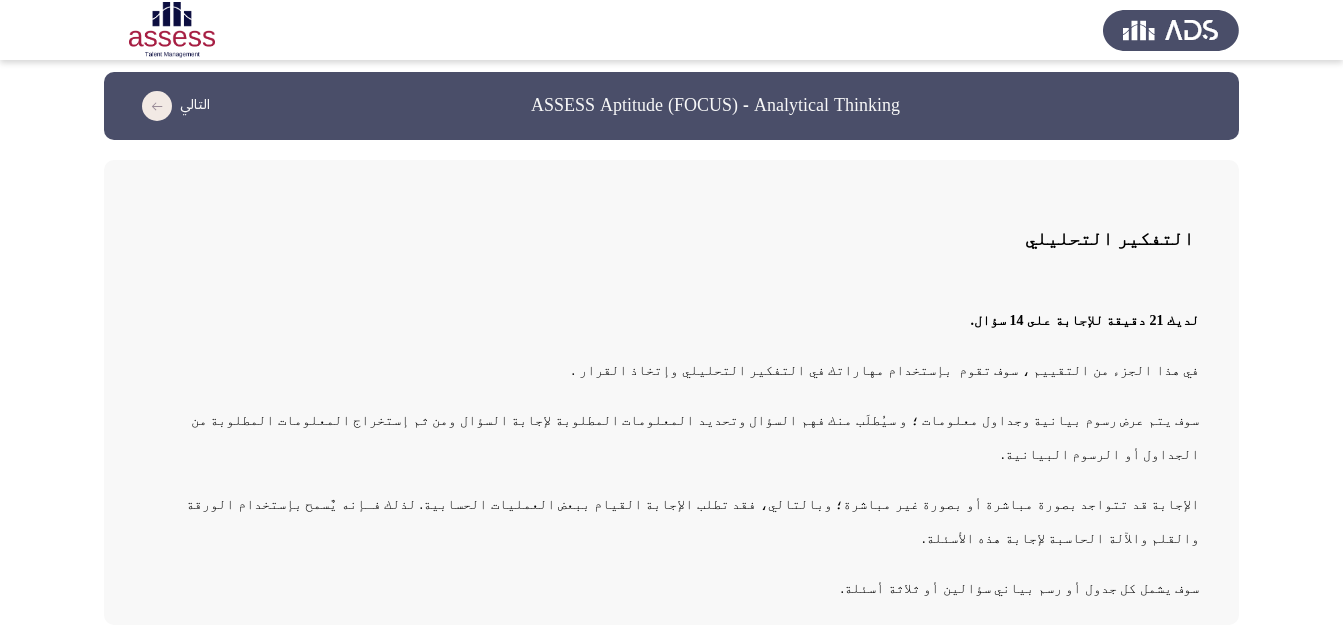 click on "في هذا الجزء من التقييم ، سوف تقوم  بإستخدام
مهاراتك في التفكير التحليلي وإتخاذ القرار ." 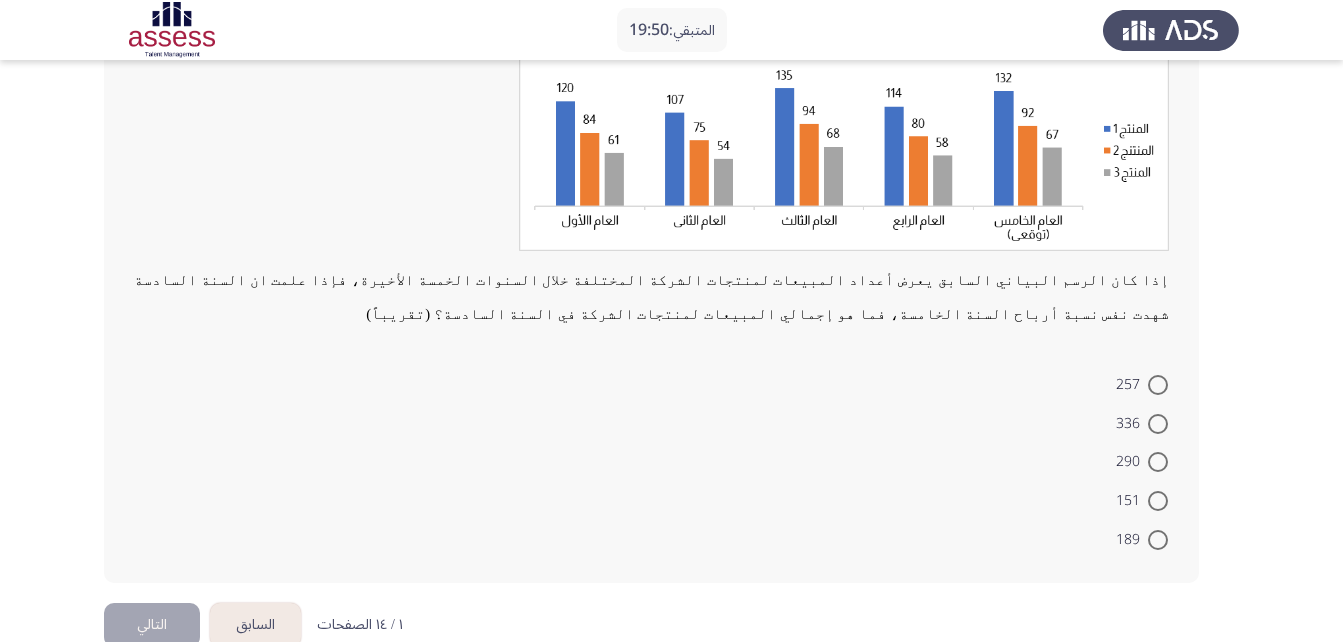 scroll, scrollTop: 217, scrollLeft: 0, axis: vertical 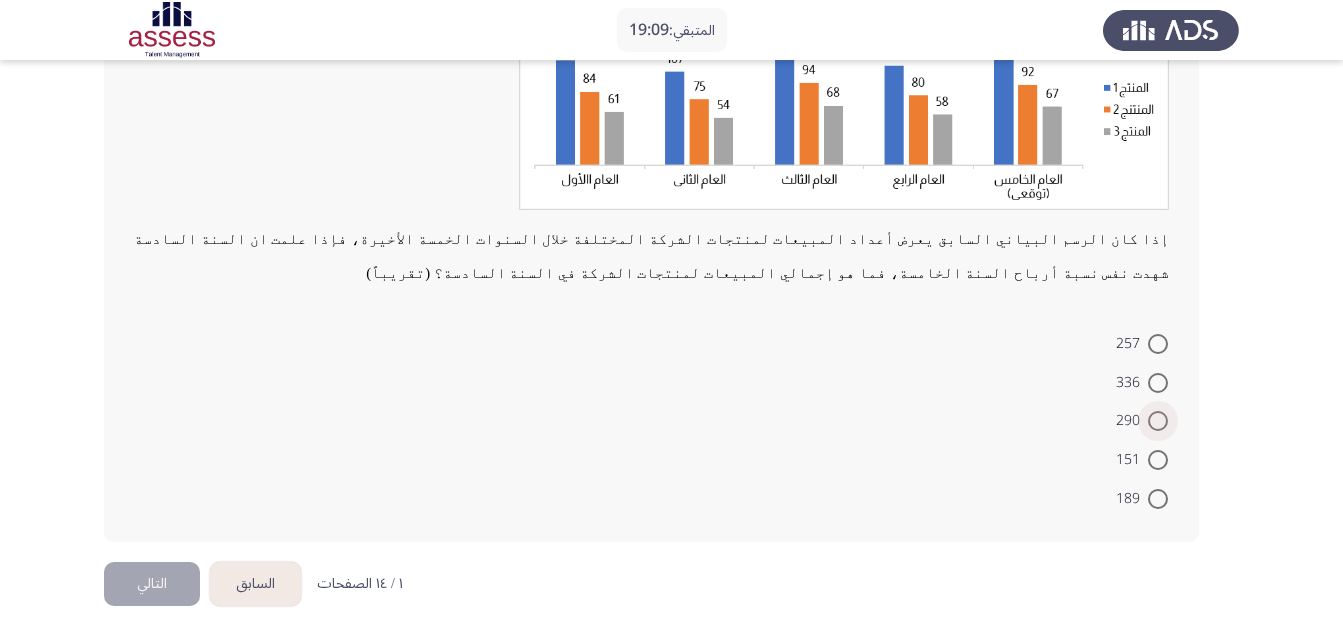 click on "290" at bounding box center [1132, 421] 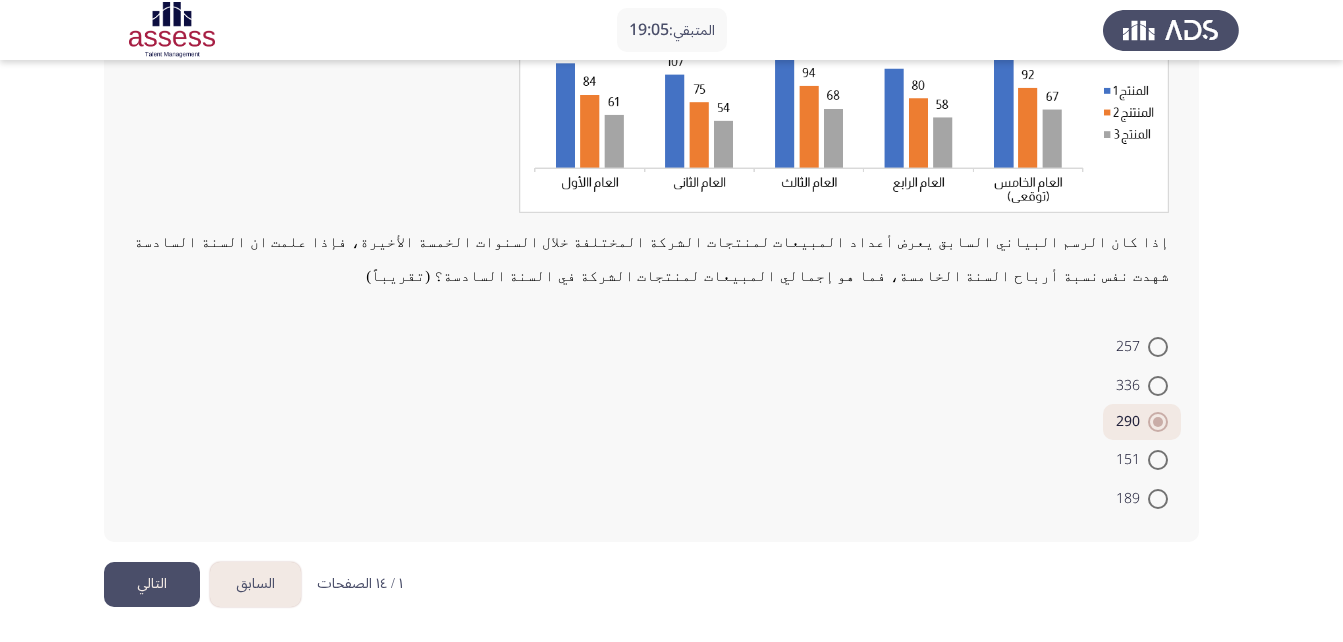 click on "التالي" 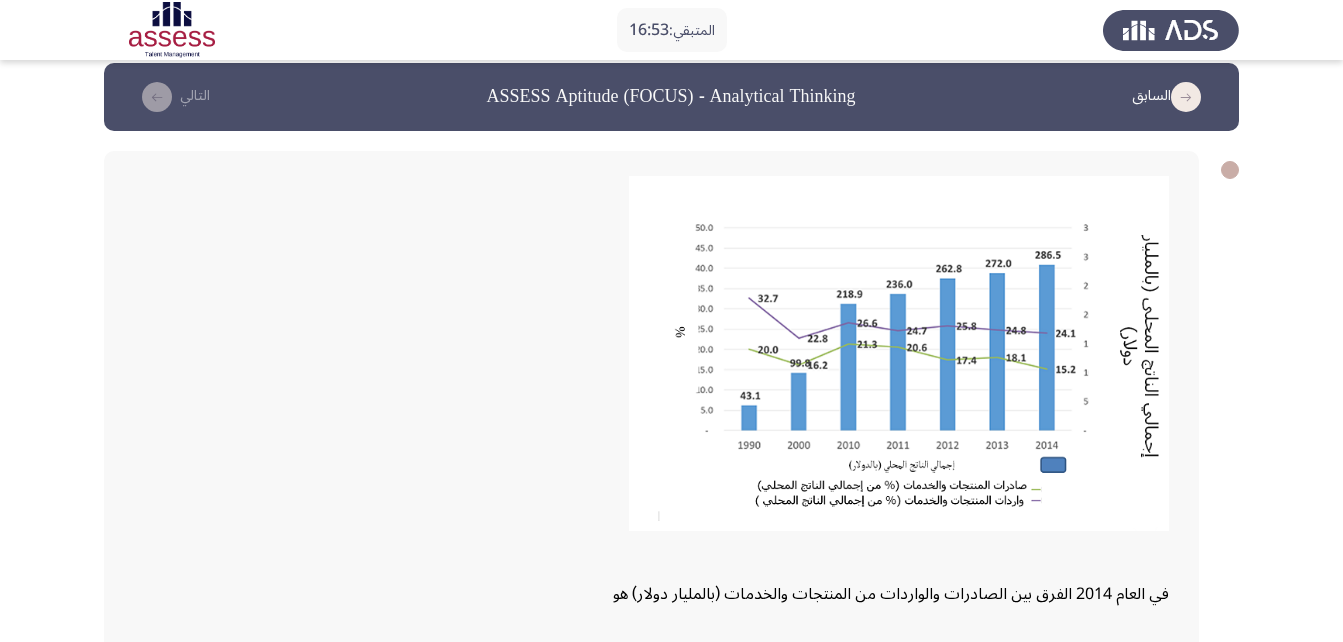 scroll, scrollTop: 0, scrollLeft: 0, axis: both 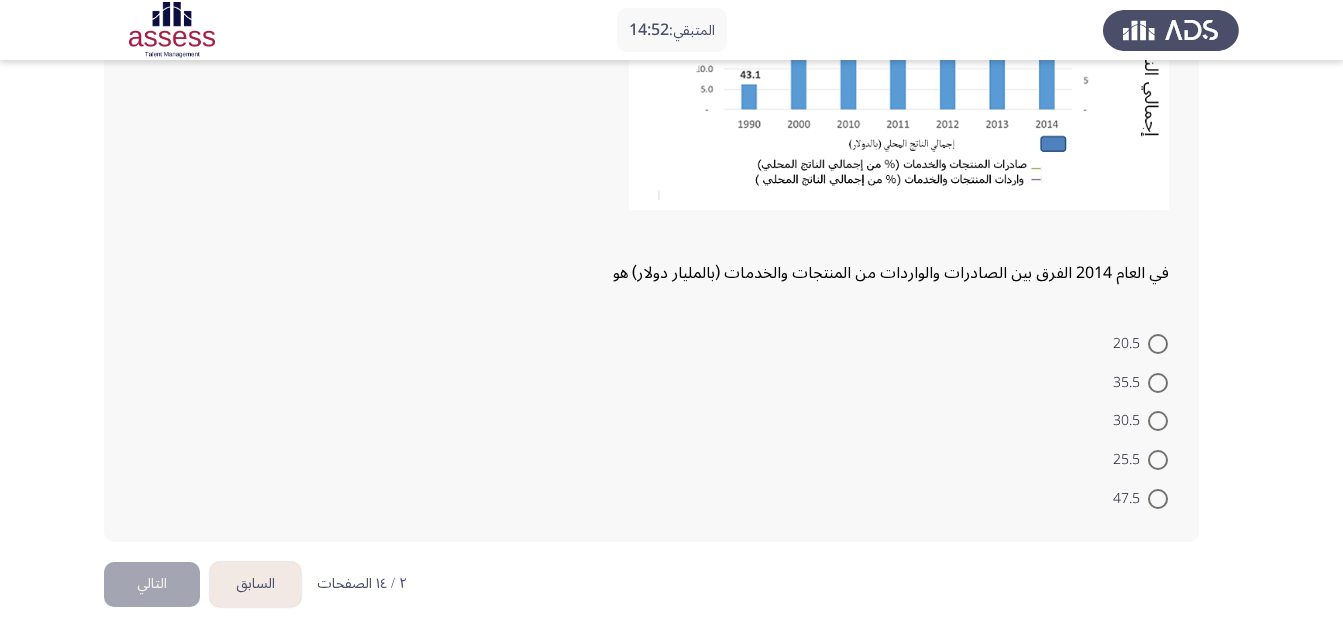 click at bounding box center [1158, 344] 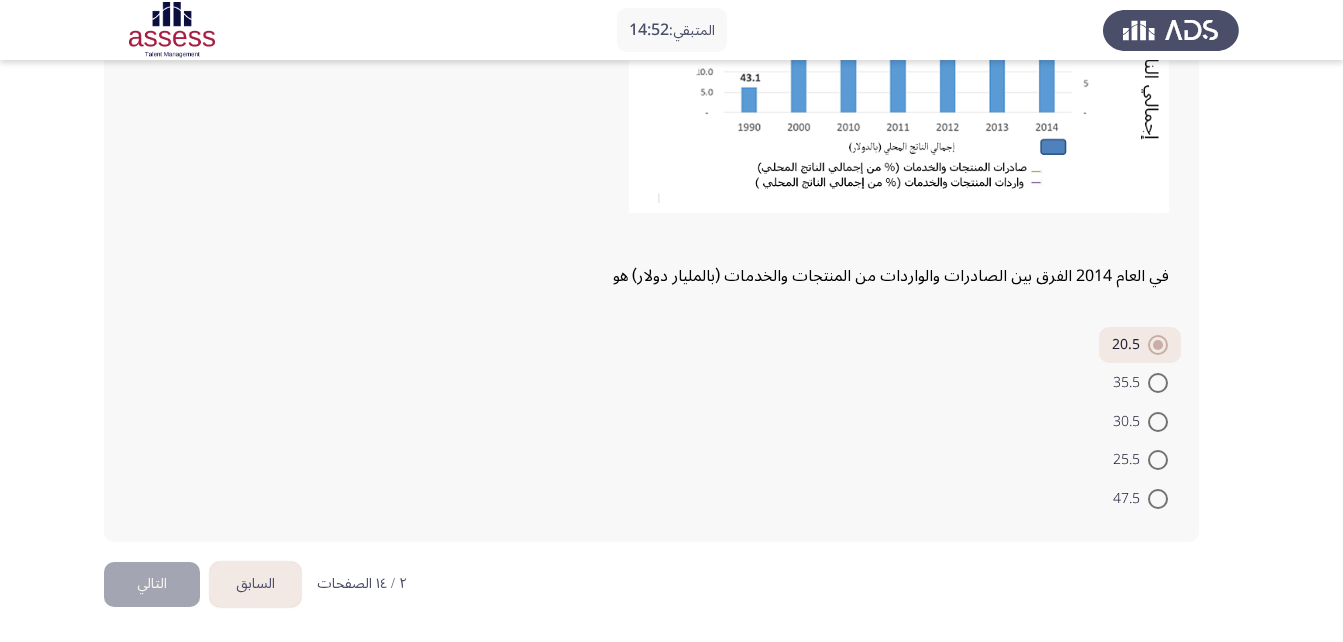 scroll, scrollTop: 335, scrollLeft: 0, axis: vertical 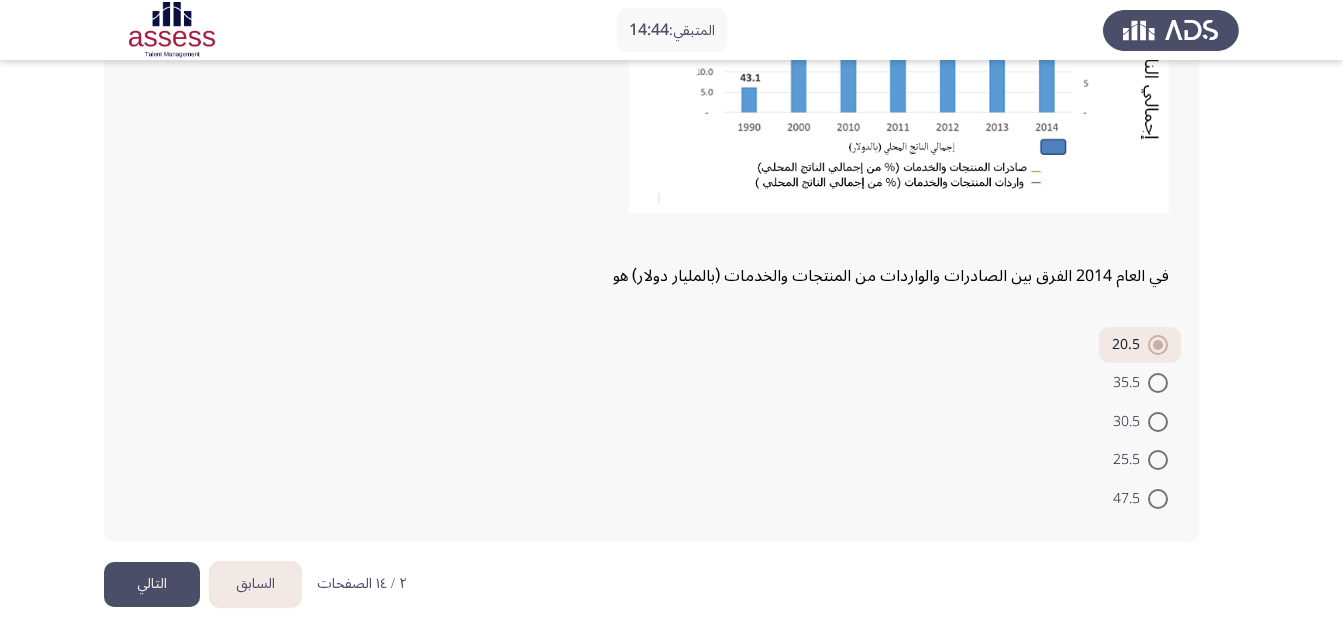 click on "التالي" 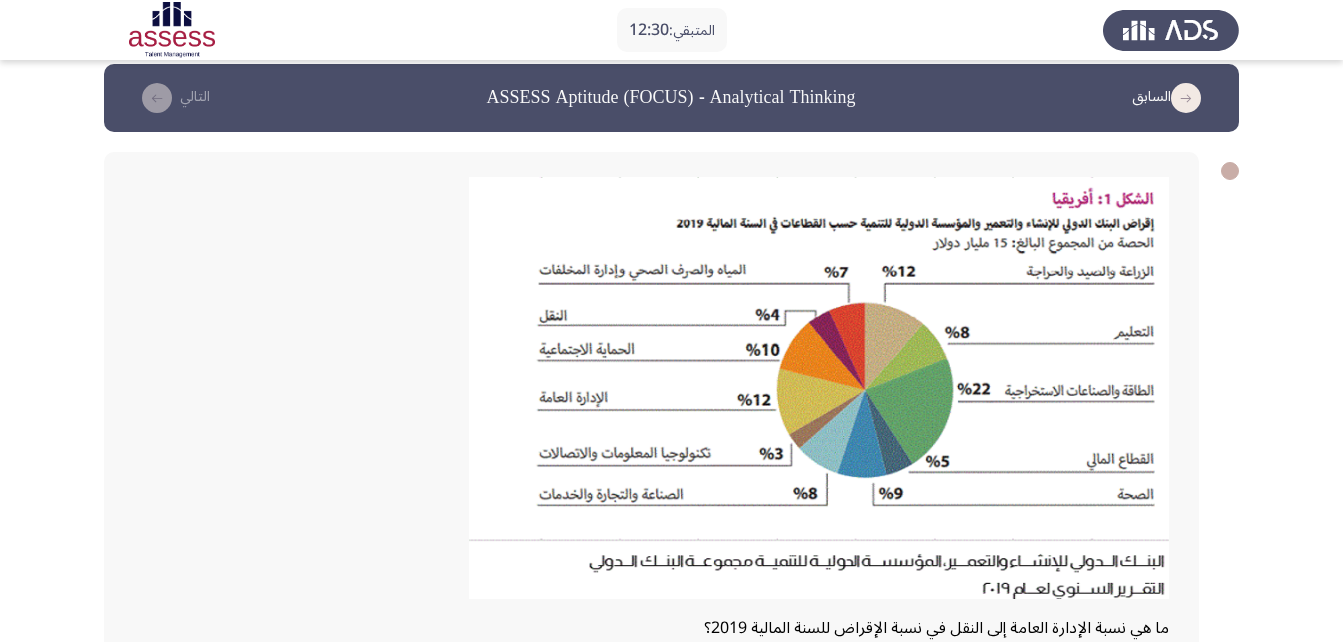 scroll, scrollTop: 371, scrollLeft: 0, axis: vertical 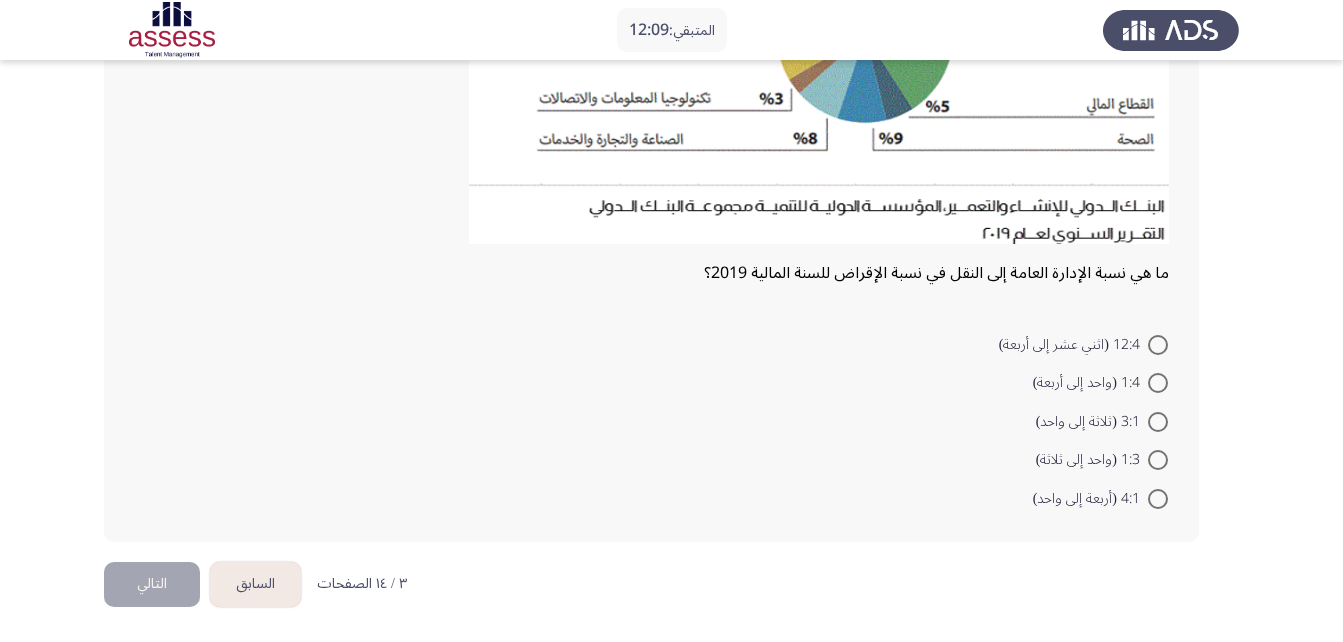 click at bounding box center [1158, 422] 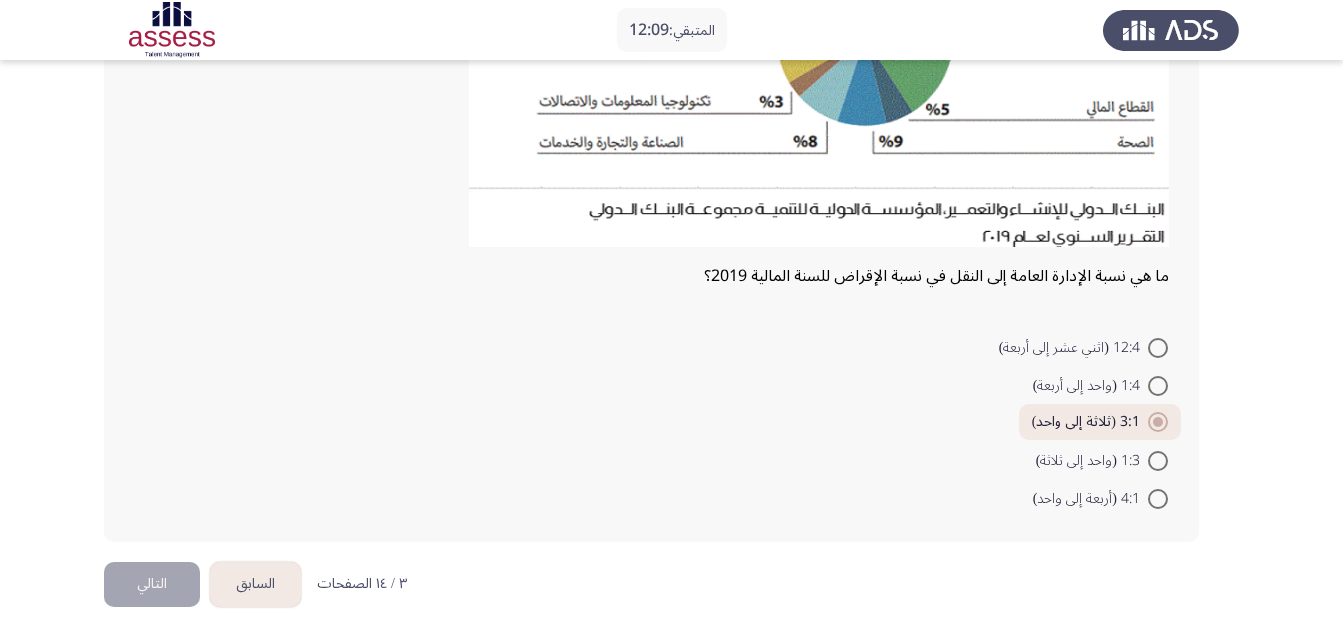 scroll, scrollTop: 368, scrollLeft: 0, axis: vertical 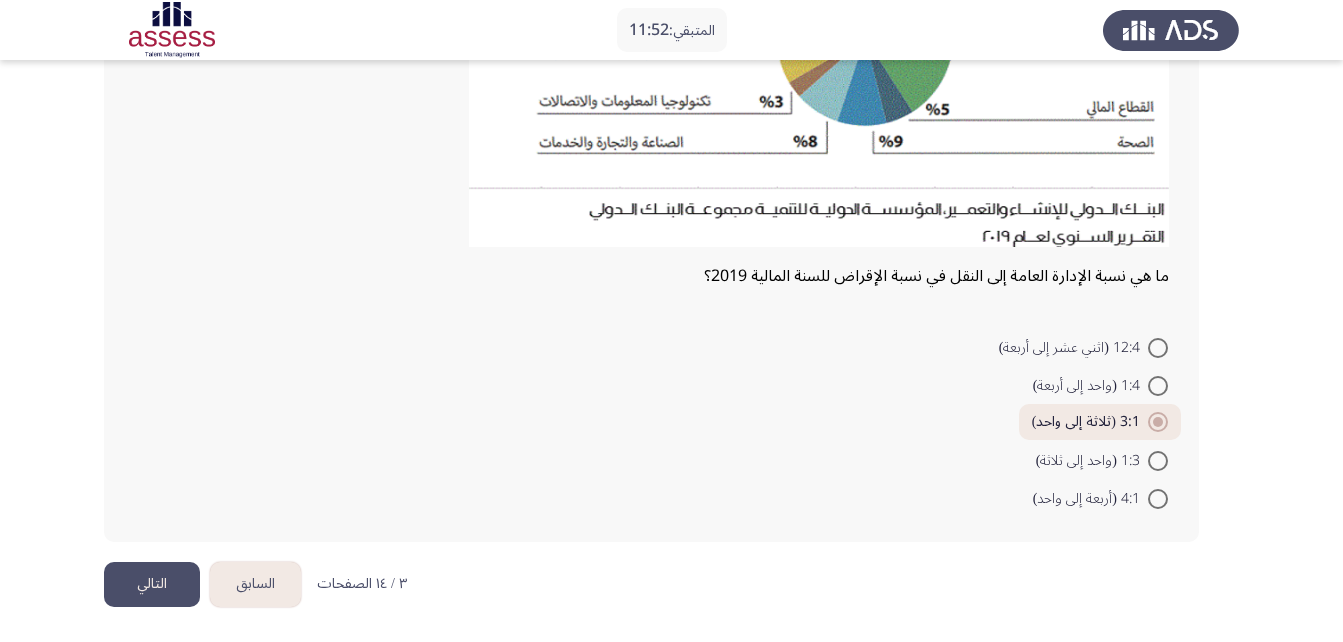 click on "التالي" 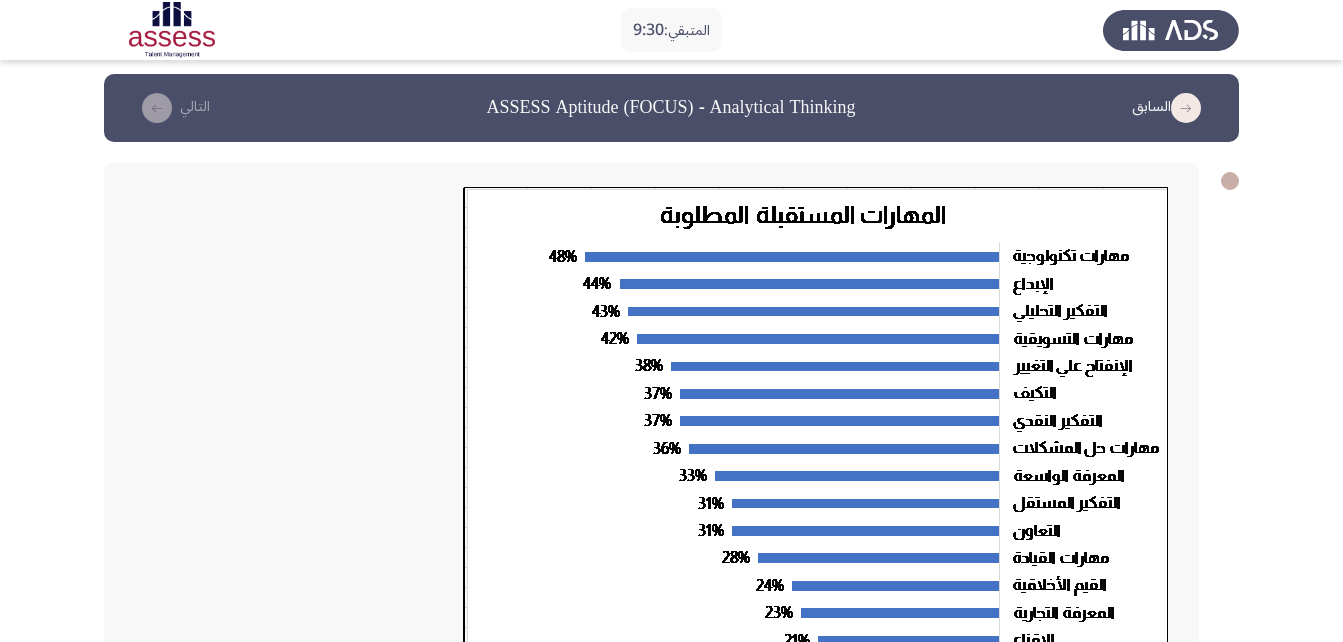 scroll, scrollTop: 506, scrollLeft: 0, axis: vertical 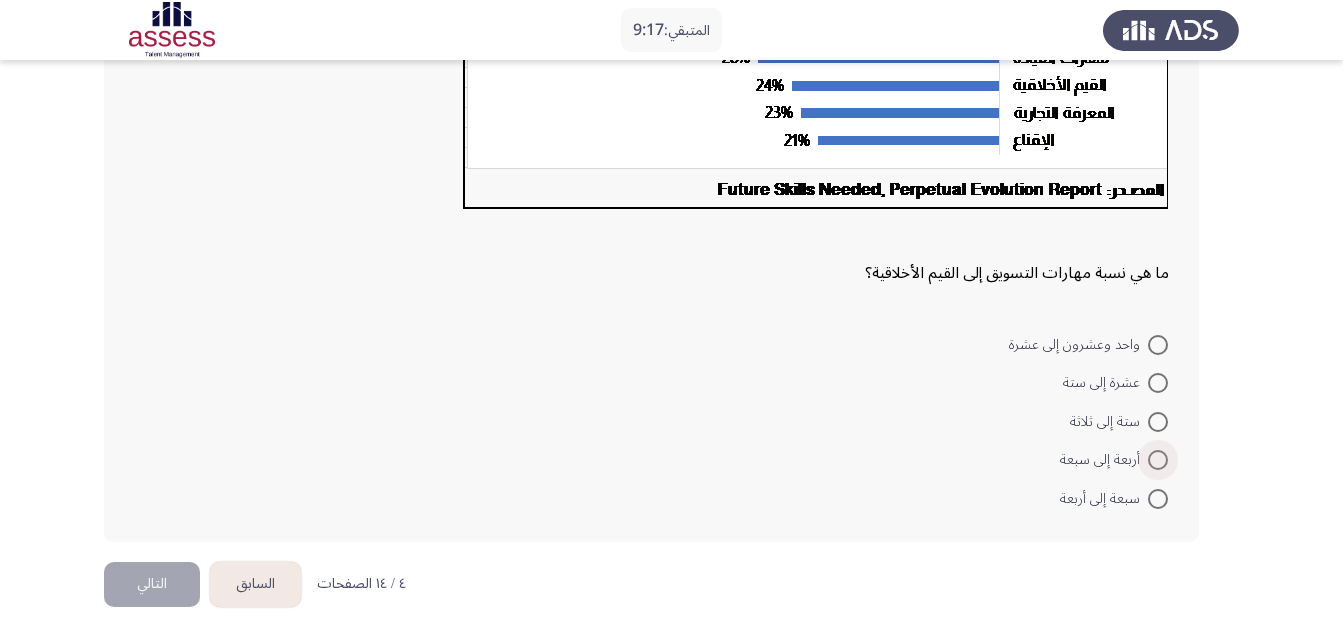 click on "أربعة إلى سبعة" at bounding box center (1104, 460) 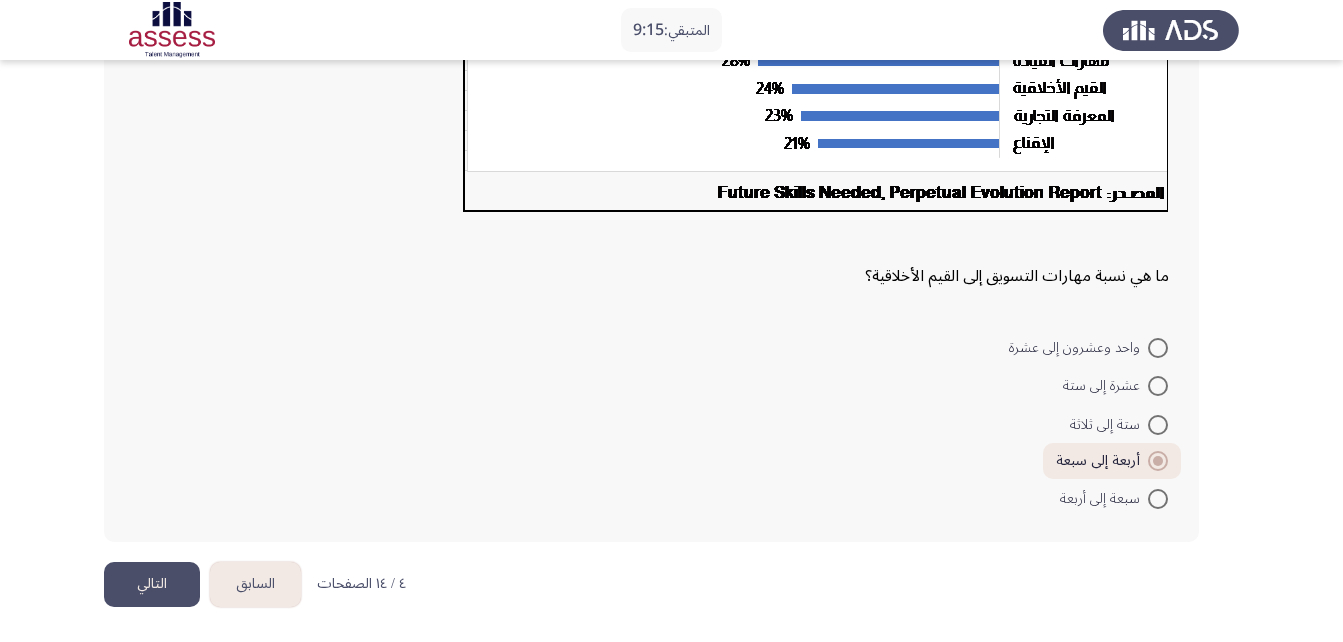 click on "التالي" 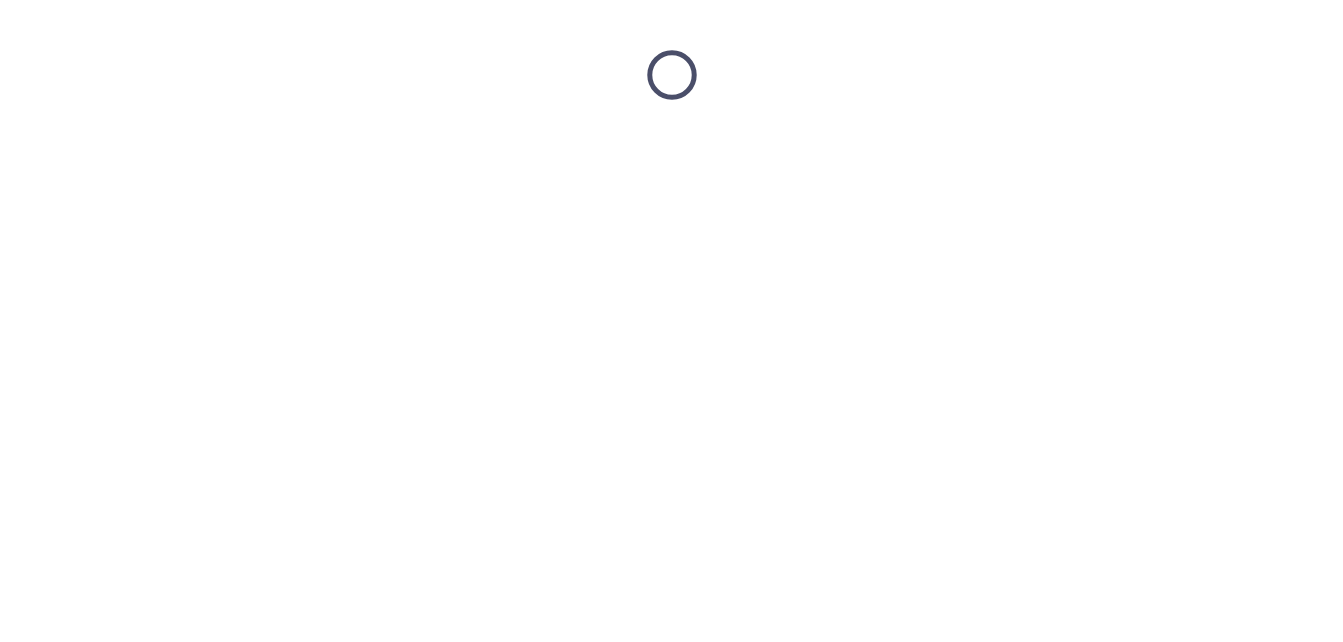scroll, scrollTop: 0, scrollLeft: 0, axis: both 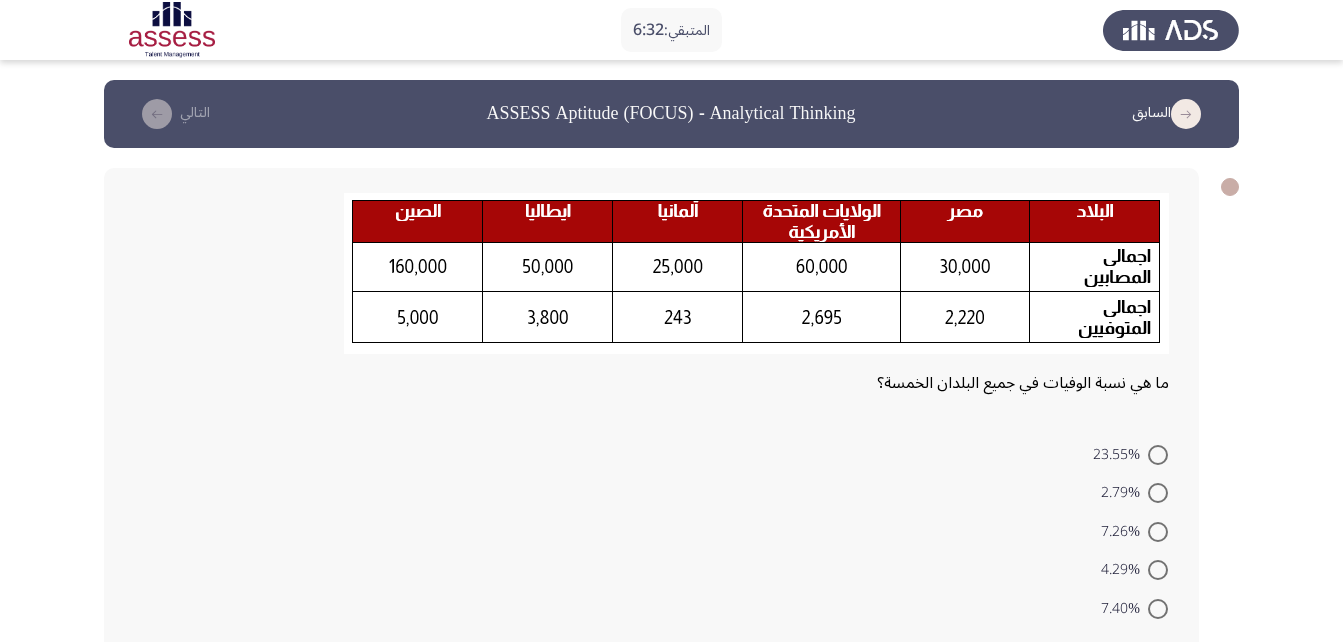 click at bounding box center (1158, 570) 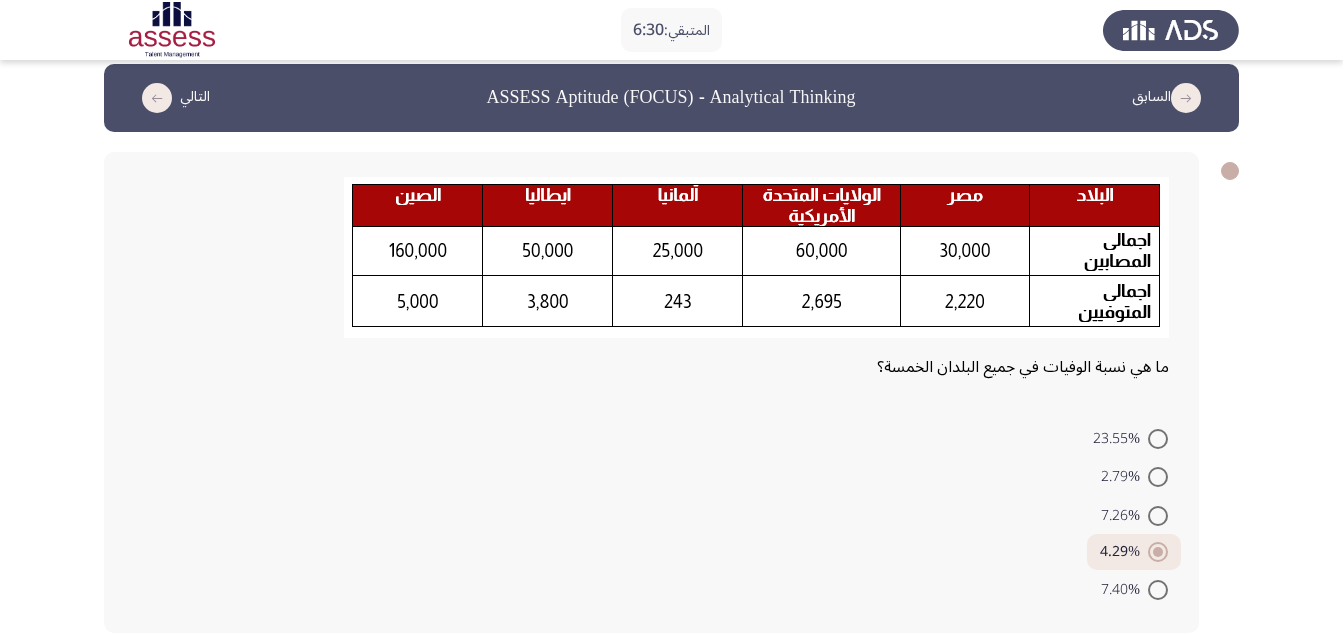 scroll, scrollTop: 107, scrollLeft: 0, axis: vertical 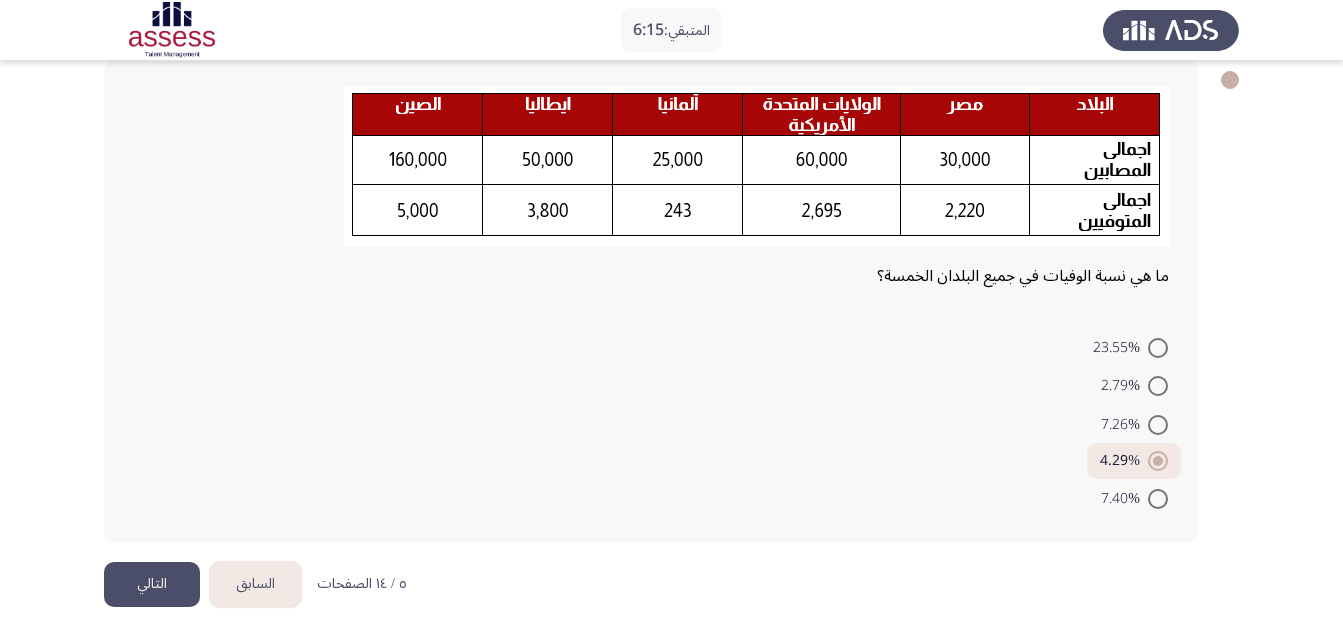 click on "التالي" 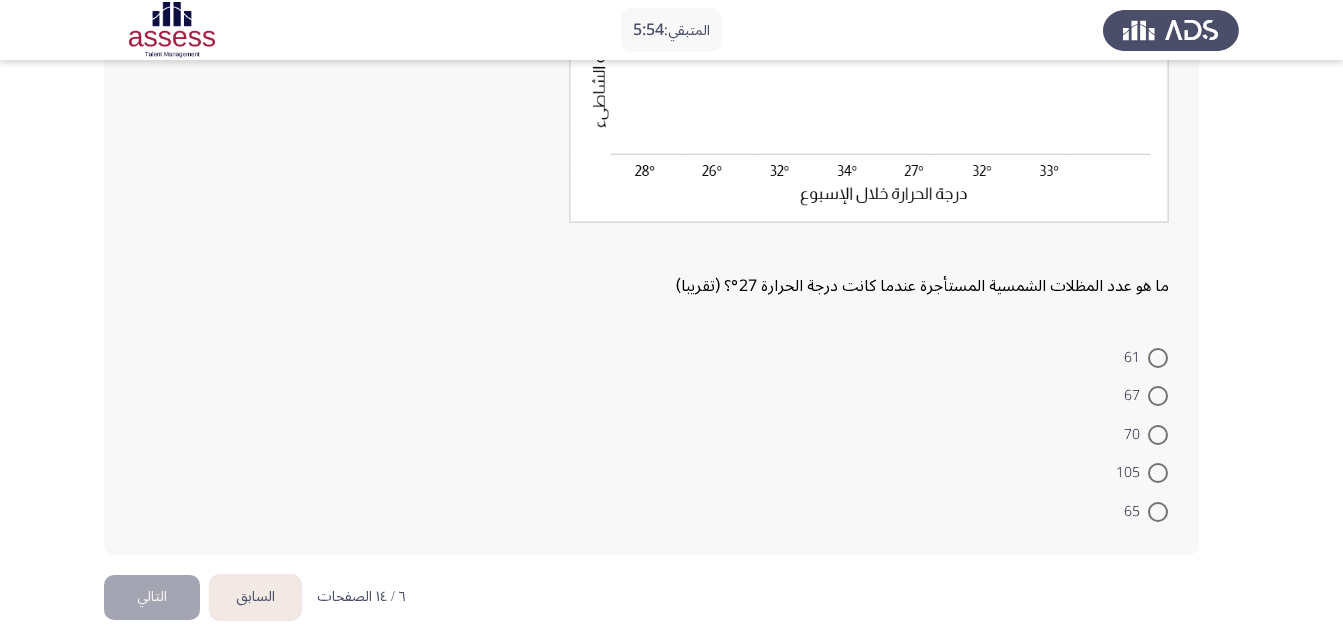 scroll, scrollTop: 348, scrollLeft: 0, axis: vertical 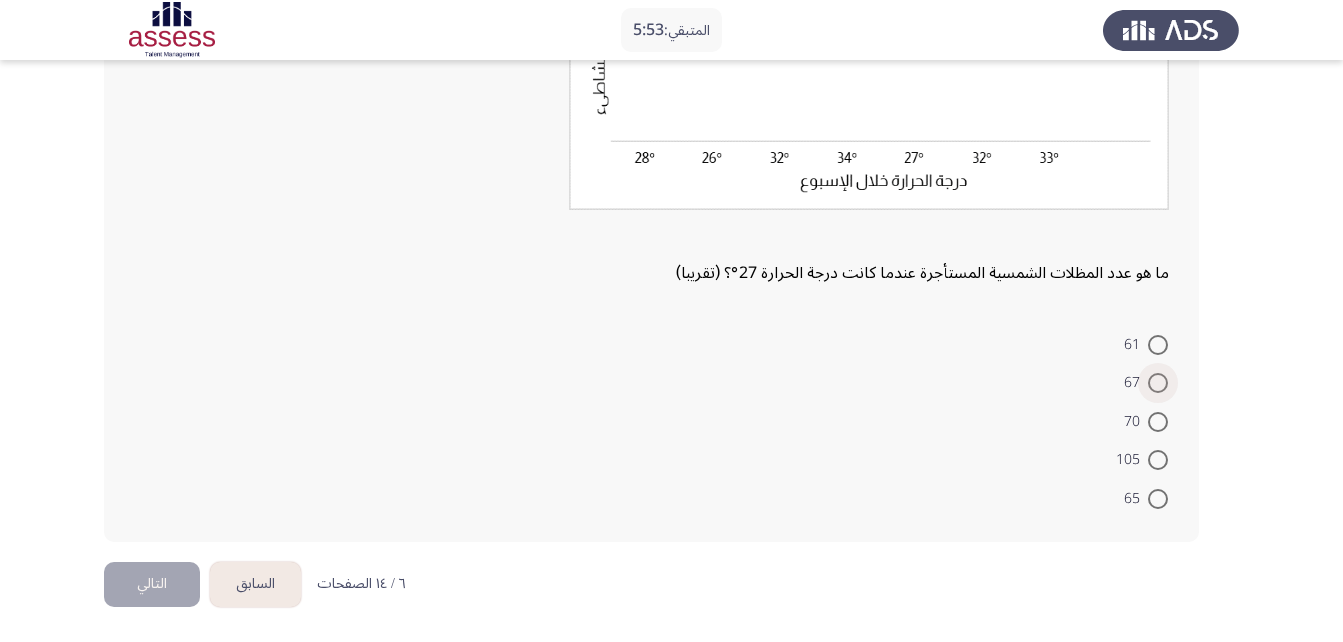 click at bounding box center (1158, 383) 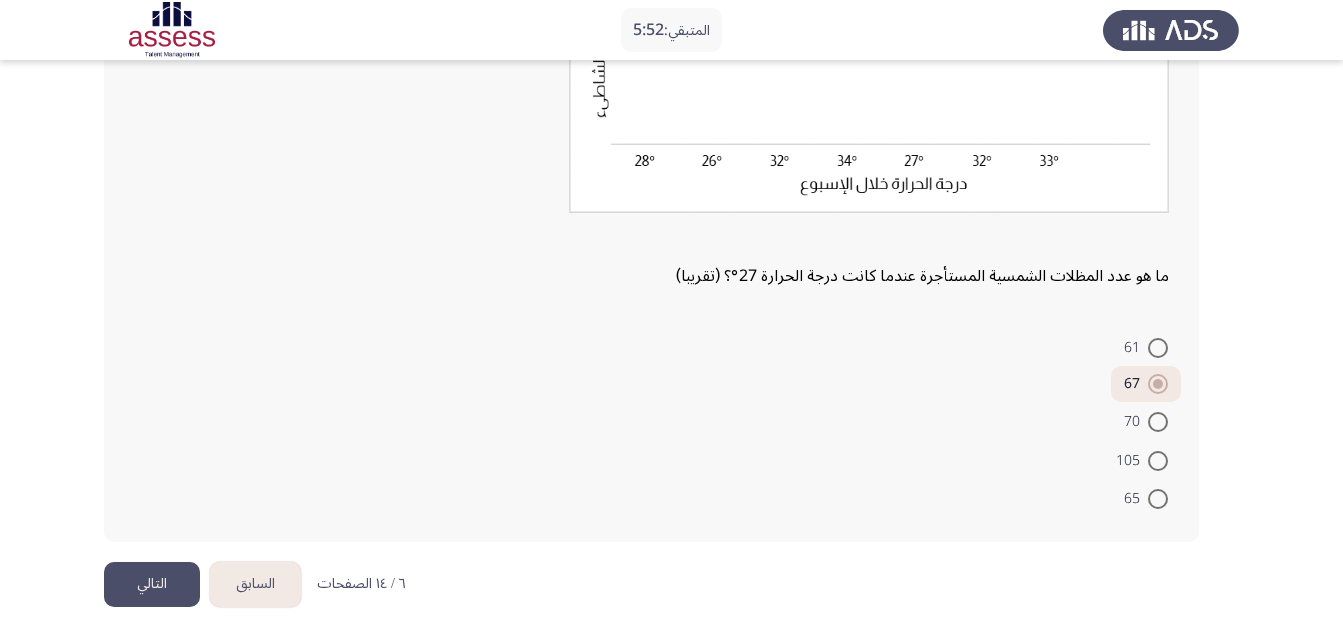 click on "التالي" 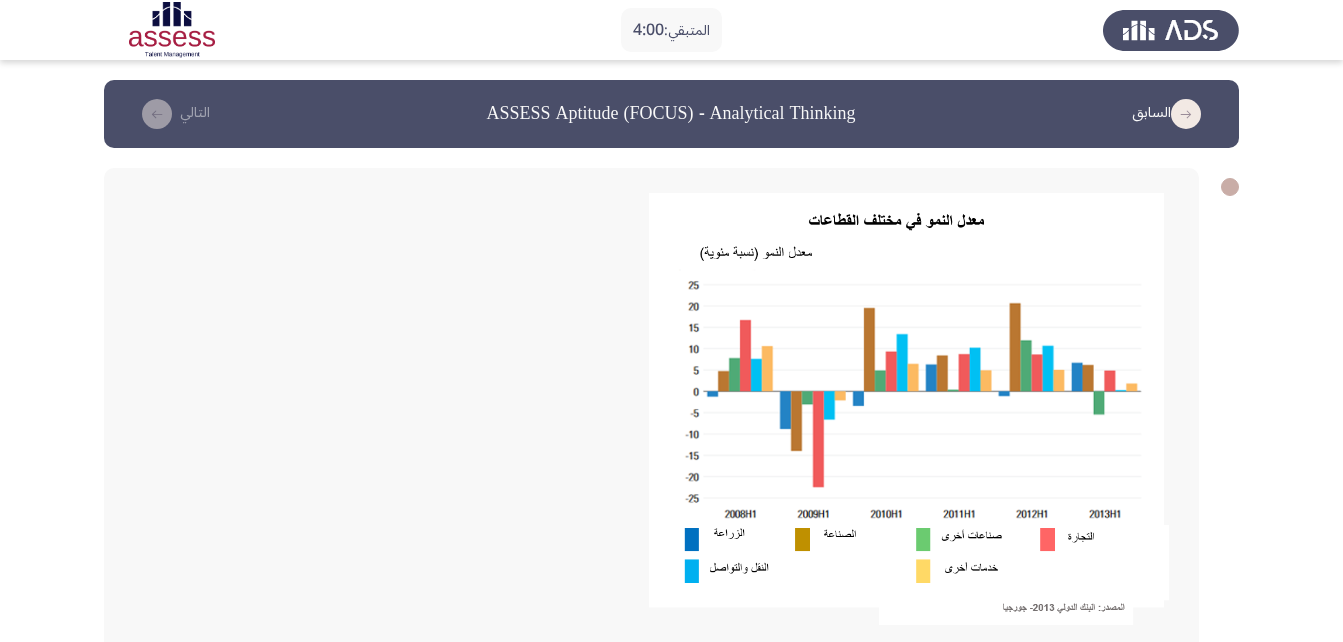 scroll, scrollTop: 414, scrollLeft: 0, axis: vertical 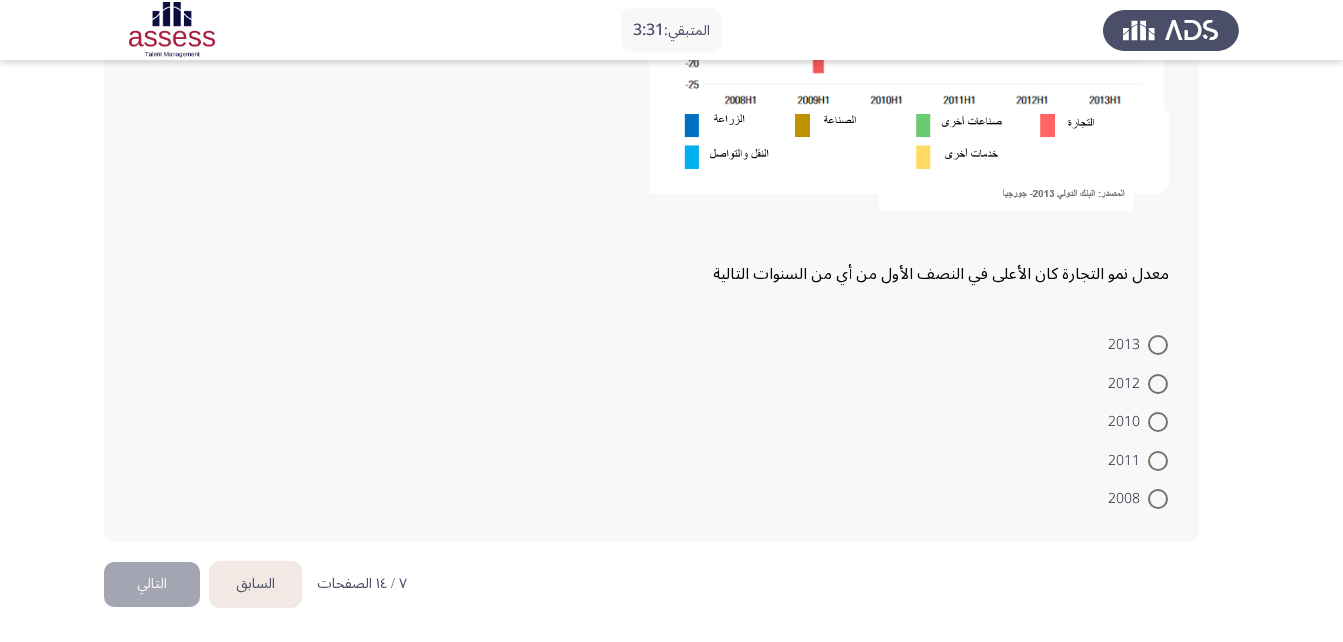 click at bounding box center [1158, 461] 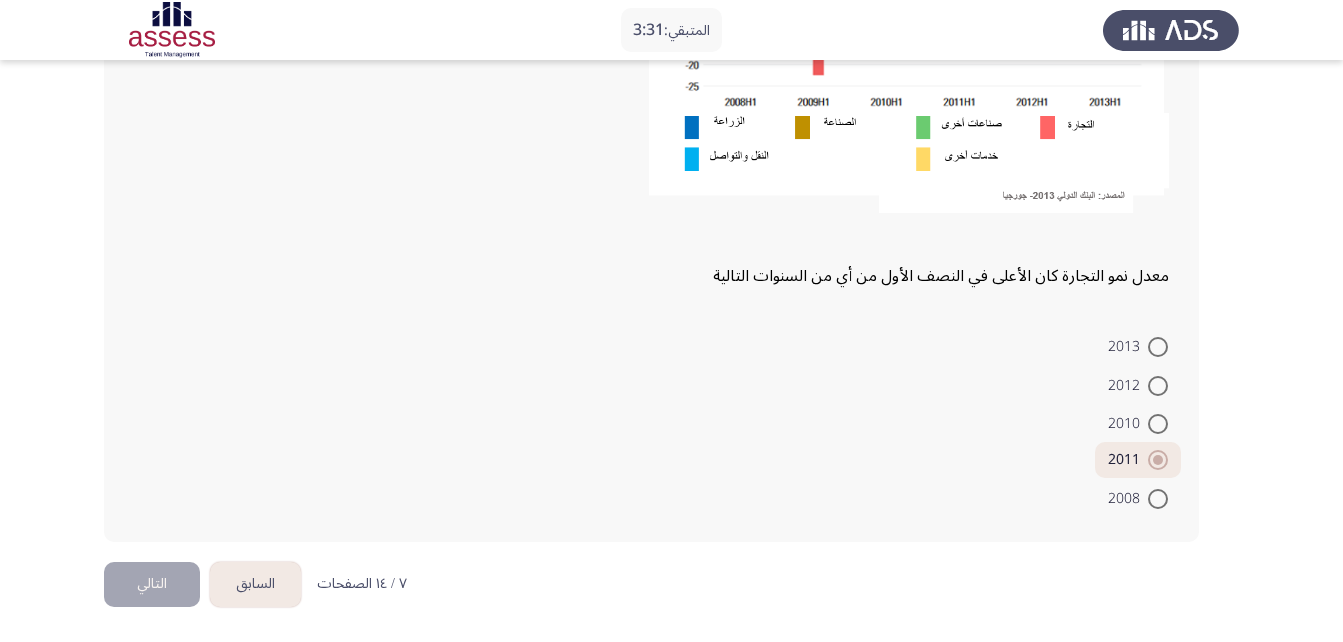 scroll, scrollTop: 412, scrollLeft: 0, axis: vertical 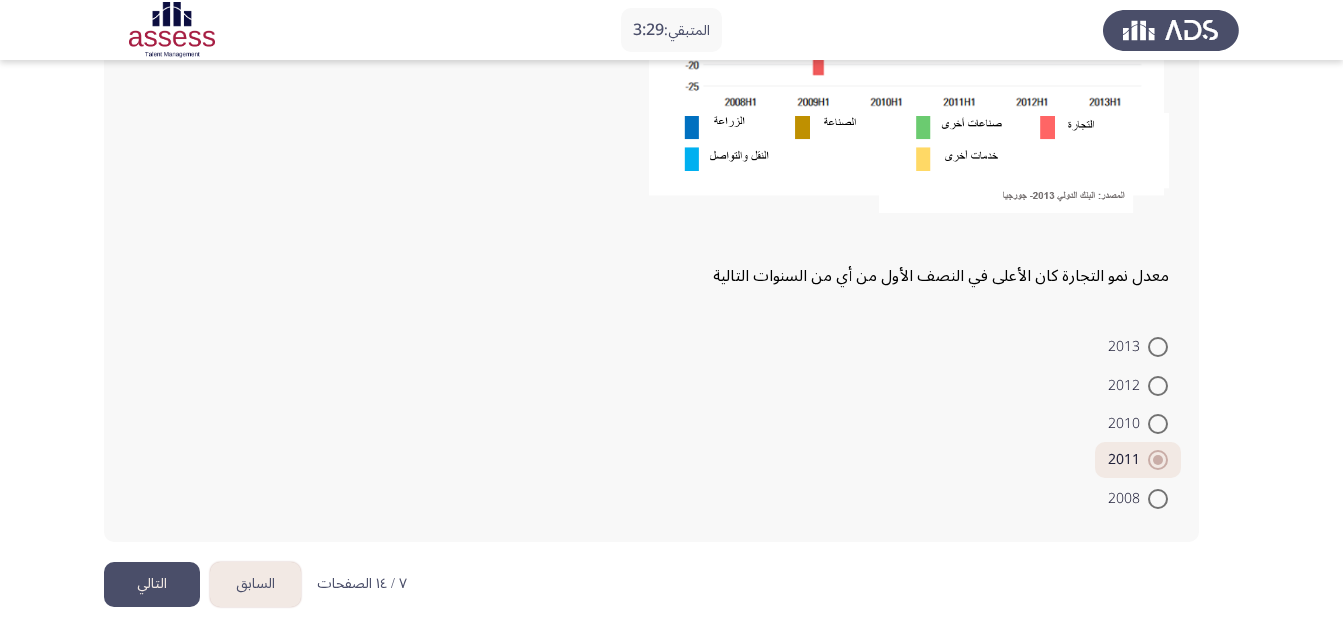 click on "التالي" 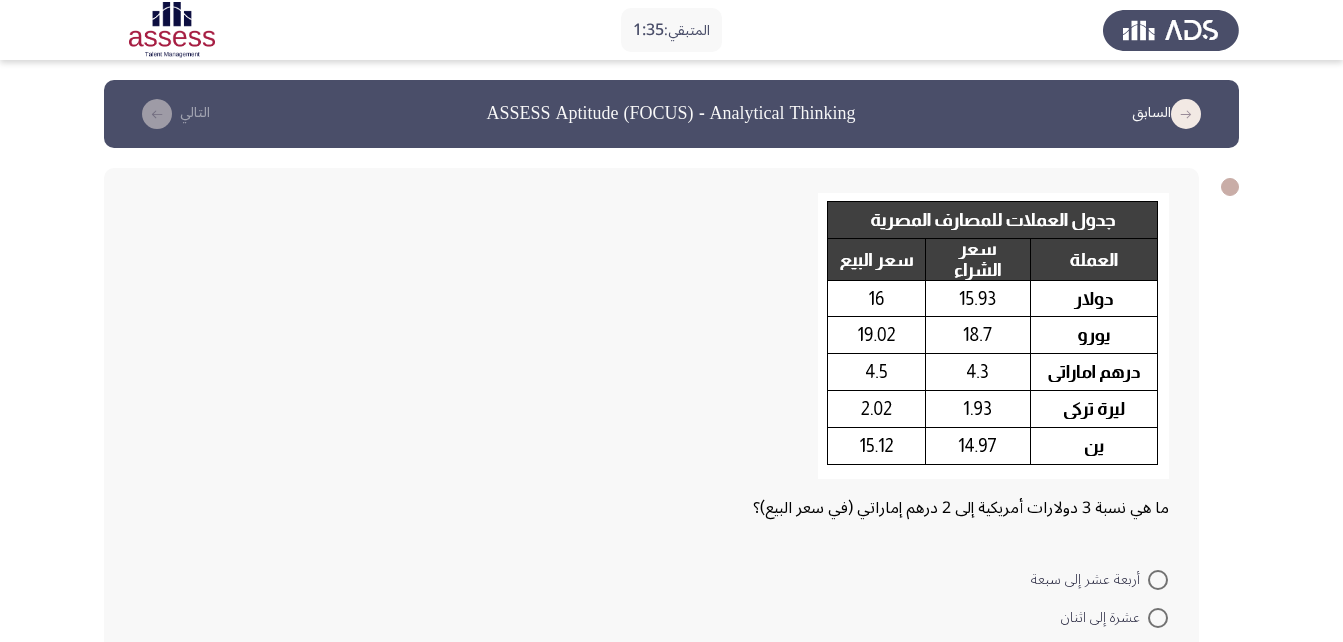 scroll, scrollTop: 235, scrollLeft: 0, axis: vertical 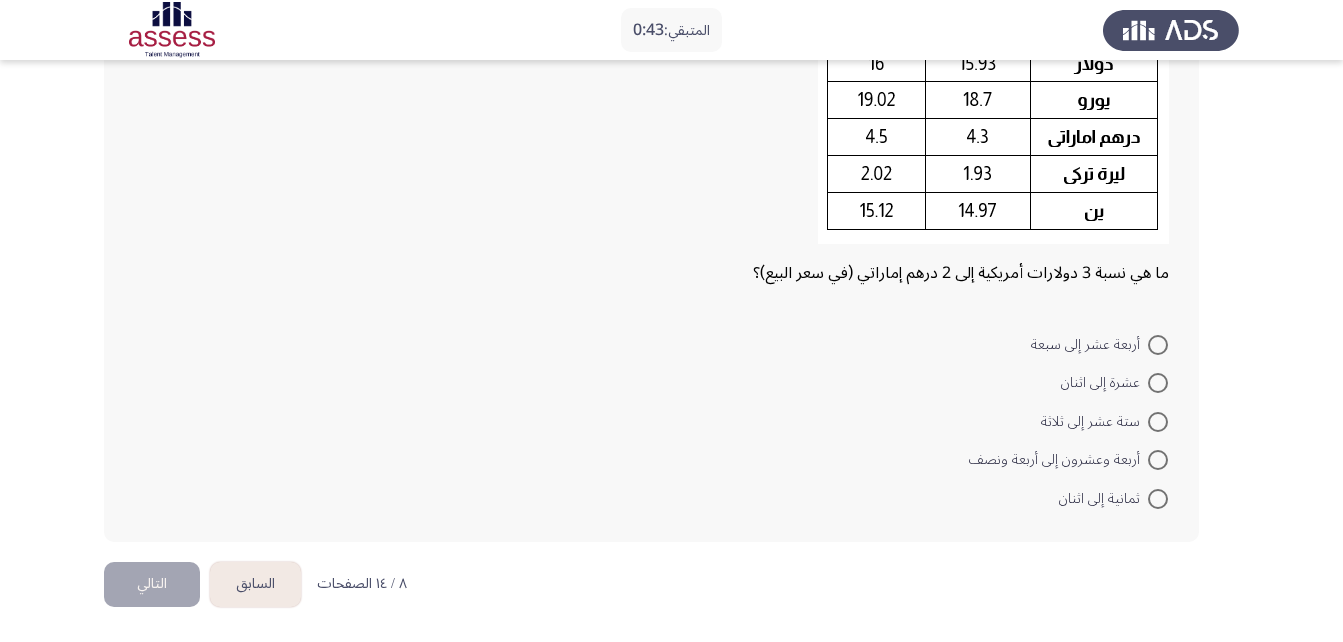 click on "ستة عشر إلى ثلاثة" at bounding box center (1094, 422) 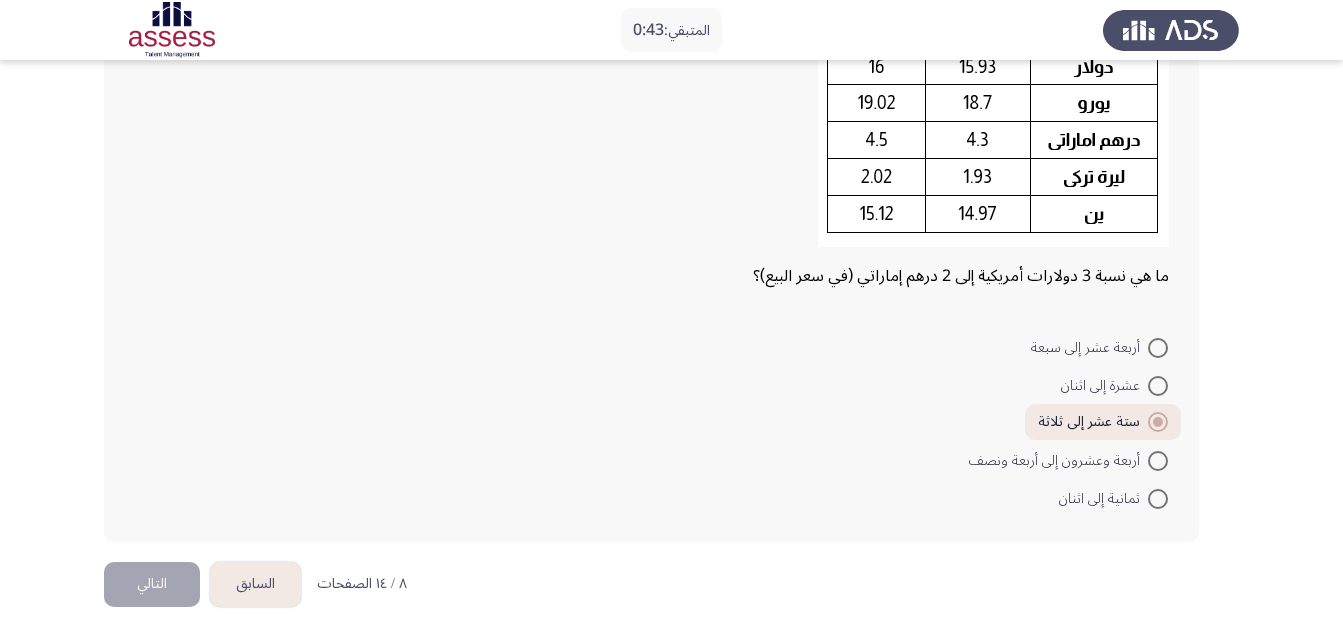 scroll, scrollTop: 232, scrollLeft: 0, axis: vertical 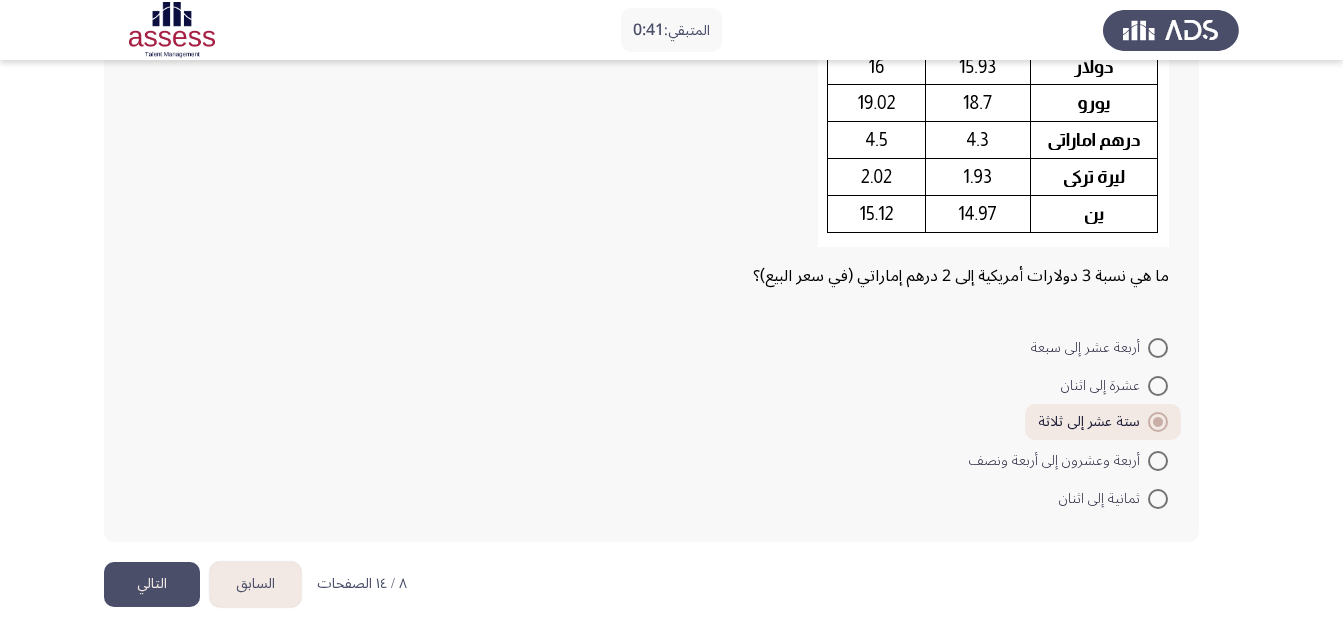 click on "التالي" 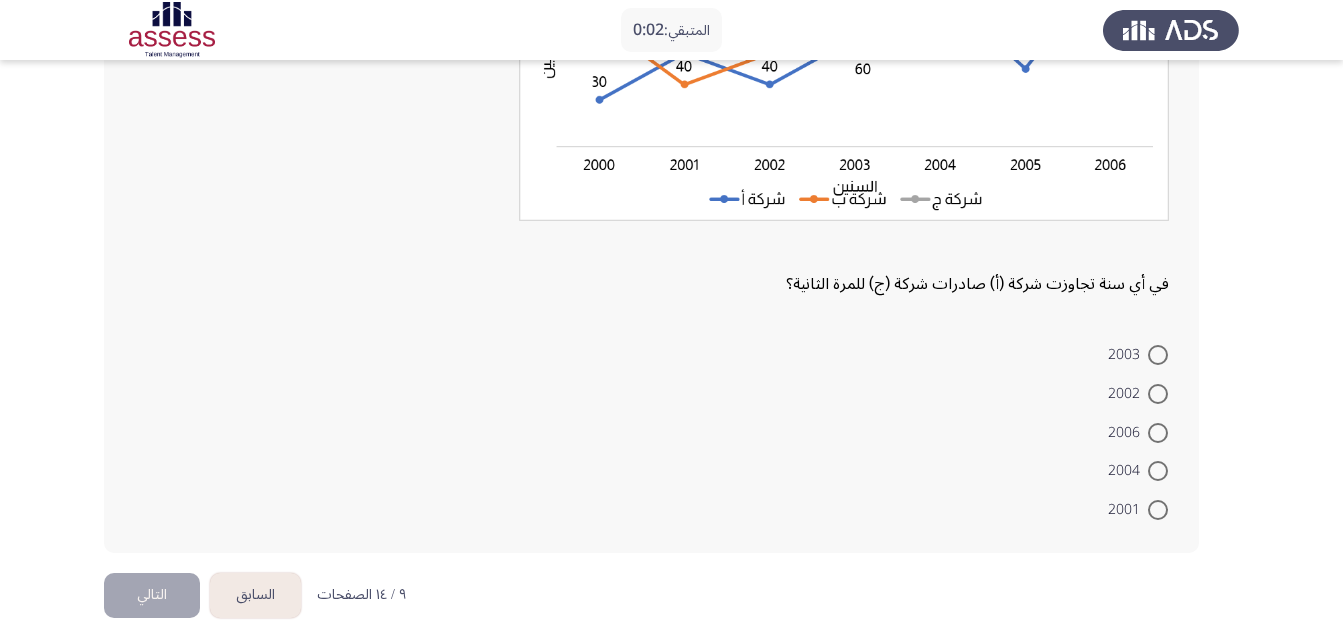 scroll, scrollTop: 355, scrollLeft: 0, axis: vertical 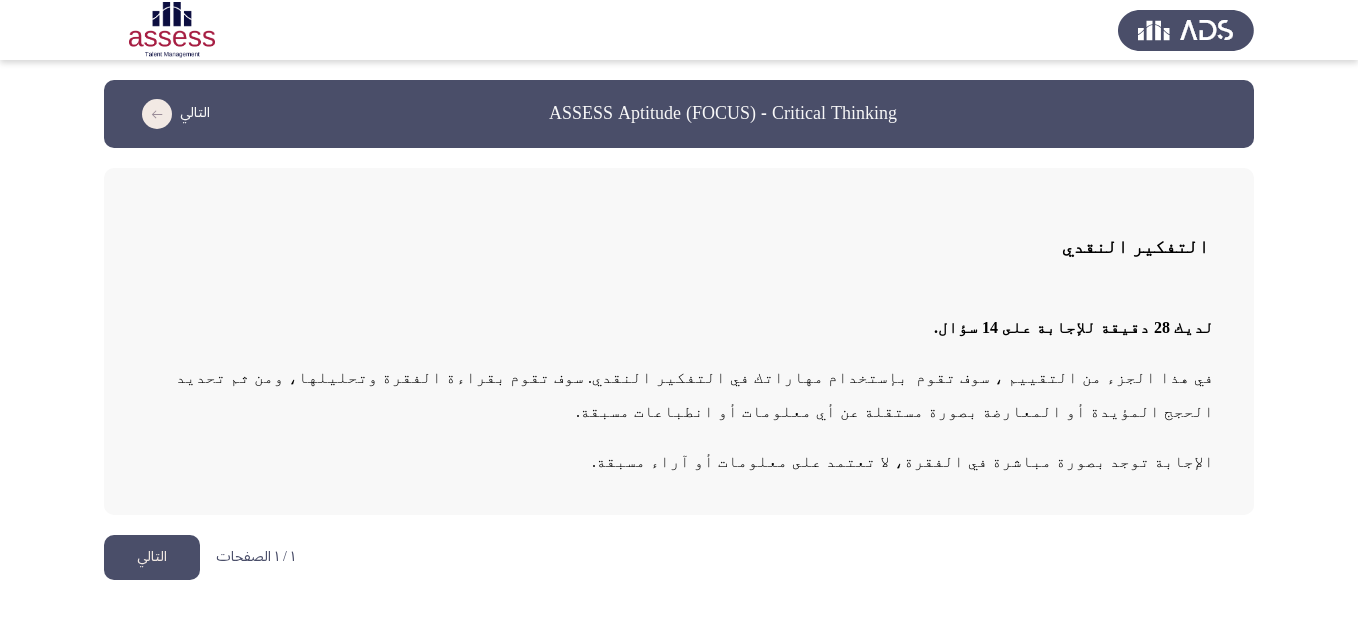 click on "التالي" 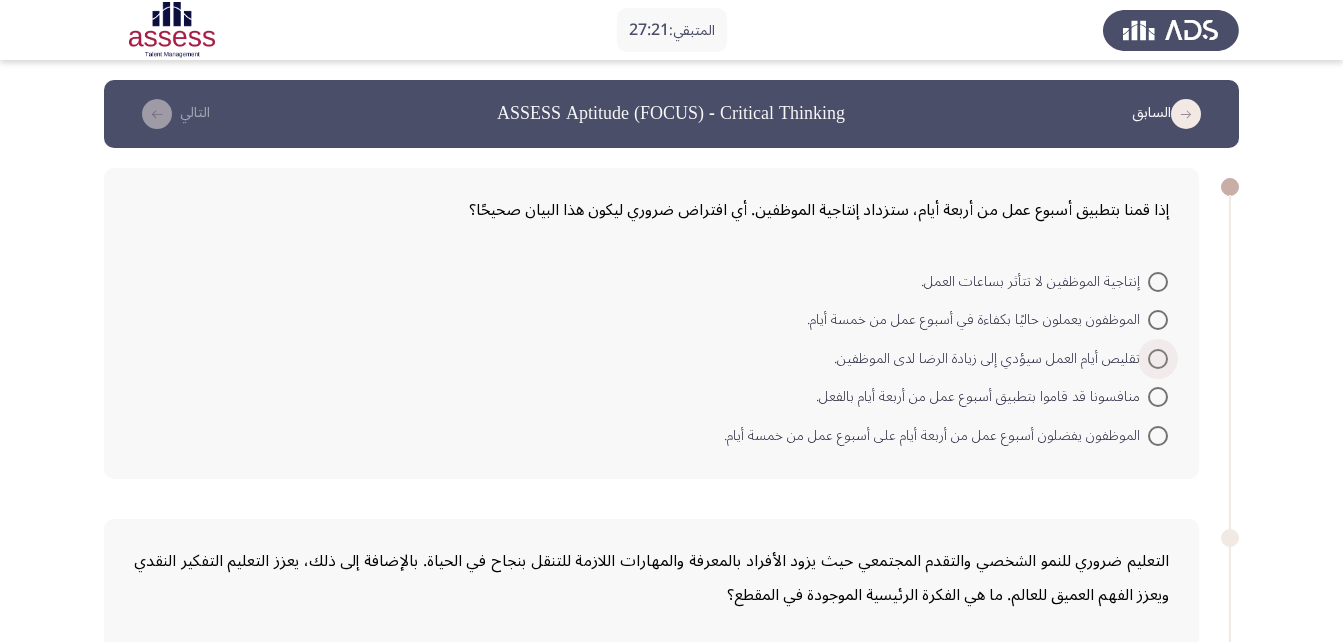 click on "تقليص أيام العمل سيؤدي إلى زيادة الرضا لدى الموظفين." at bounding box center [991, 359] 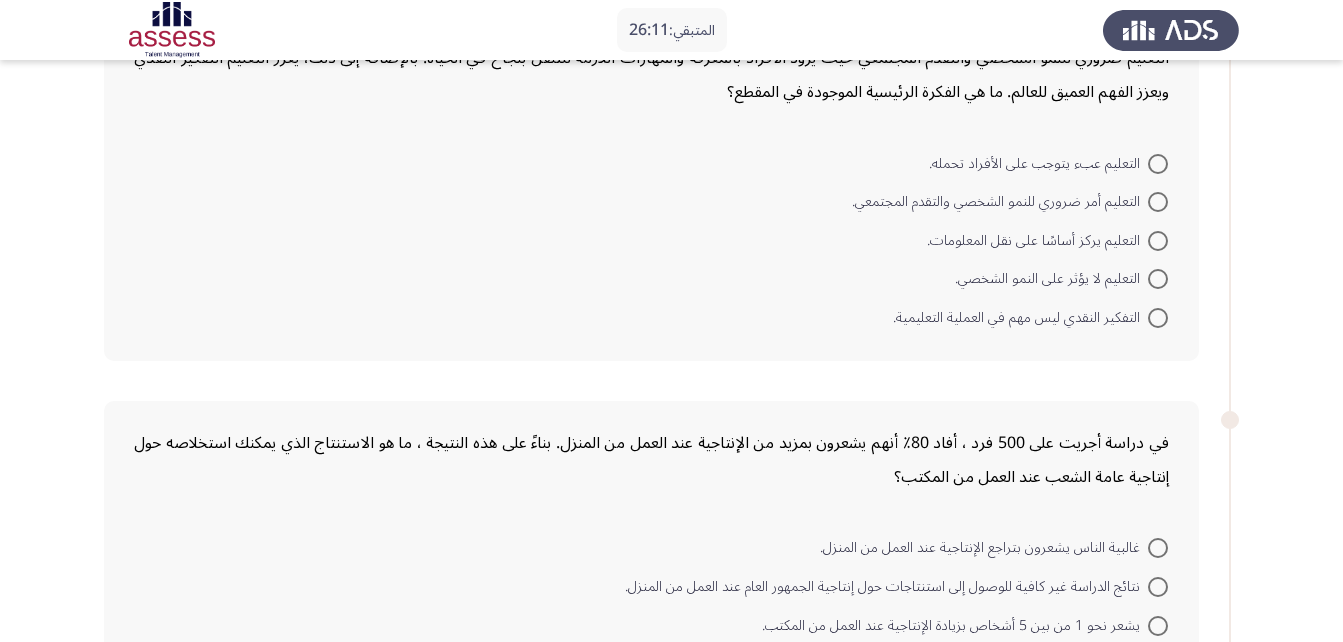 scroll, scrollTop: 0, scrollLeft: 0, axis: both 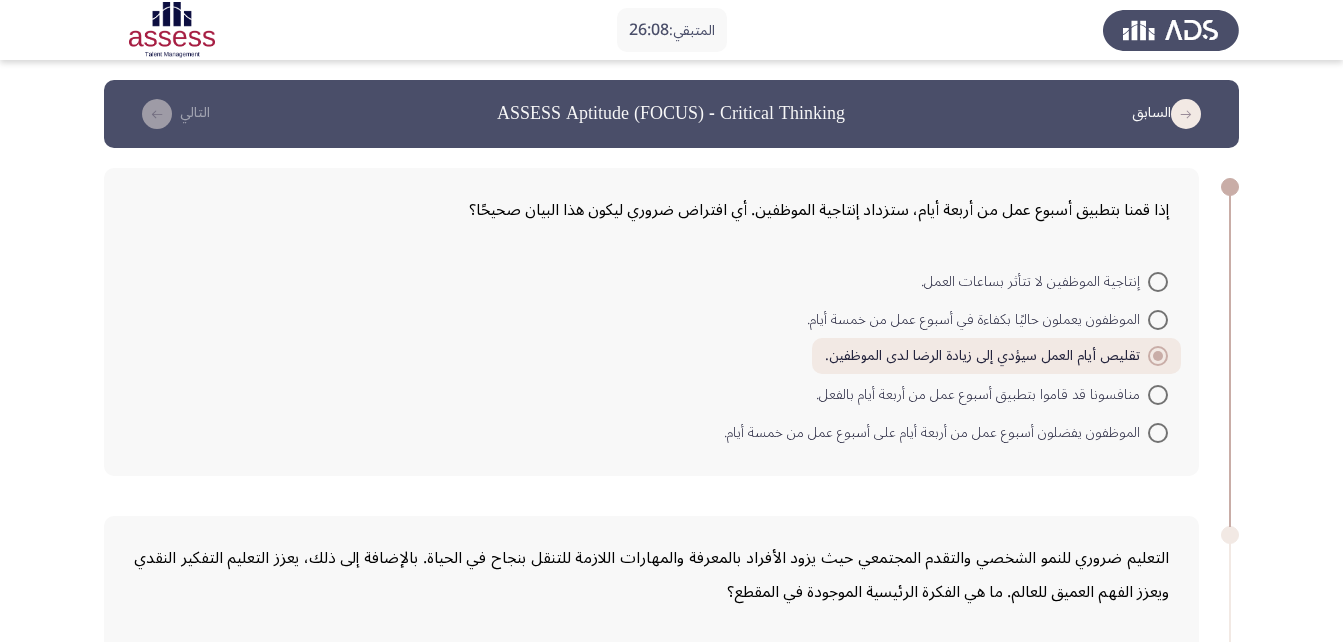 click on "التعليم ضروري للنمو الشخصي والتقدم المجتمعي حيث يزود الأفراد بالمعرفة والمهارات اللازمة للتنقل بنجاح في الحياة. بالإضافة إلى ذلك، يعزز التعليم التفكير النقدي ويعزز الفهم العميق للعالم. ما هي الفكرة الرئيسية الموجودة في المقطع؟" 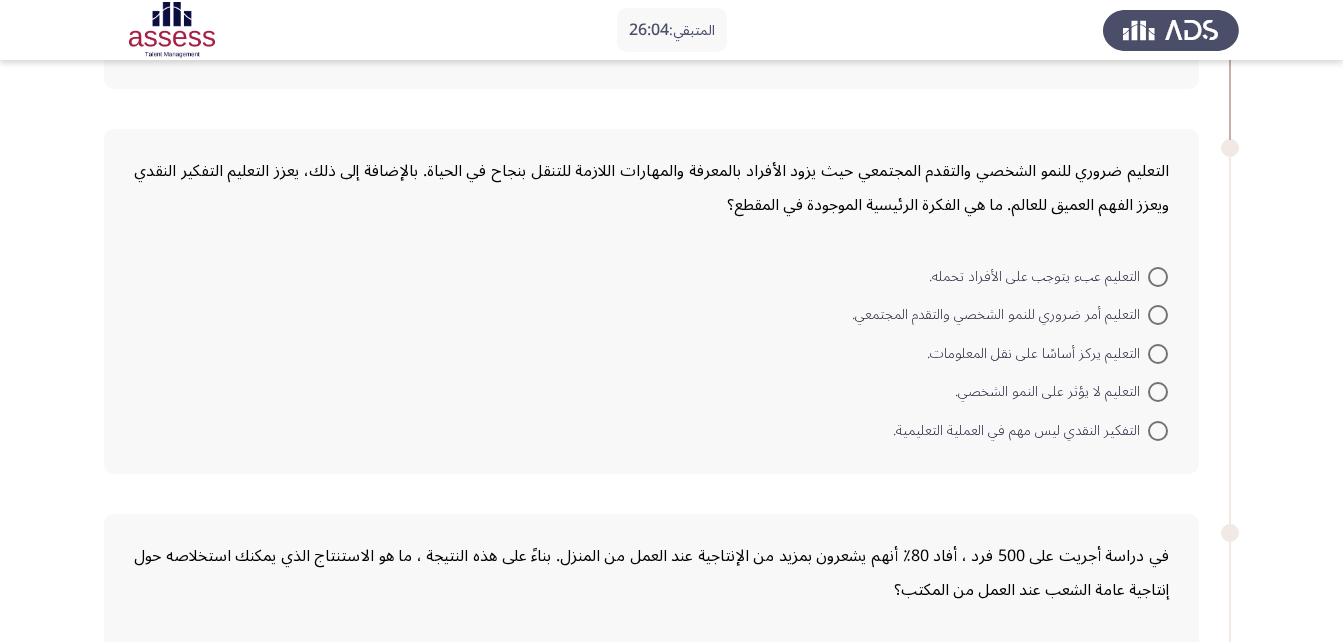 scroll, scrollTop: 402, scrollLeft: 0, axis: vertical 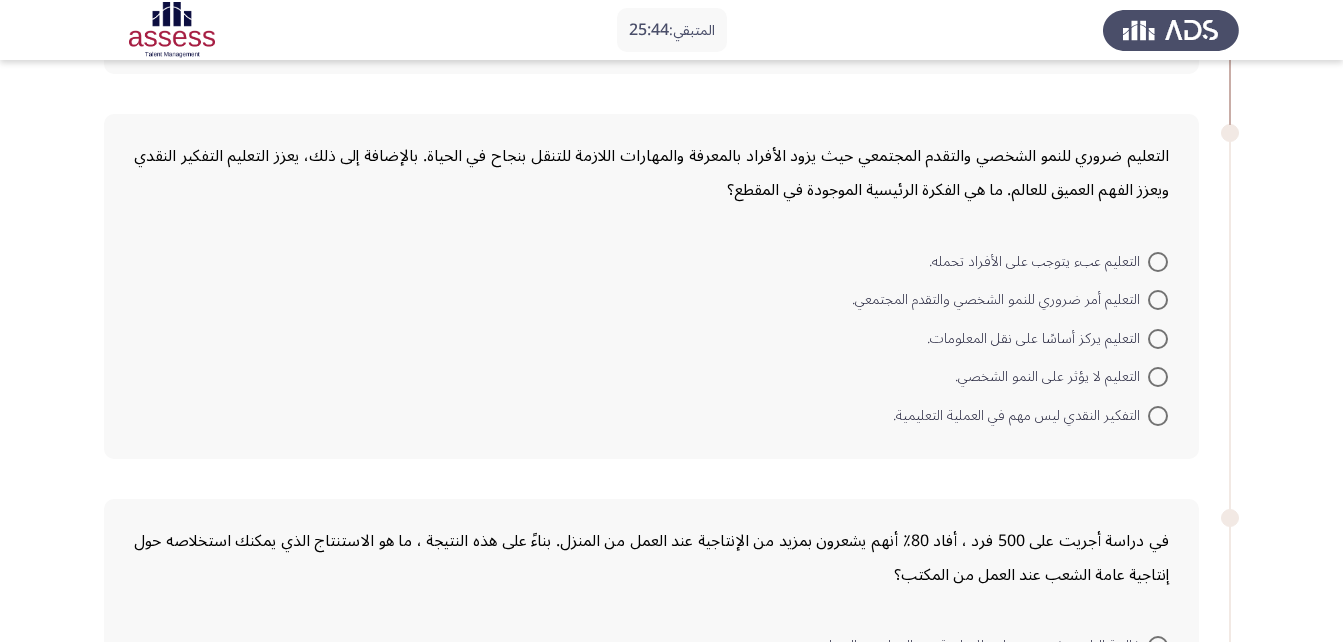 click on "التعليم أمر ضروري للنمو الشخصي والتقدم المجتمعي." at bounding box center (1000, 300) 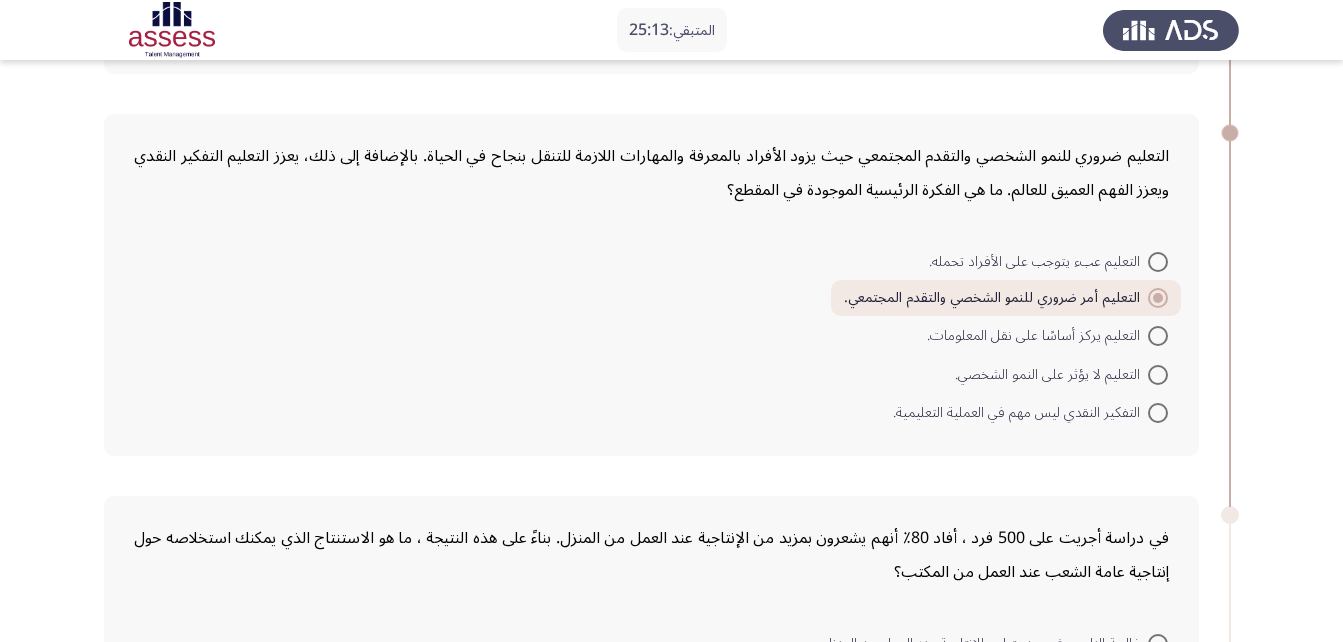 scroll, scrollTop: 902, scrollLeft: 0, axis: vertical 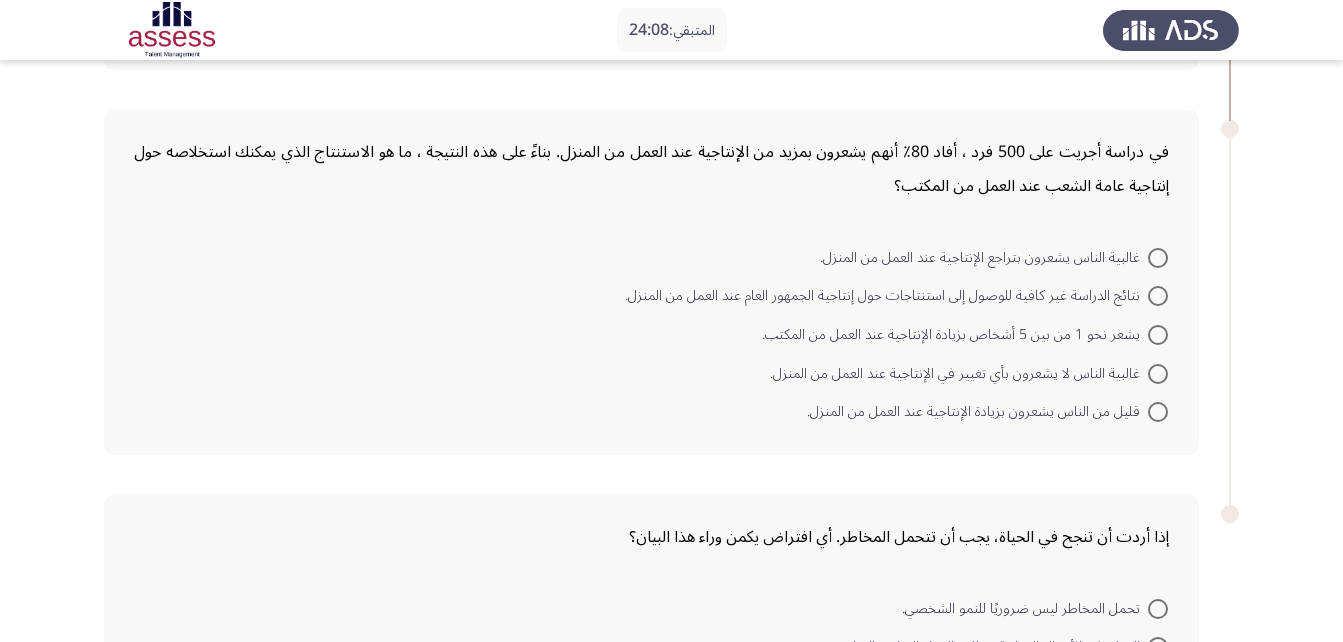 click on "نتائج الدراسة غير كافية للوصول إلى استنتاجات حول إنتاجية الجمهور العام عند العمل من المنزل." at bounding box center [886, 296] 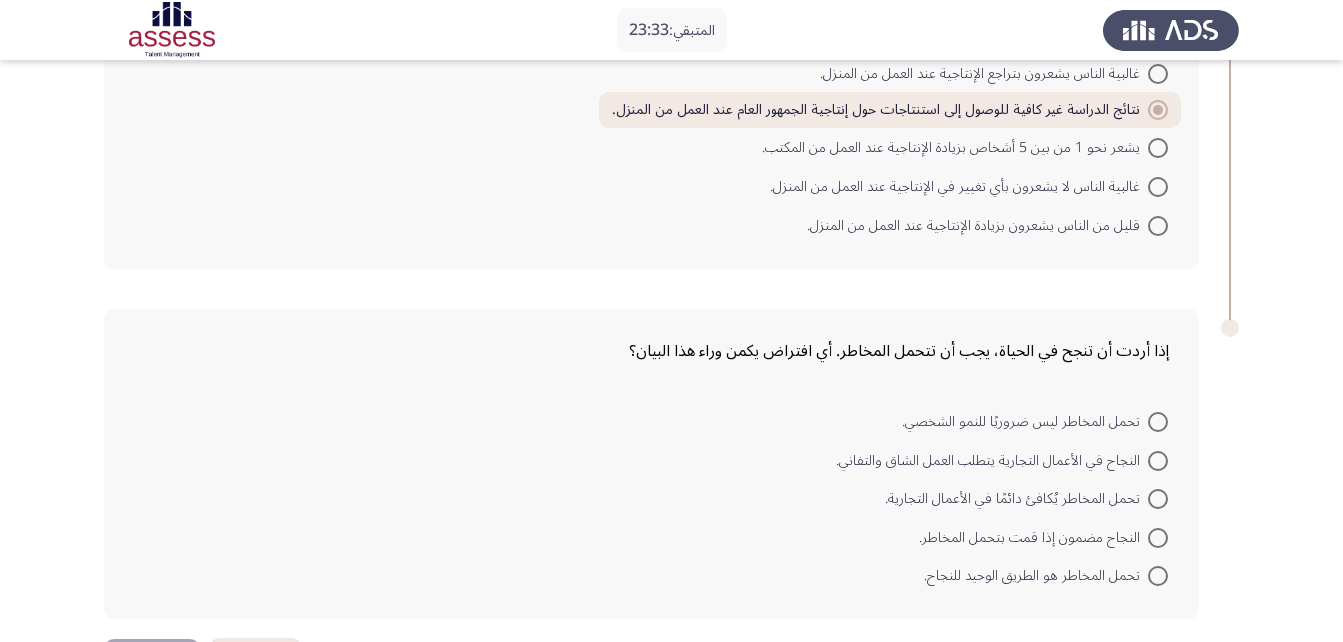 scroll, scrollTop: 989, scrollLeft: 0, axis: vertical 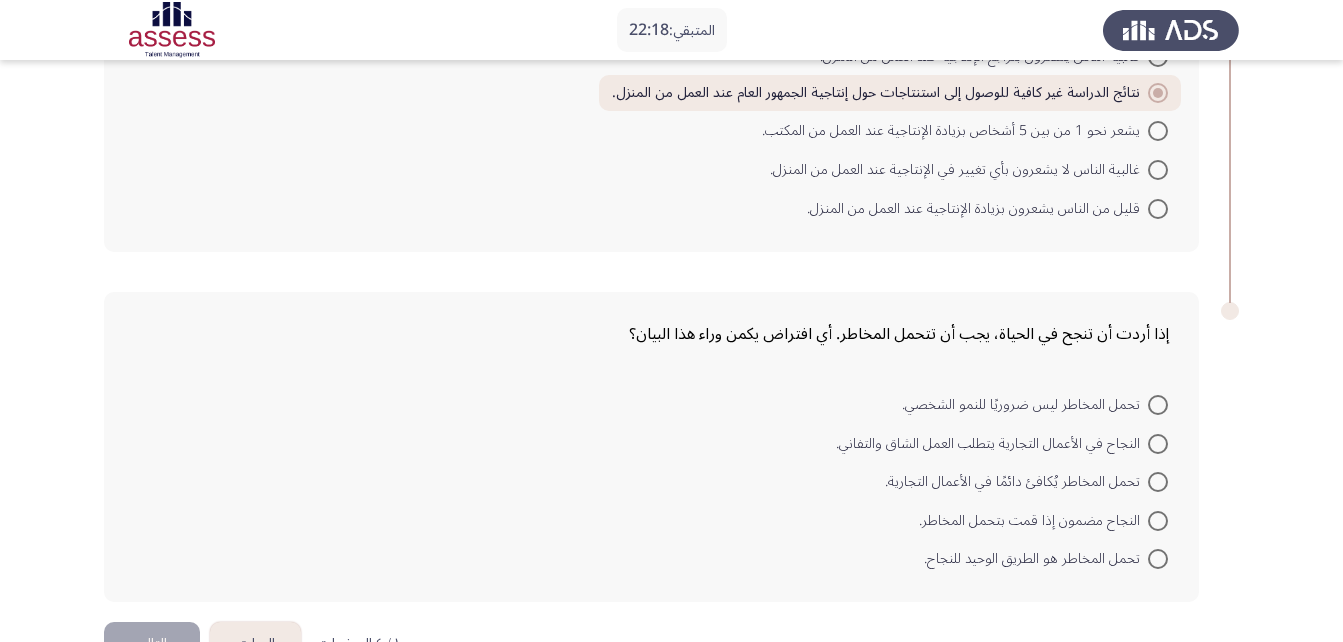 click at bounding box center (1158, 559) 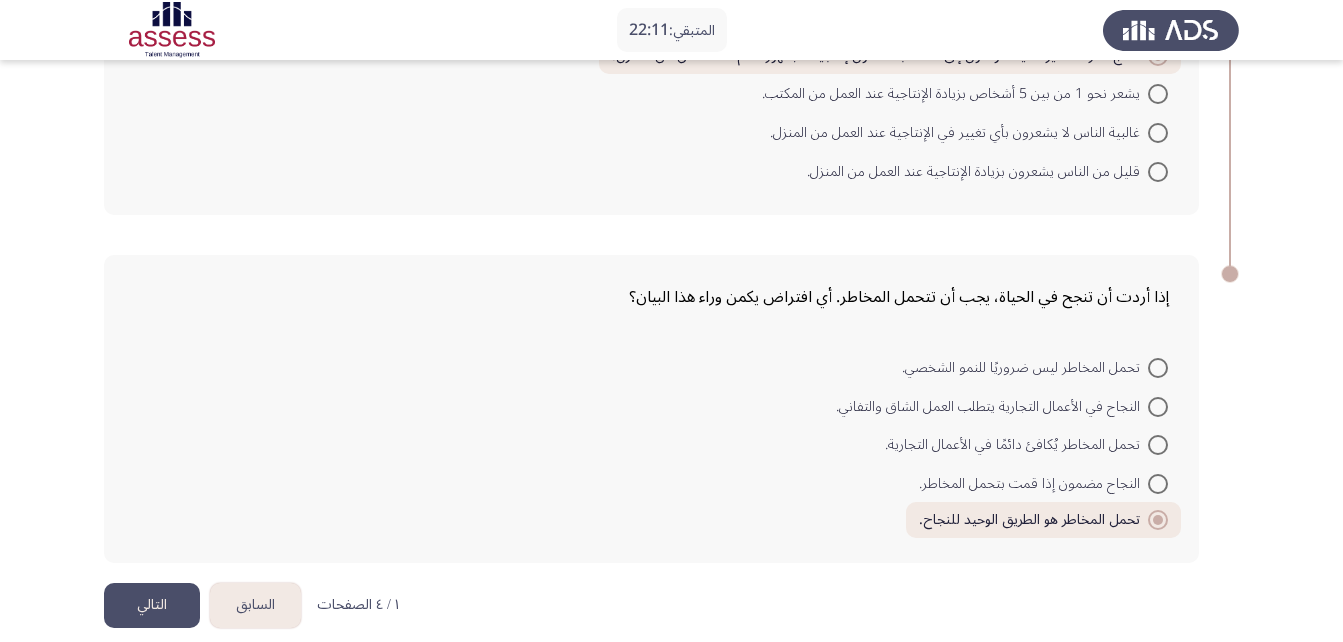 scroll, scrollTop: 1047, scrollLeft: 0, axis: vertical 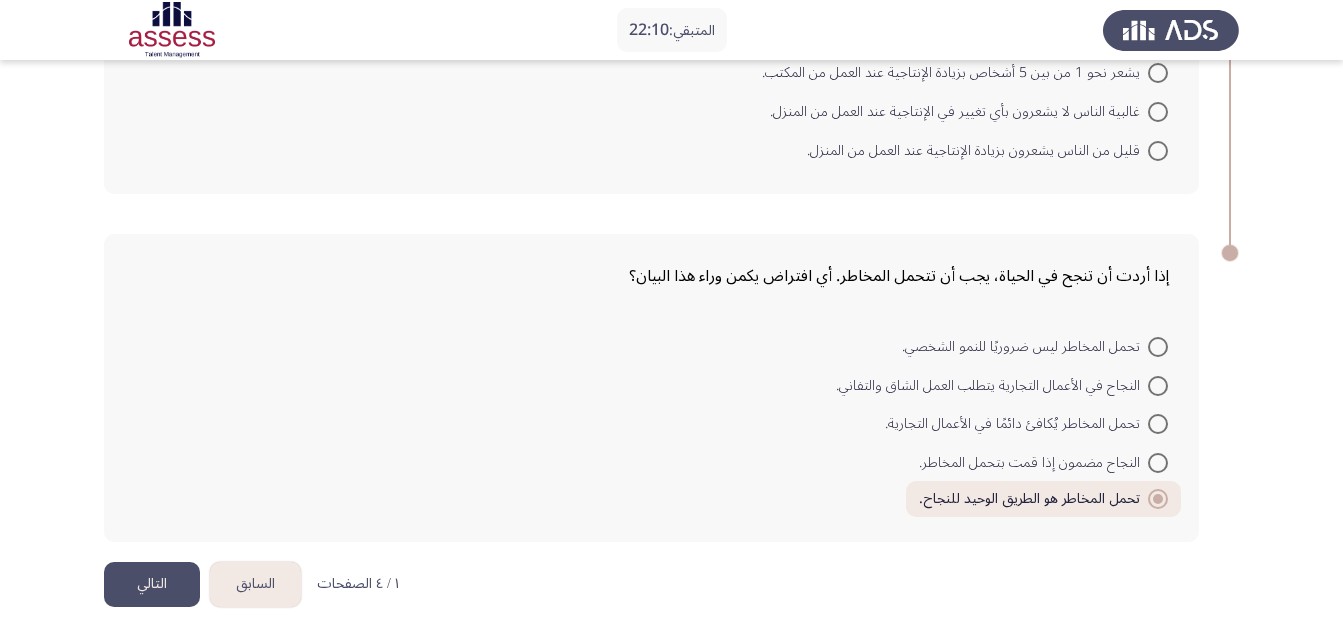 click on "التالي" 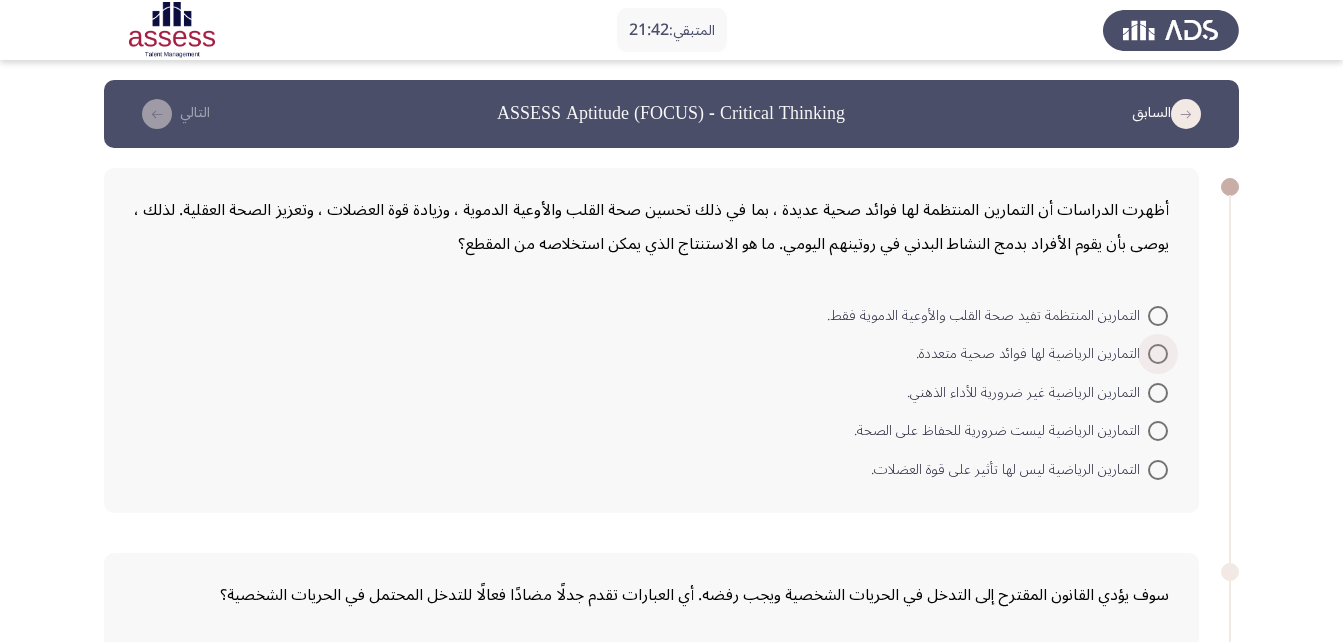 click on "التمارين الرياضية لها فوائد صحية متعددة." at bounding box center (1032, 354) 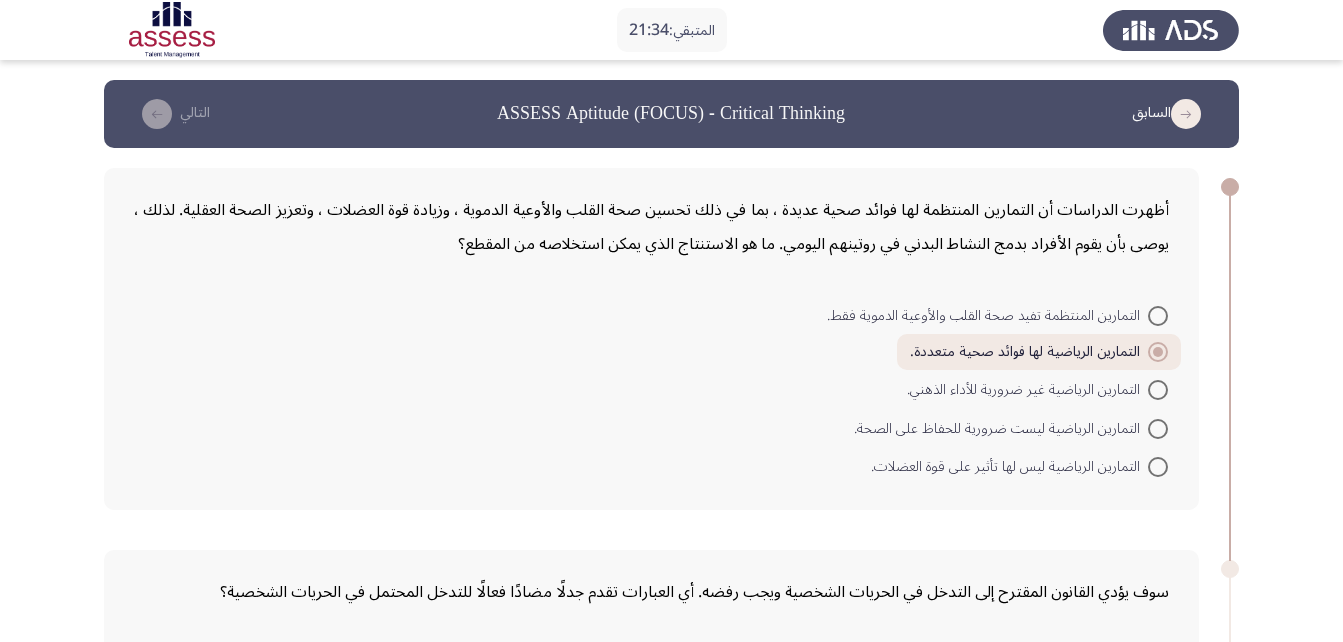 scroll, scrollTop: 500, scrollLeft: 0, axis: vertical 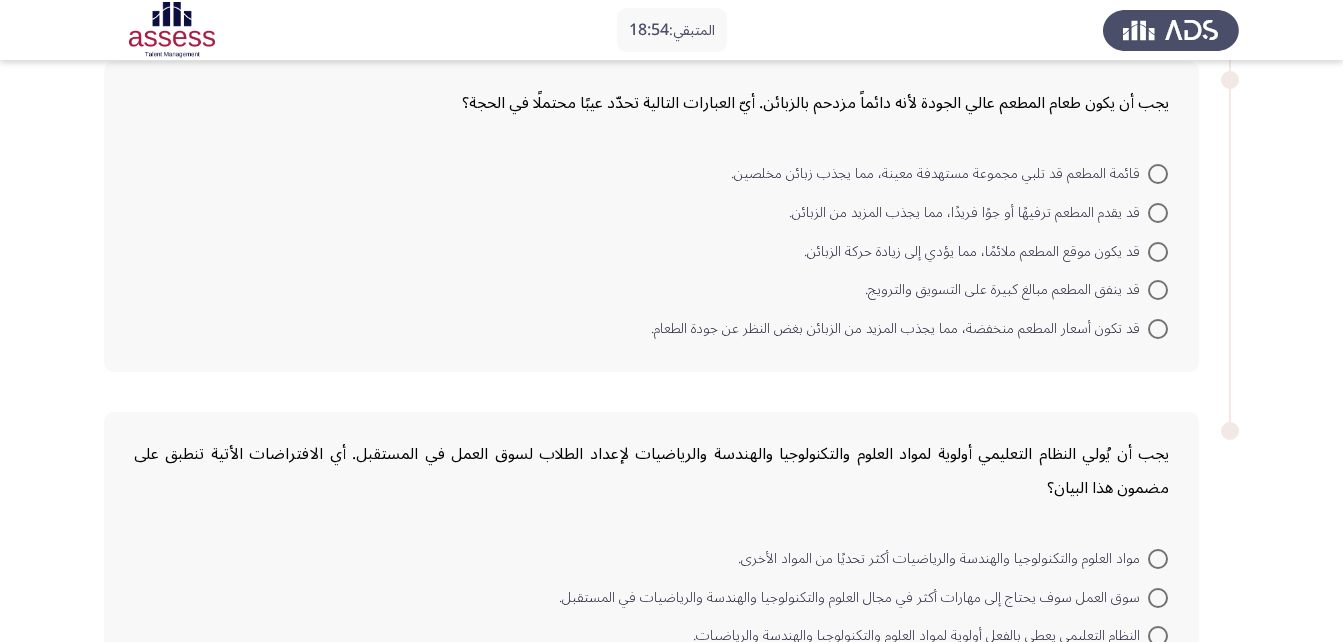 click on "المتبقي: [TIME] السابق
ASSESS Aptitude (FOCUS) - Critical Thinking   التالي  أظهرت الدراسات أن التمارين المنتظمة لها فوائد صحية عديدة ، بما في ذلك تحسين صحة القلب والأوعية الدموية ، وزيادة قوة العضلات ، وتعزيز الصحة العقلية. لذلك ، يوصى بأن يقوم الأفراد بدمج النشاط البدني في روتينهم اليومي. ما هو الاستنتاج الذي يمكن استخلاصه من المقطع؟    التمارين المنتظمة تفيد صحة القلب والأوعية الدموية فقط.     التمارين الرياضية لها فوائد صحية متعددة.     التمارين الرياضية غير ضرورية للأداء الذهني.     التمارين الرياضية ليست ضرورية للحفاظ على الصحة.                                   [PAGE_NUMBER] / [TOTAL_PAGES] الصفحات" 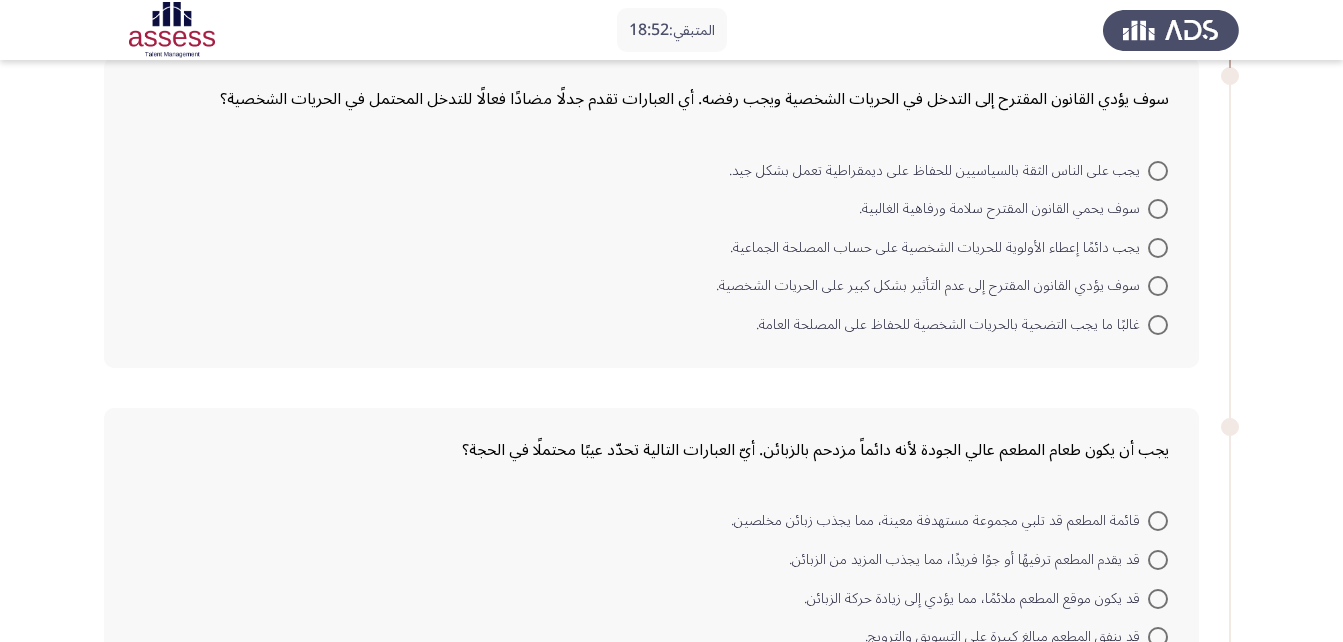 scroll, scrollTop: 482, scrollLeft: 0, axis: vertical 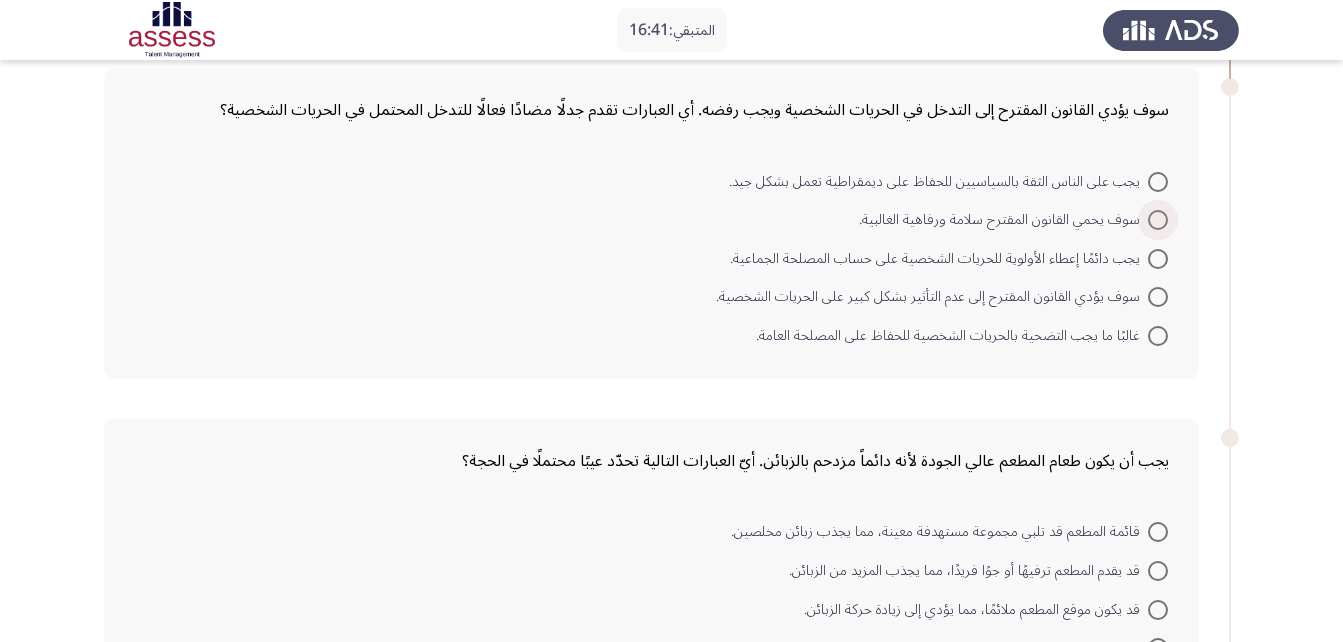 click at bounding box center (1158, 220) 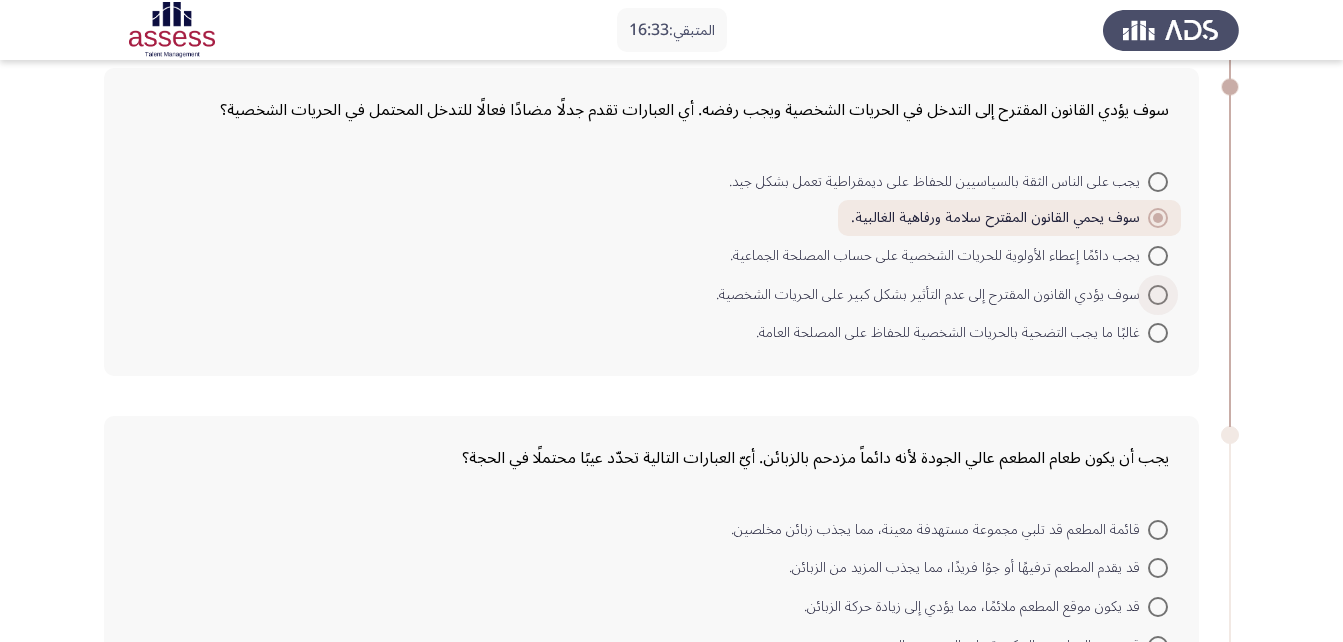 click at bounding box center (1158, 295) 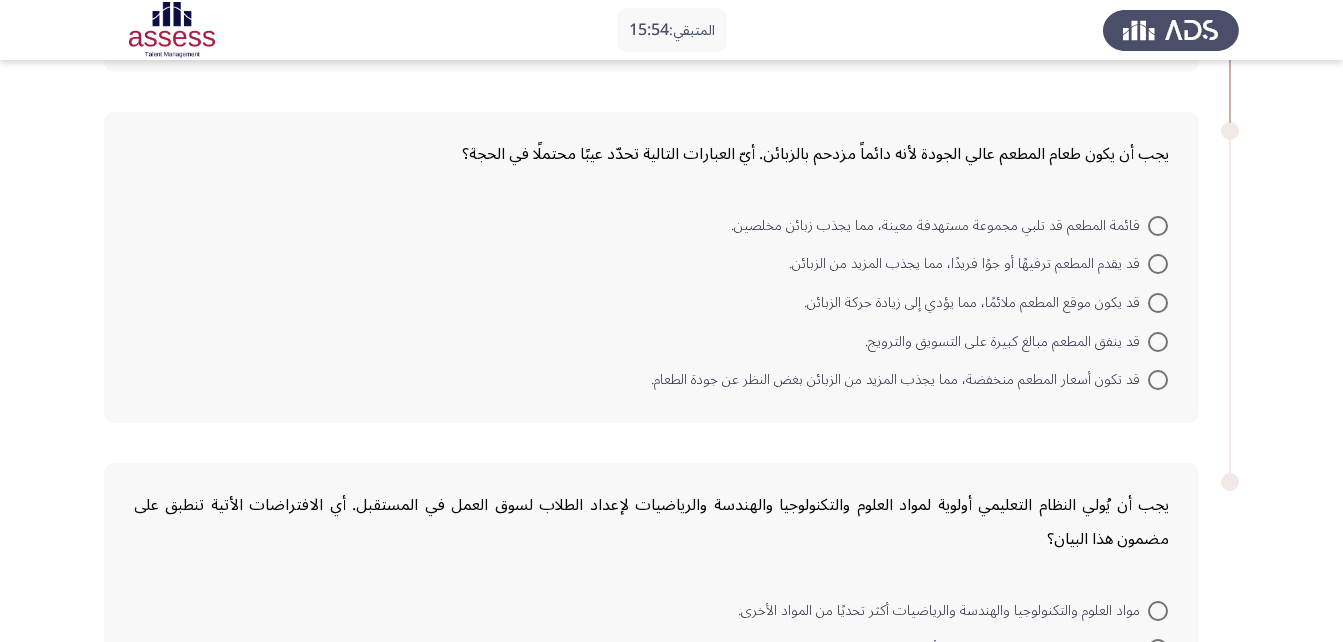 scroll, scrollTop: 806, scrollLeft: 0, axis: vertical 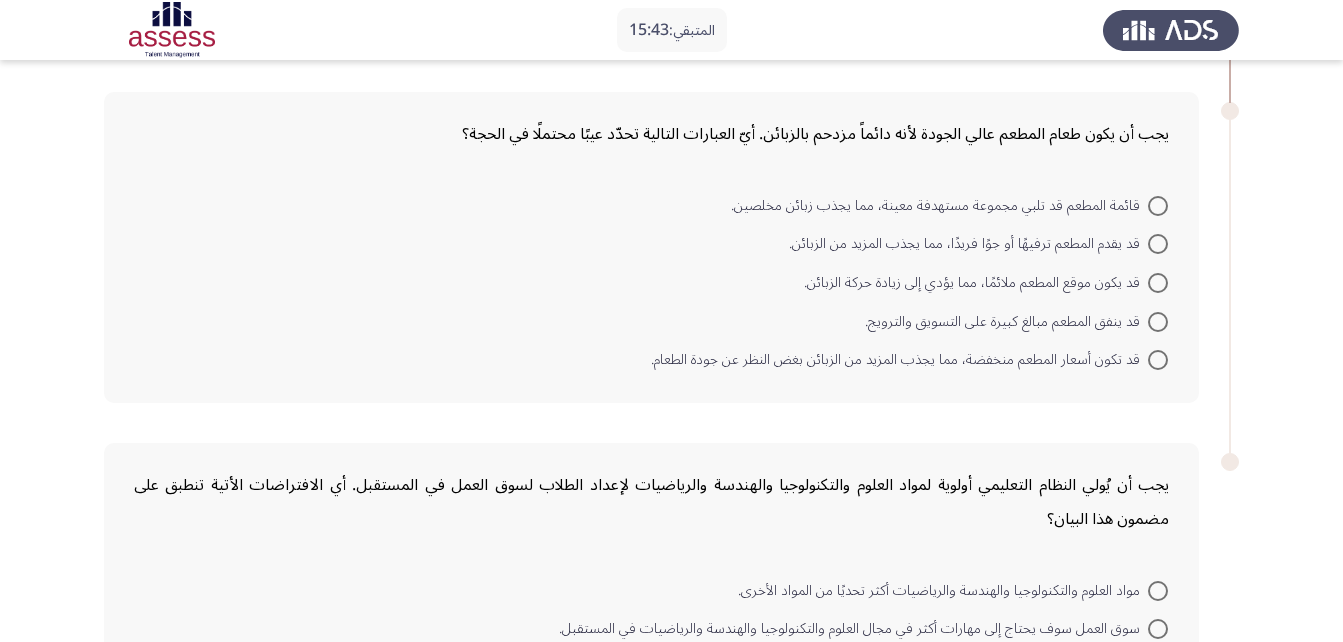 click at bounding box center (1158, 206) 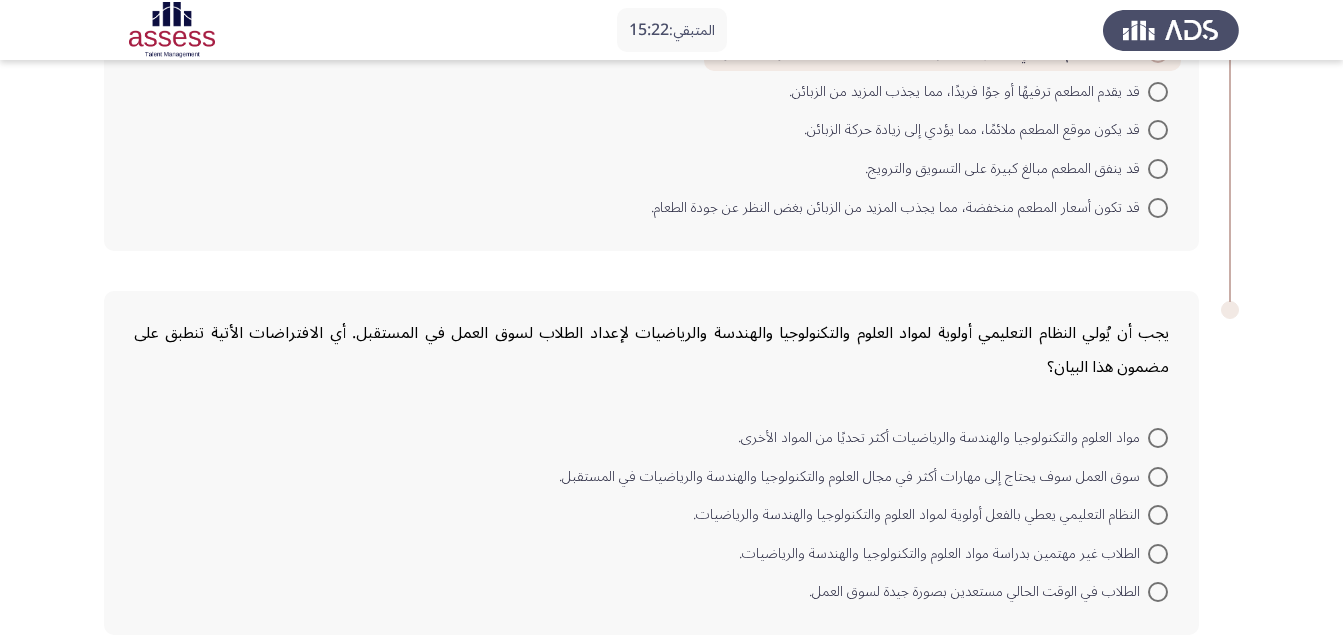 scroll, scrollTop: 993, scrollLeft: 0, axis: vertical 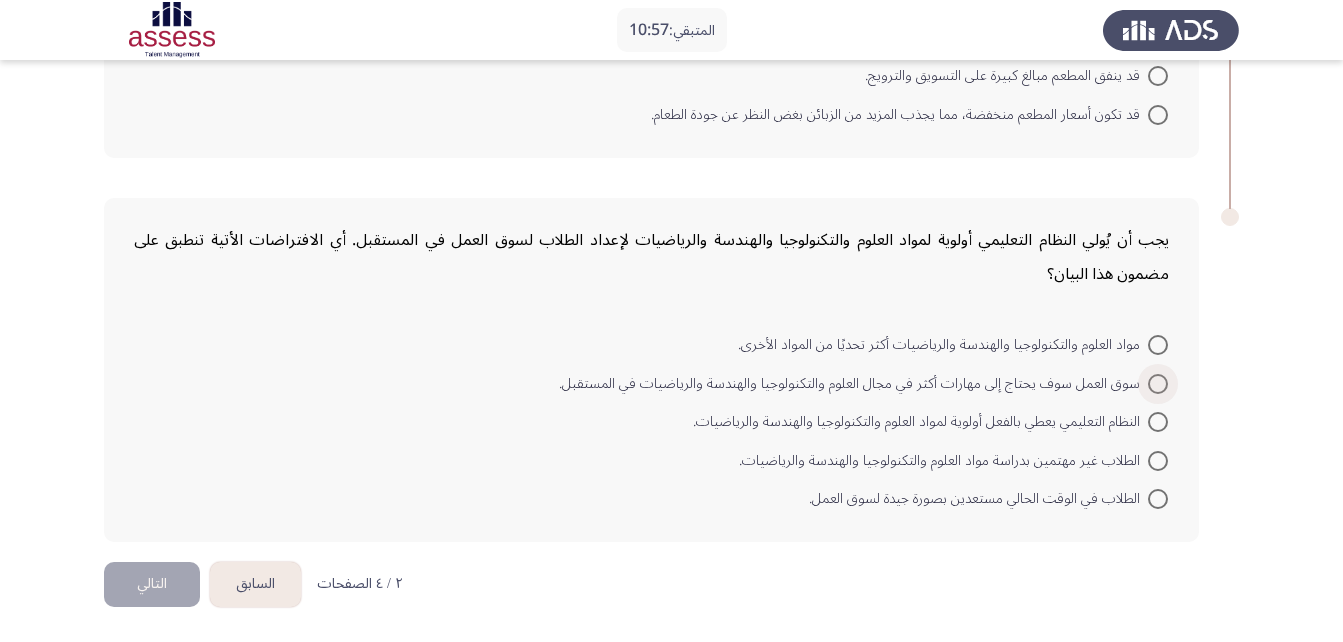 click on "سوق العمل سوف يحتاج إلى مهارات أكثر في مجال العلوم والتكنولوجيا والهندسة والرياضيات في المستقبل." at bounding box center (853, 384) 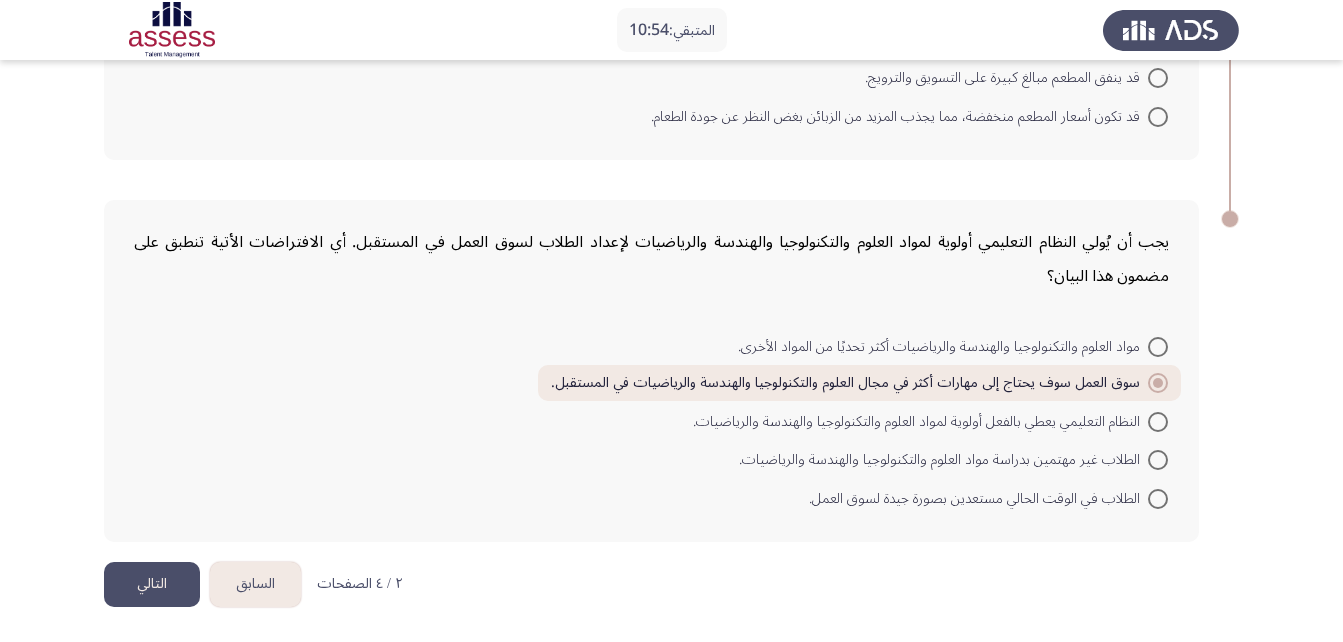 click on "التالي" 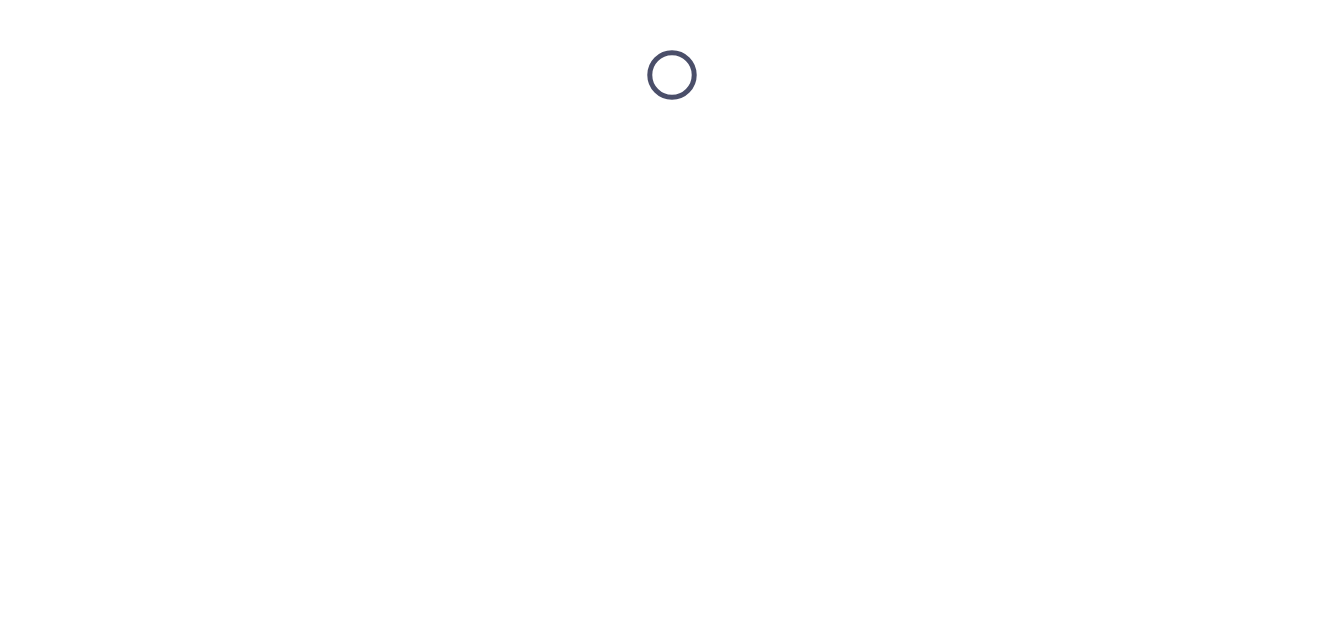 scroll, scrollTop: 0, scrollLeft: 0, axis: both 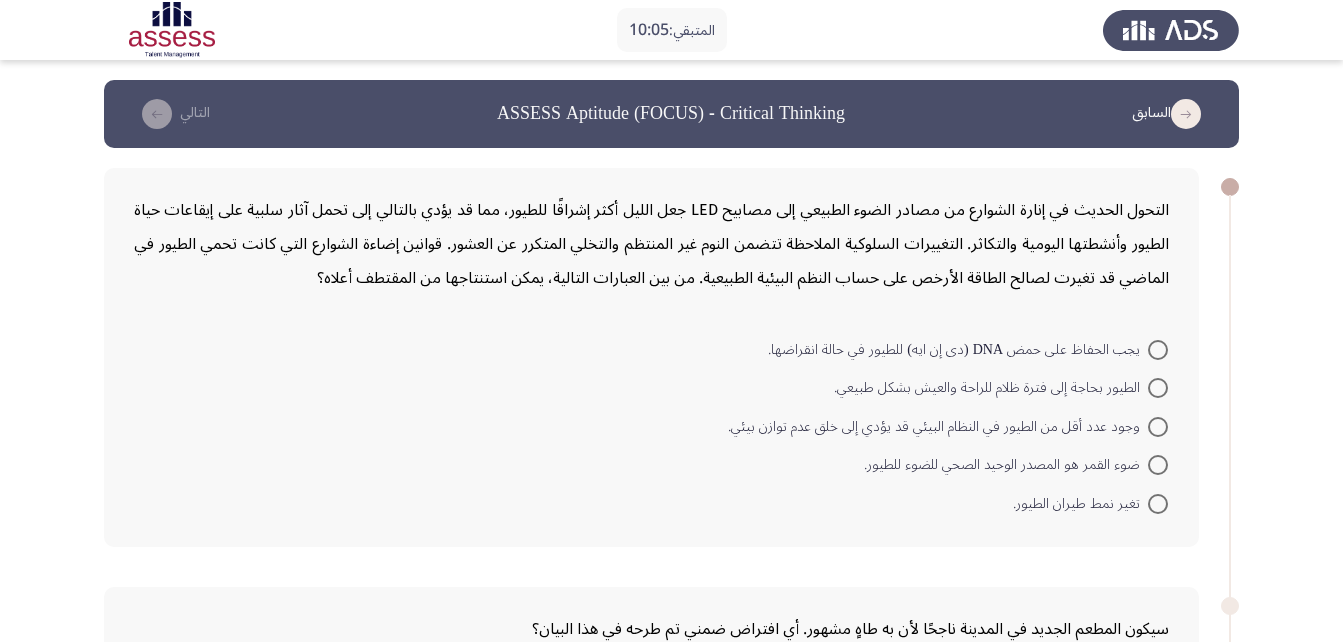 click at bounding box center (1158, 388) 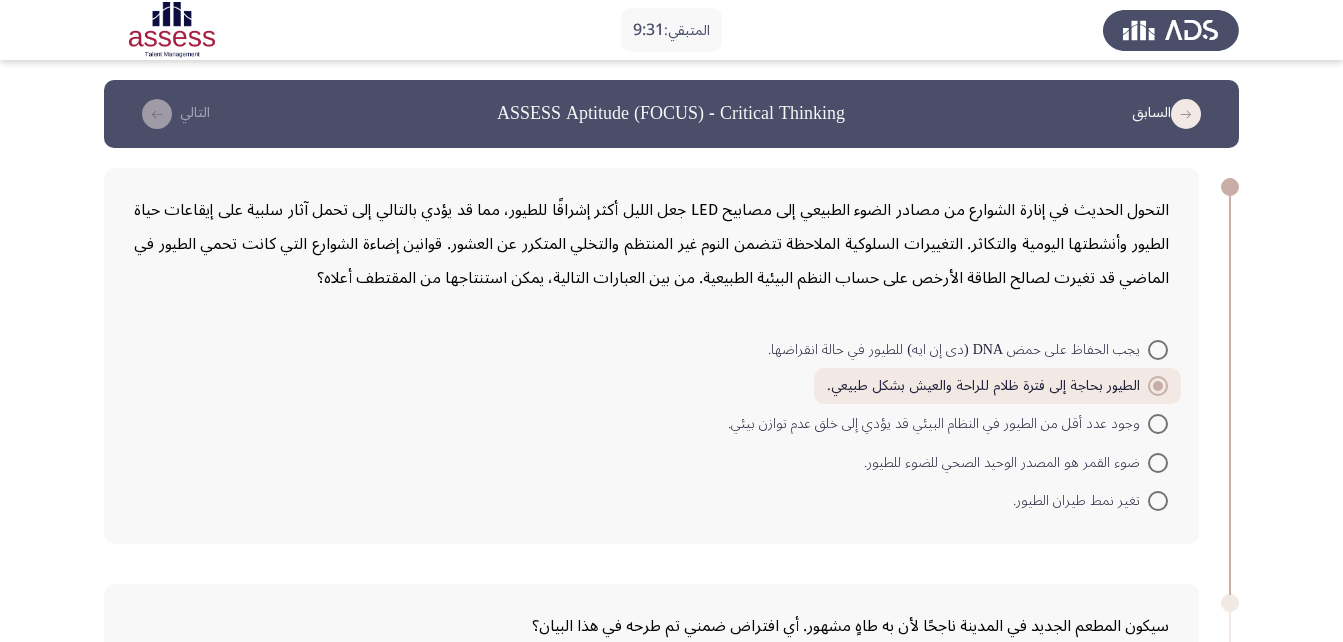 scroll, scrollTop: 500, scrollLeft: 0, axis: vertical 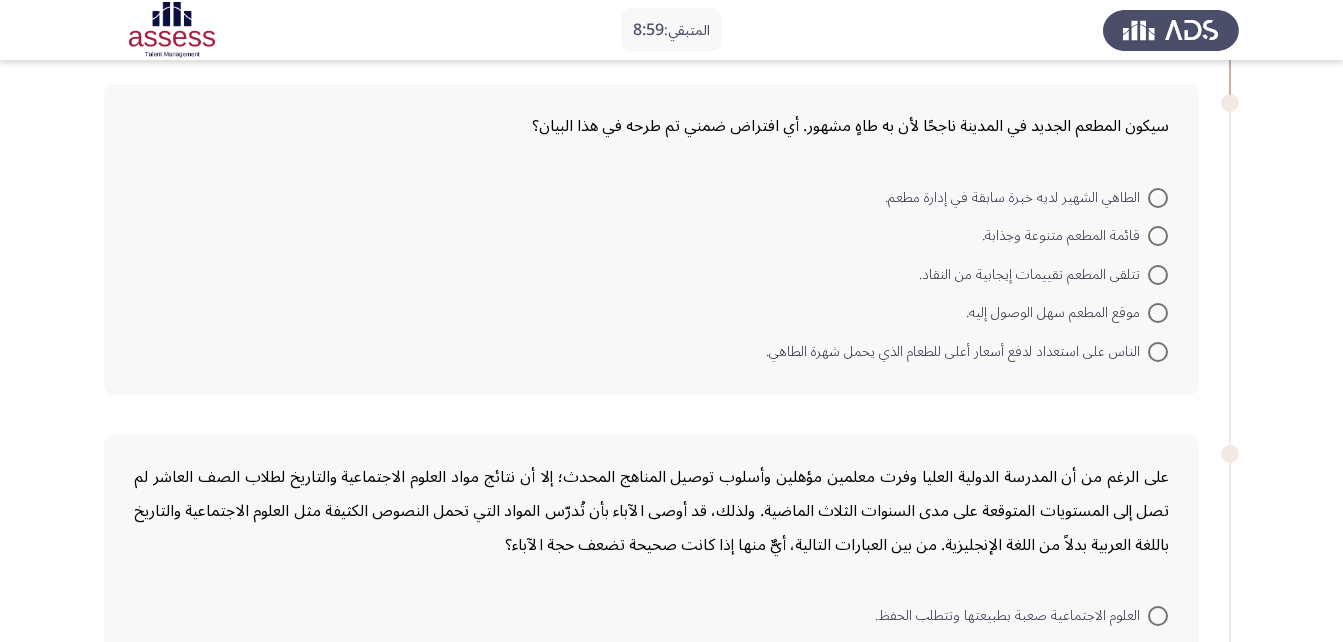 click on "الطاهي الشهير لديه خبرة سابقة في إدارة مطعم." at bounding box center (1016, 198) 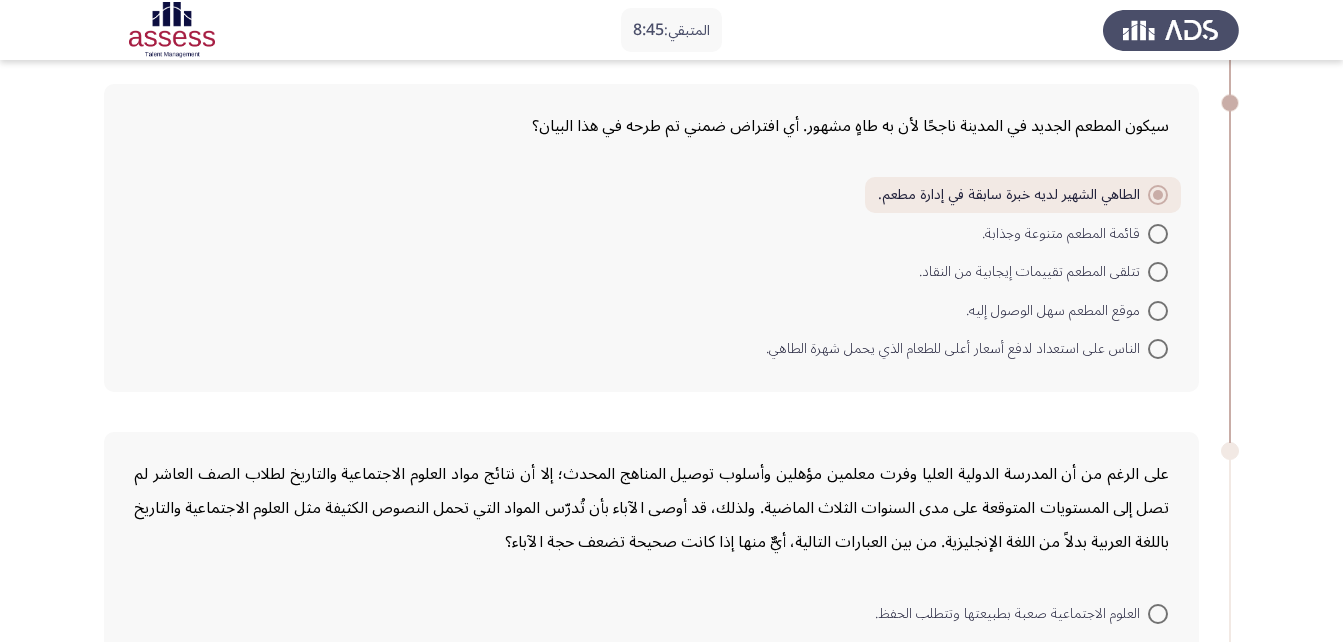 scroll, scrollTop: 1000, scrollLeft: 0, axis: vertical 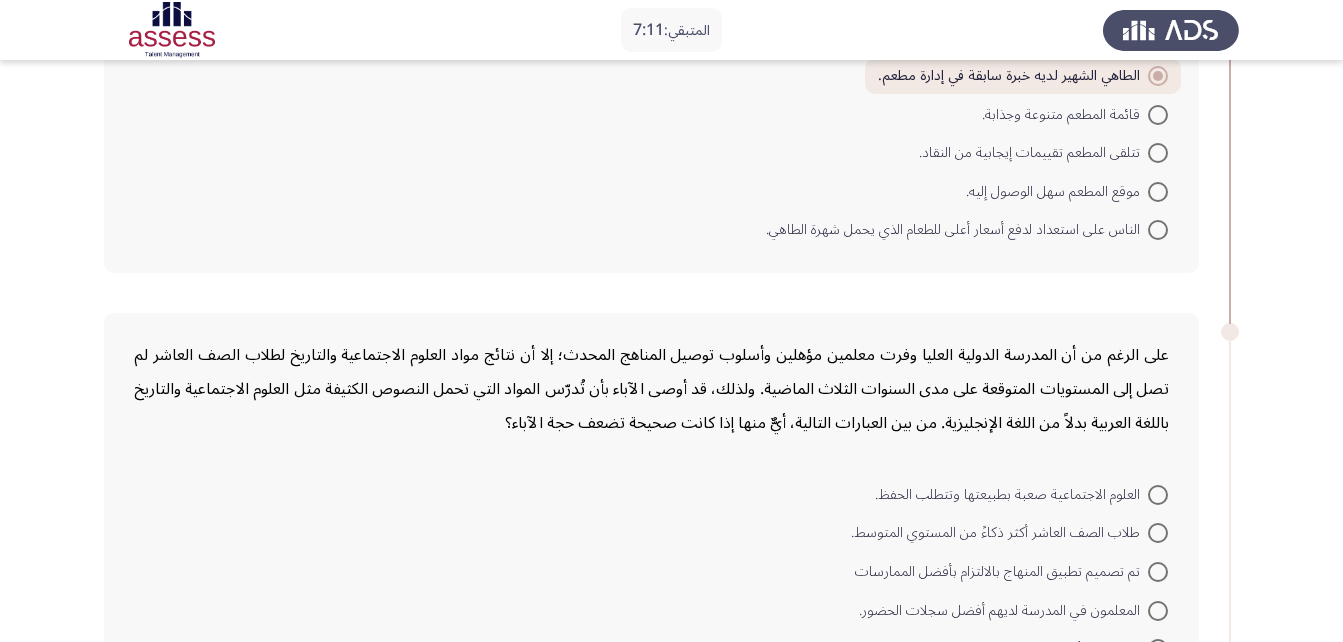 click on "على الرغم من أن المدرسة الدولية العليا وفرت معلمين مؤهلين وأسلوب توصيل المناهج المحدث؛ إلا أن نتائج مواد العلوم الاجتماعية والتاريخ لطلاب الصف العاشر لم تصل إلى المستويات المتوقعة على مدى السنوات الثلاث الماضية. ولذلك، قد أوصى الآباء بأن تُدرّس المواد التي تحمل النصوص الكثيفة مثل العلوم الاجتماعية والتاريخ باللغة العربية بدلاً من اللغة الإنجليزية.
من بين العبارات التالية، أيٌّ منها إذا كانت صحيحة تضعف حجة الآباء؟    العلوم الاجتماعية صعبة بطبيعتها وتتطلب الحفظ.     طلاب الصف العاشر أكثر ذكاءً من المستوي المتوسط." 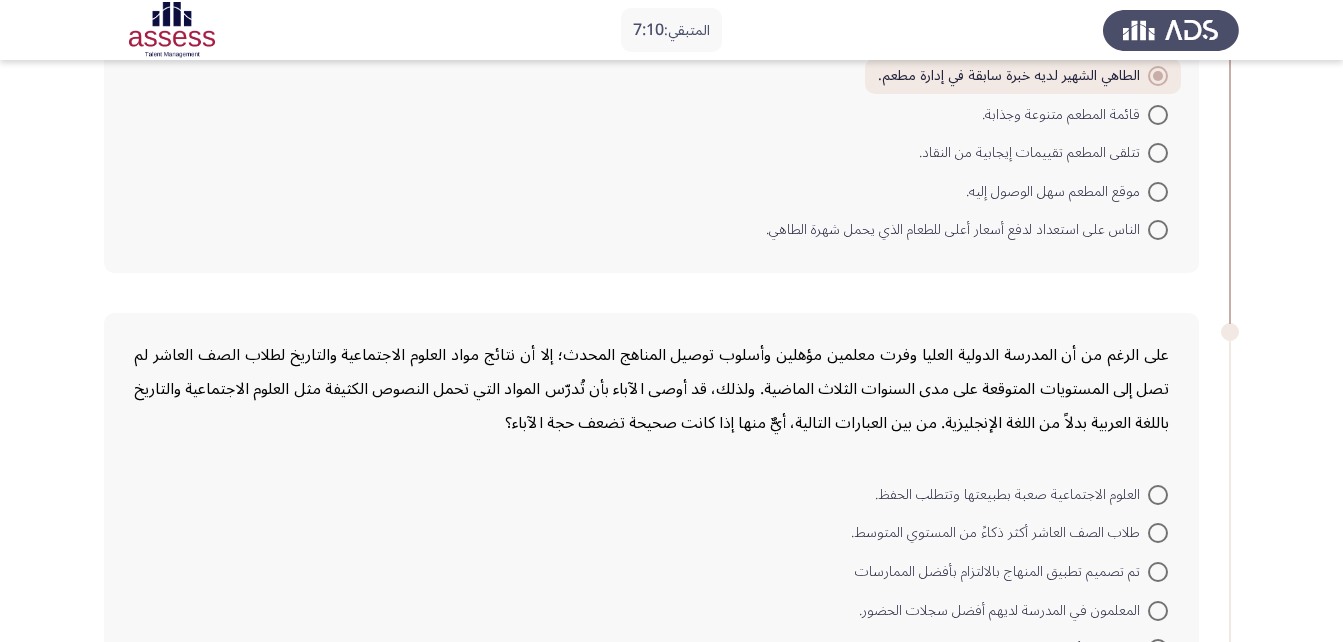 scroll, scrollTop: 1119, scrollLeft: 0, axis: vertical 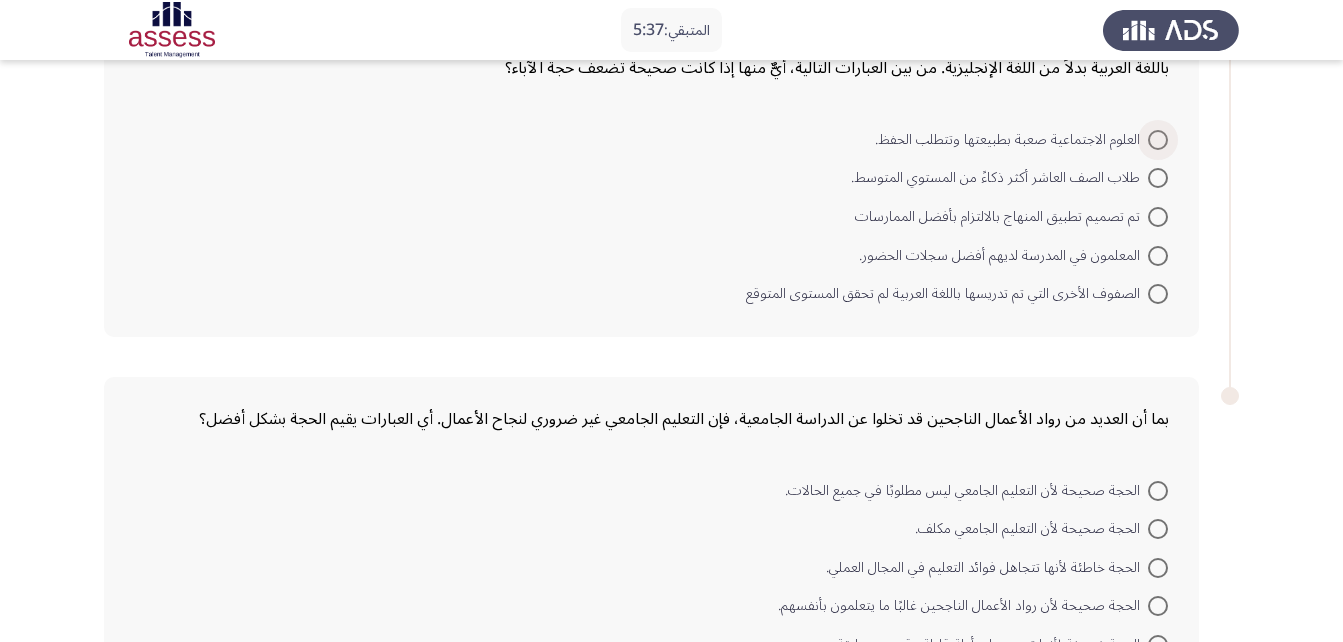 click at bounding box center [1158, 140] 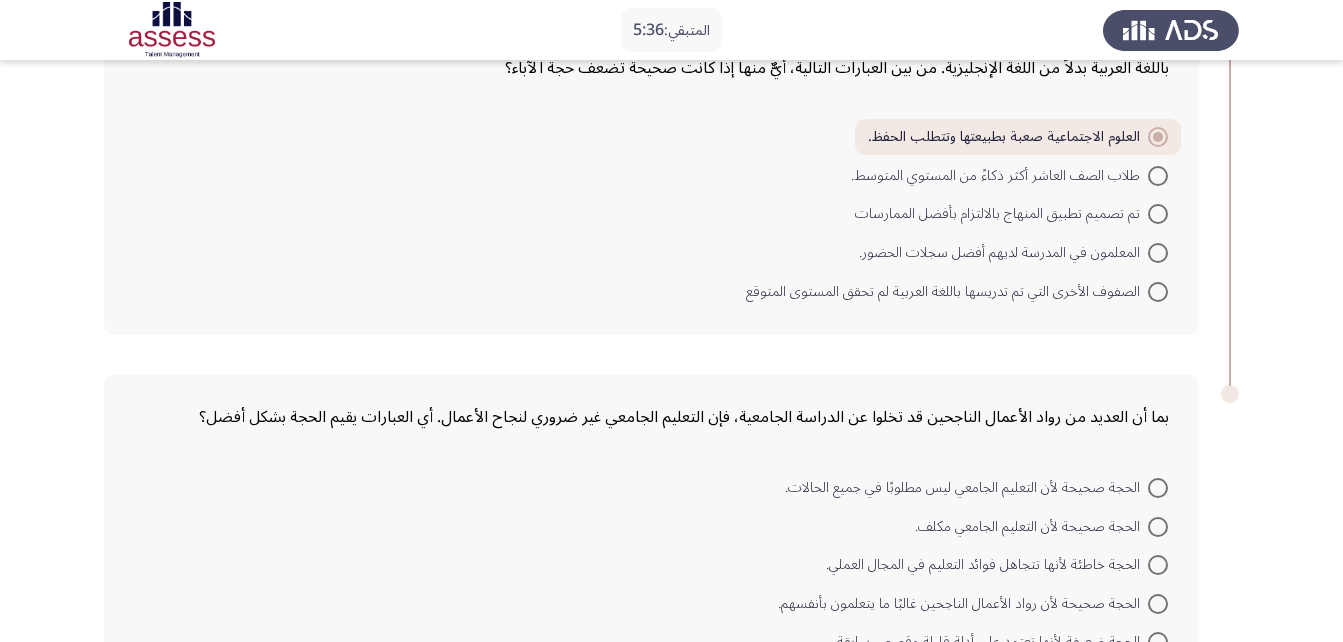scroll, scrollTop: 474, scrollLeft: 0, axis: vertical 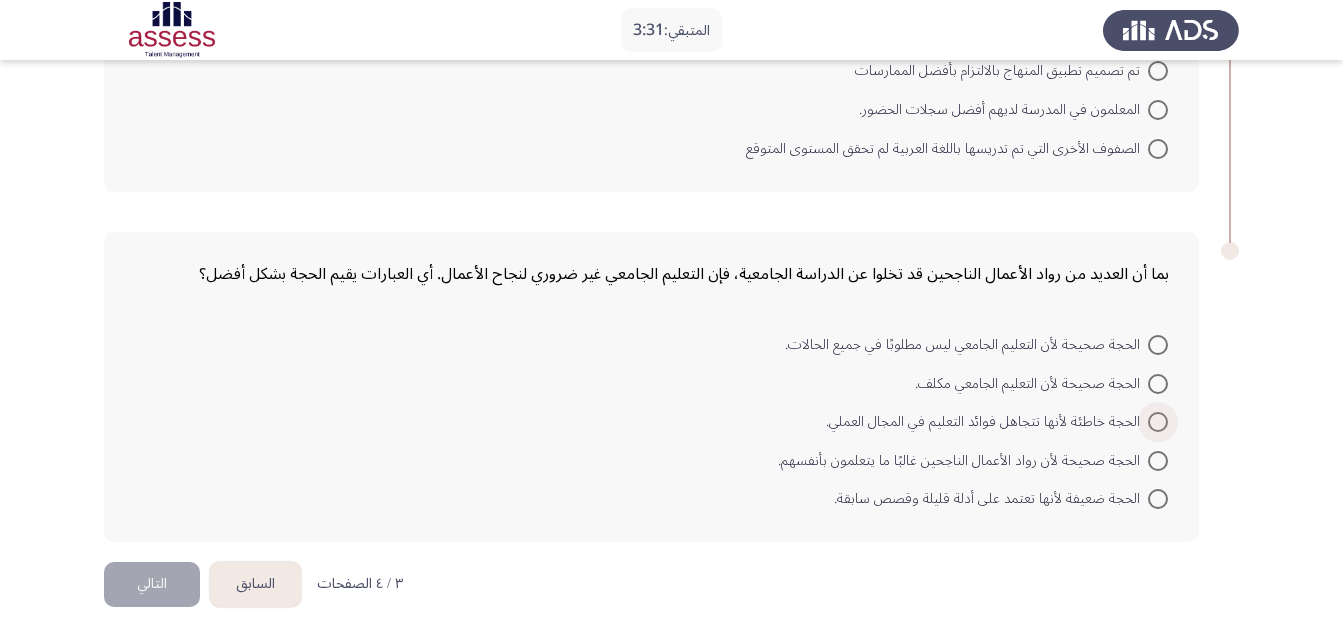 click on "الحجة خاطئة لأنها تتجاهل فوائد التعليم في المجال العملي." at bounding box center [987, 422] 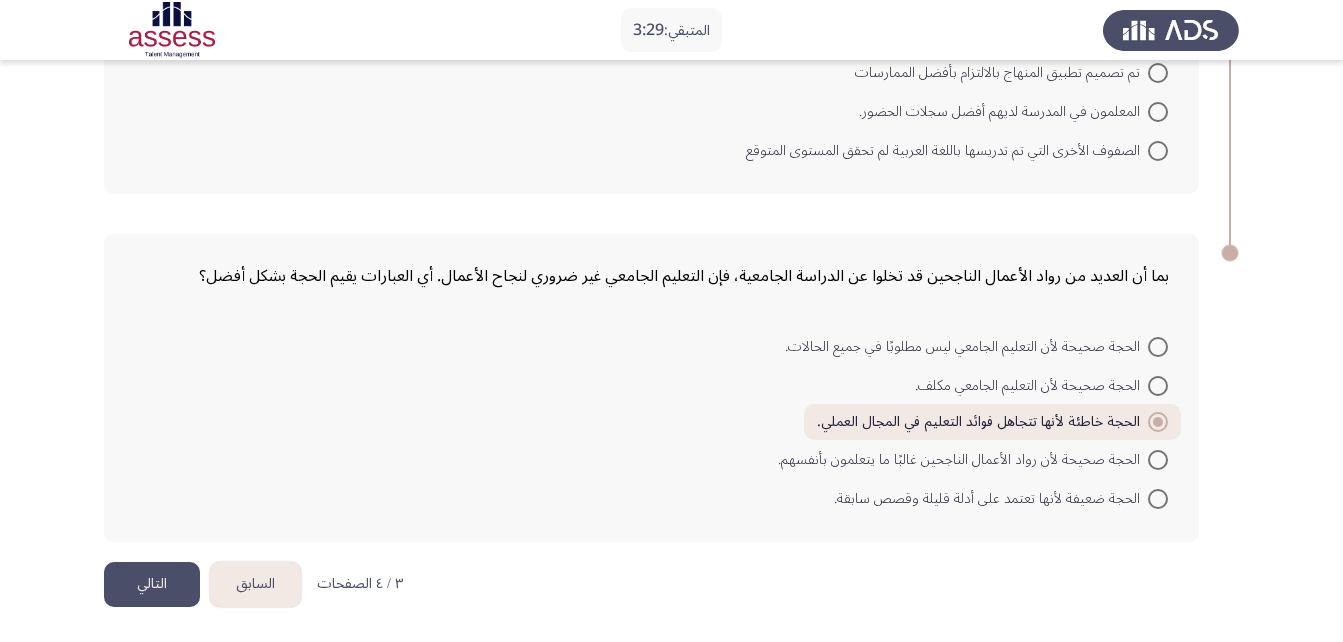click on "التالي" 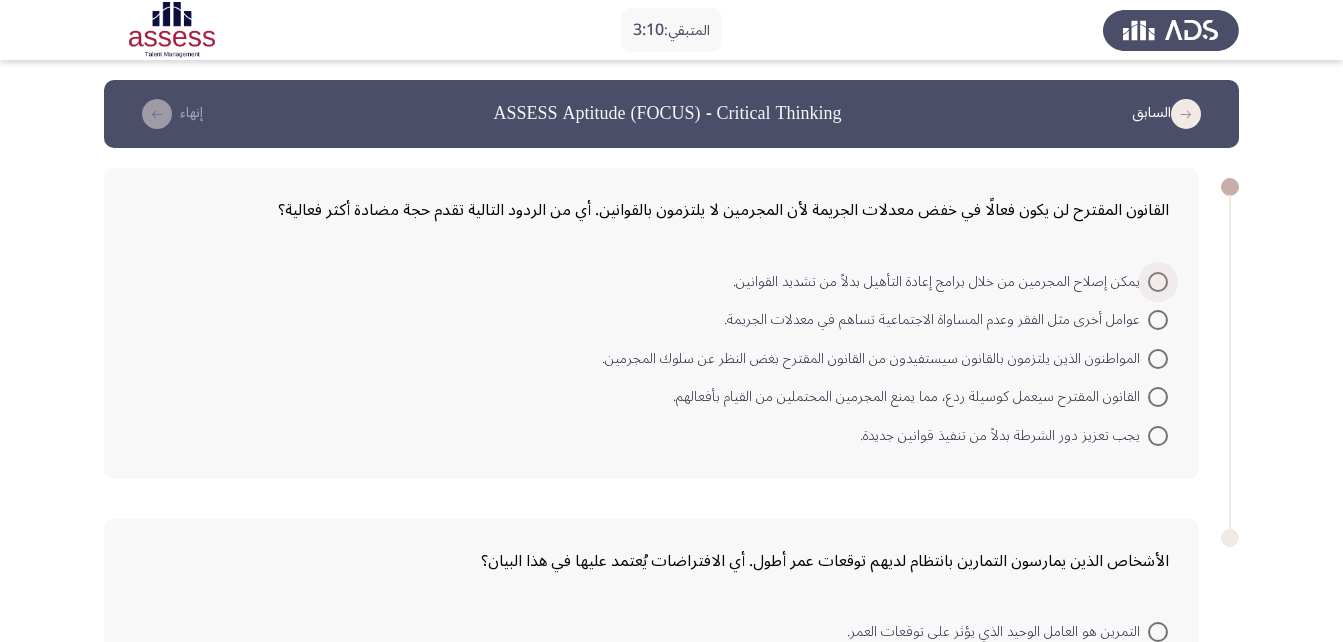 click at bounding box center [1158, 282] 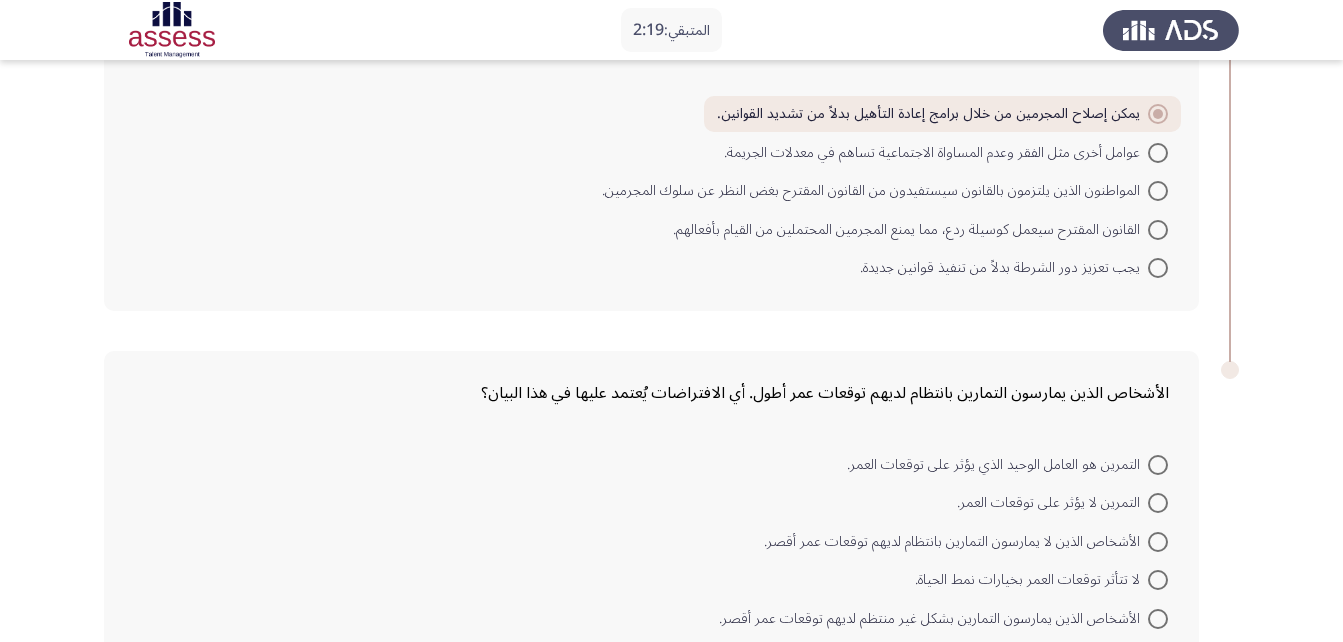 scroll, scrollTop: 167, scrollLeft: 0, axis: vertical 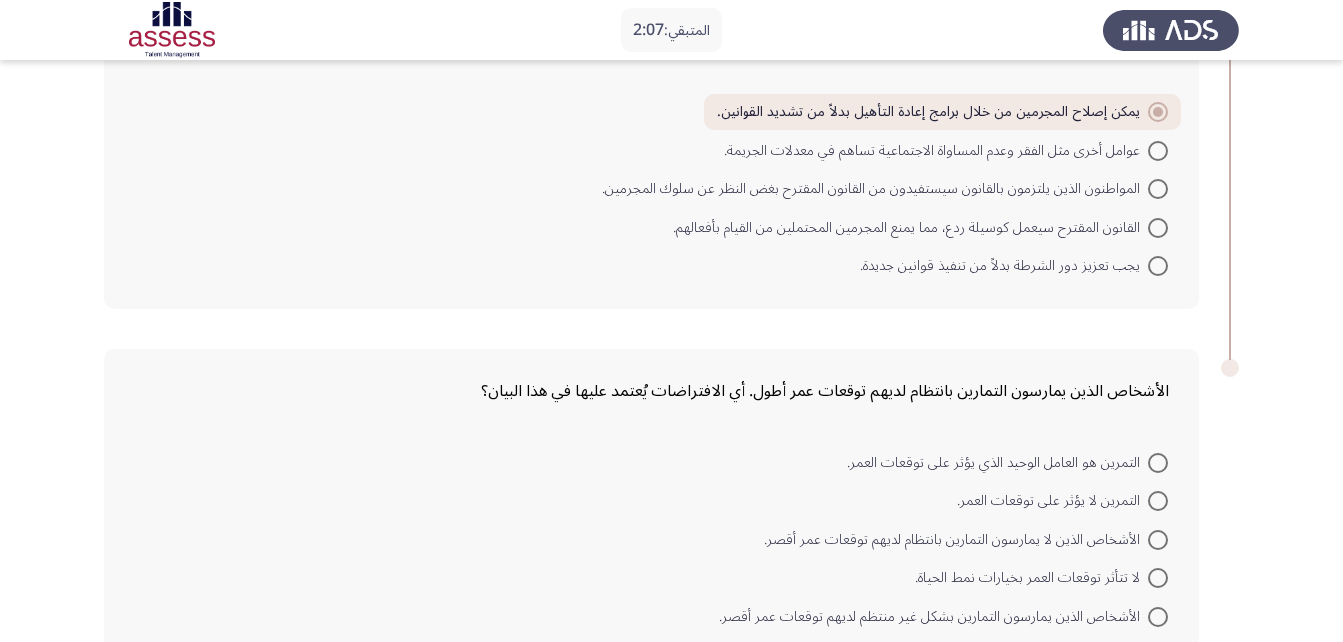 click at bounding box center [1158, 501] 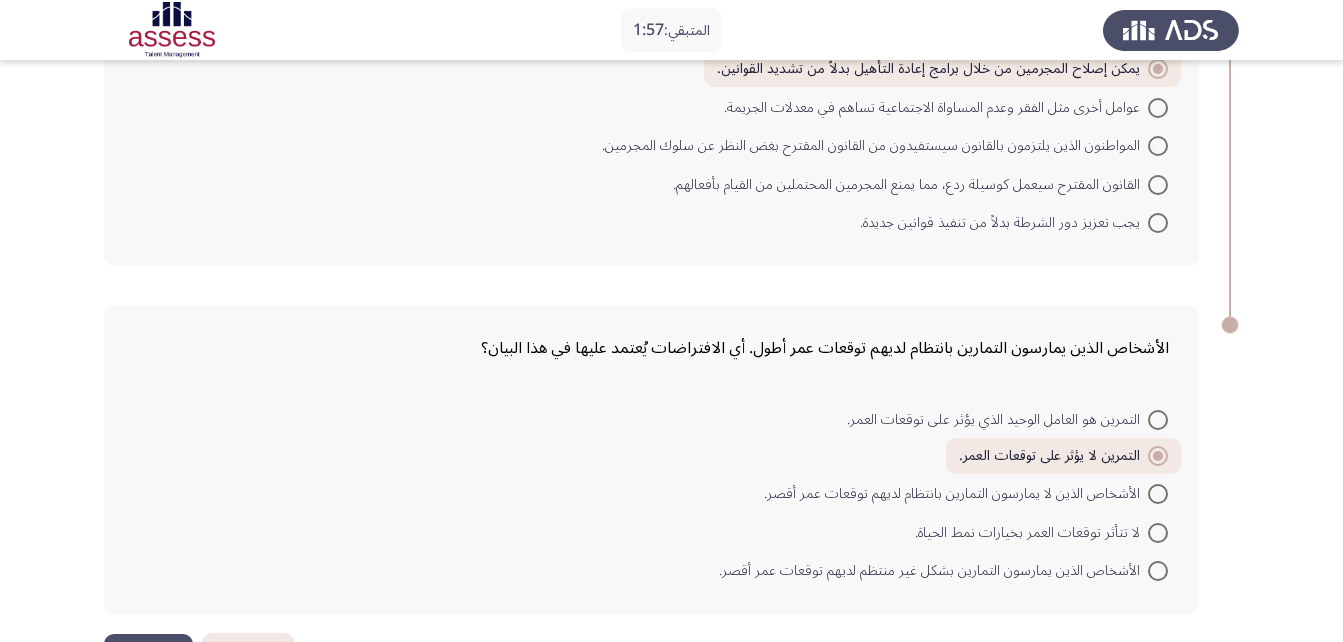 scroll, scrollTop: 212, scrollLeft: 0, axis: vertical 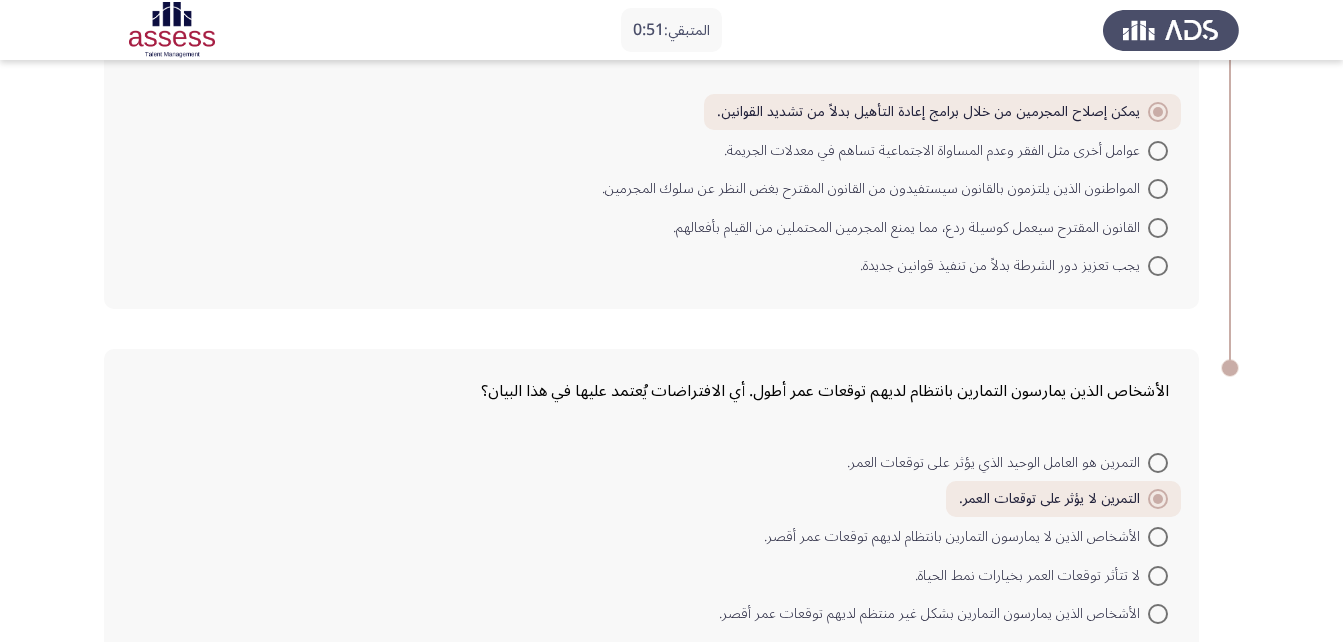 click at bounding box center (1158, 228) 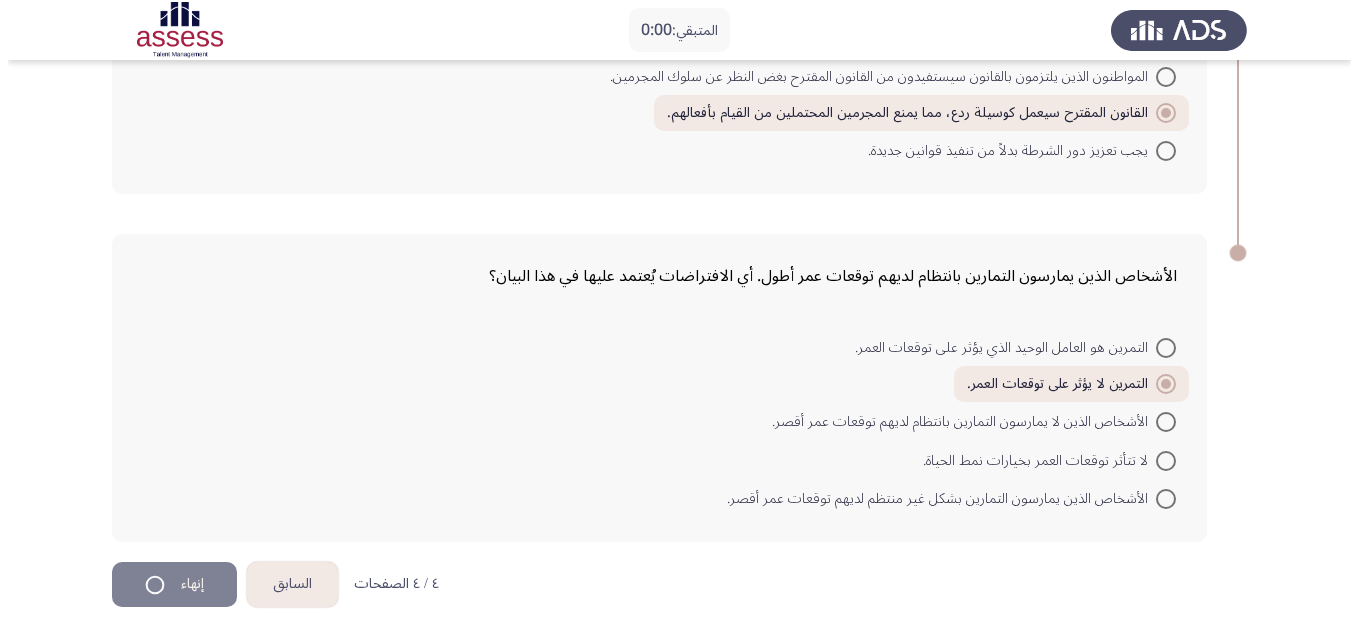 scroll, scrollTop: 0, scrollLeft: 0, axis: both 